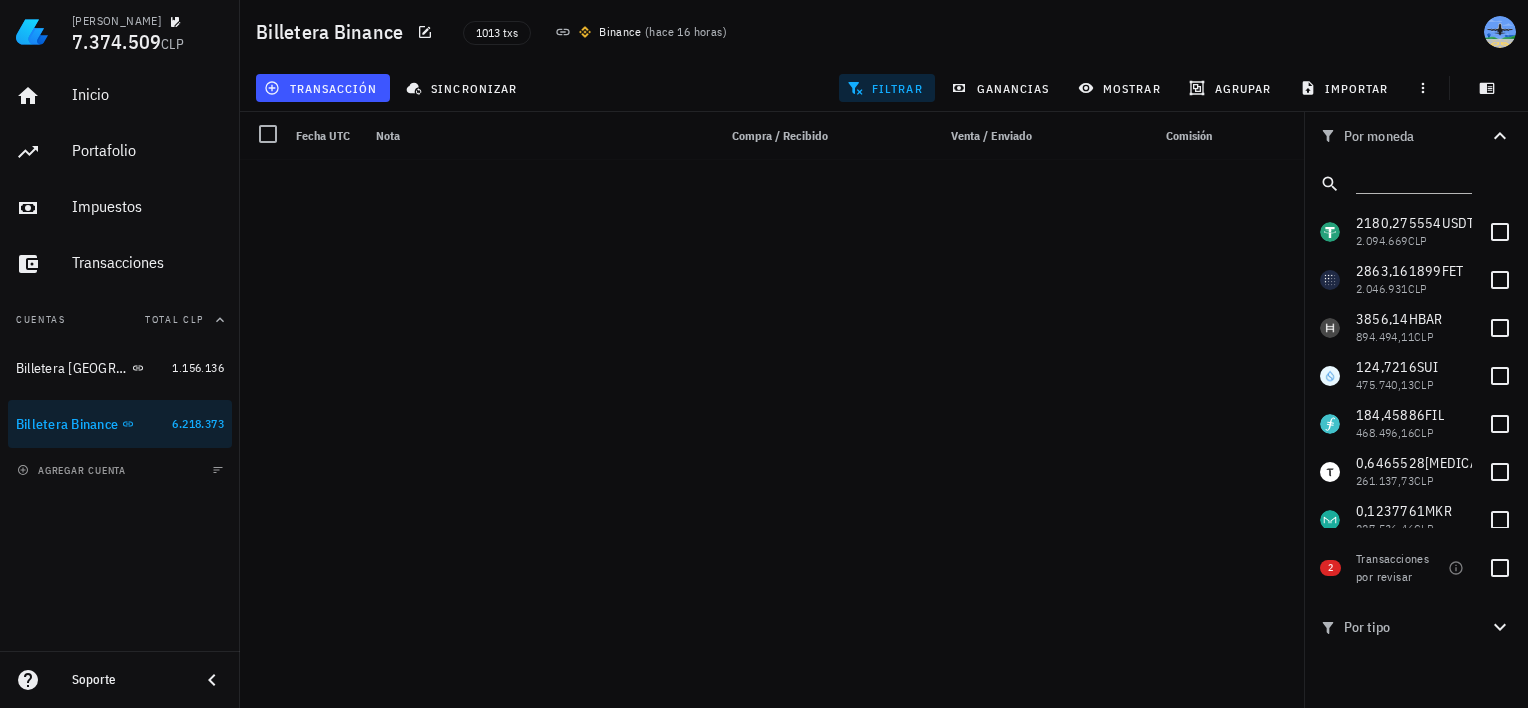 scroll, scrollTop: 0, scrollLeft: 0, axis: both 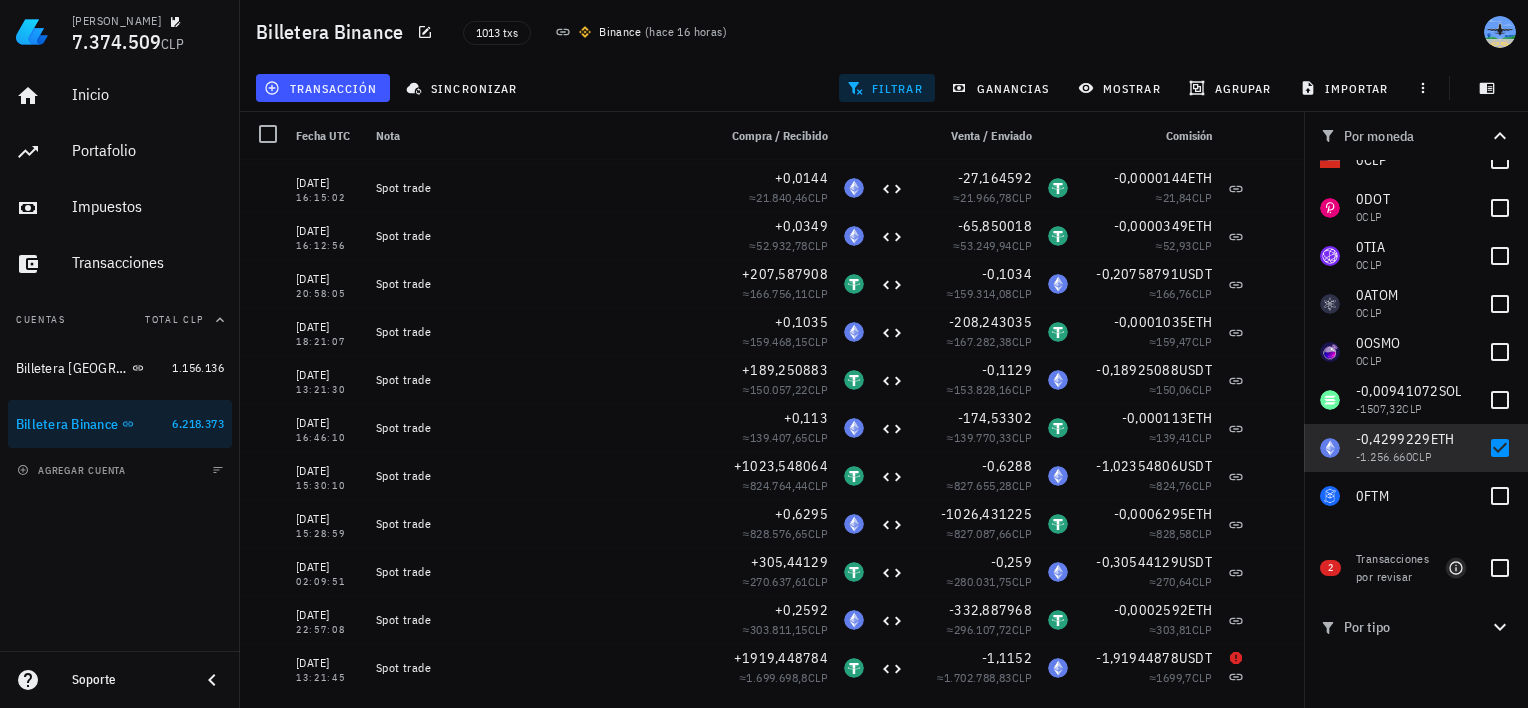 click 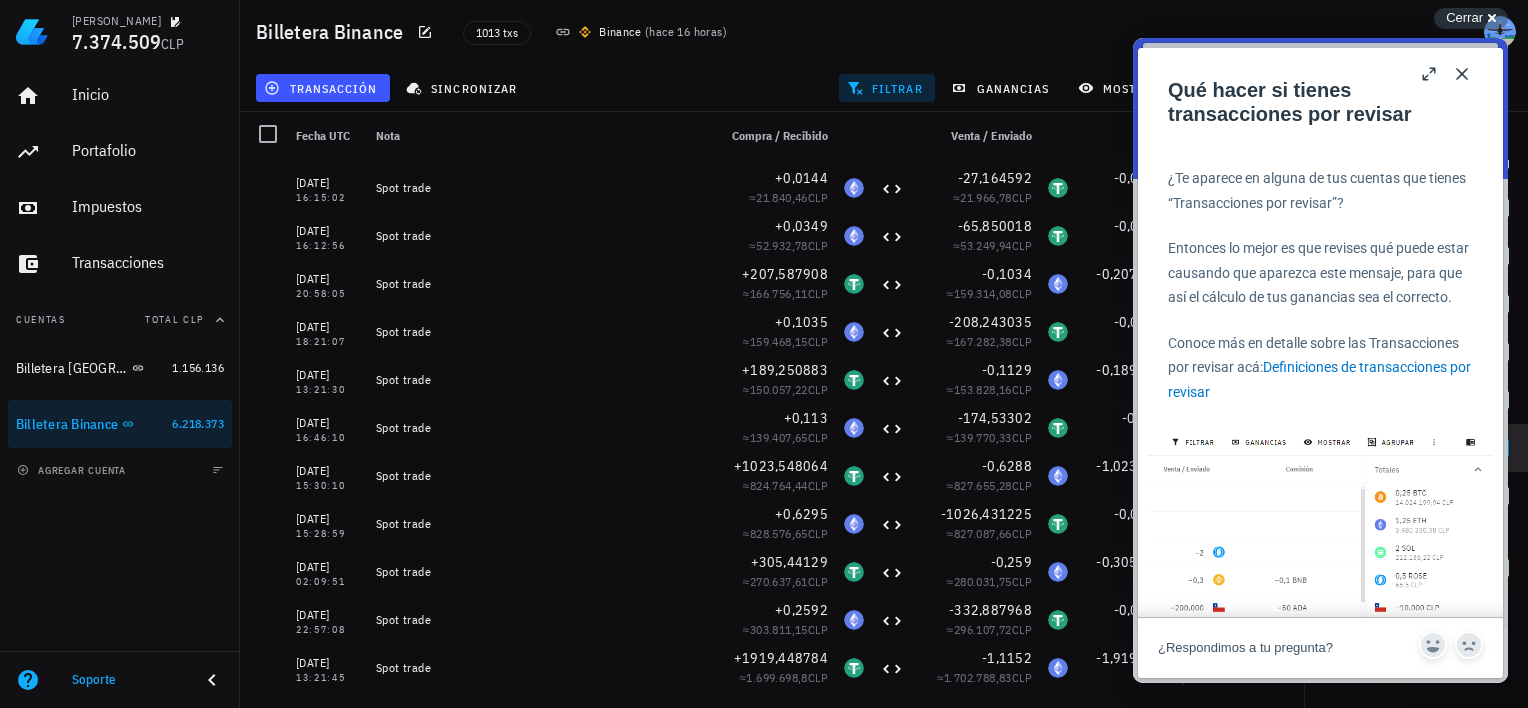 scroll, scrollTop: 2236, scrollLeft: 0, axis: vertical 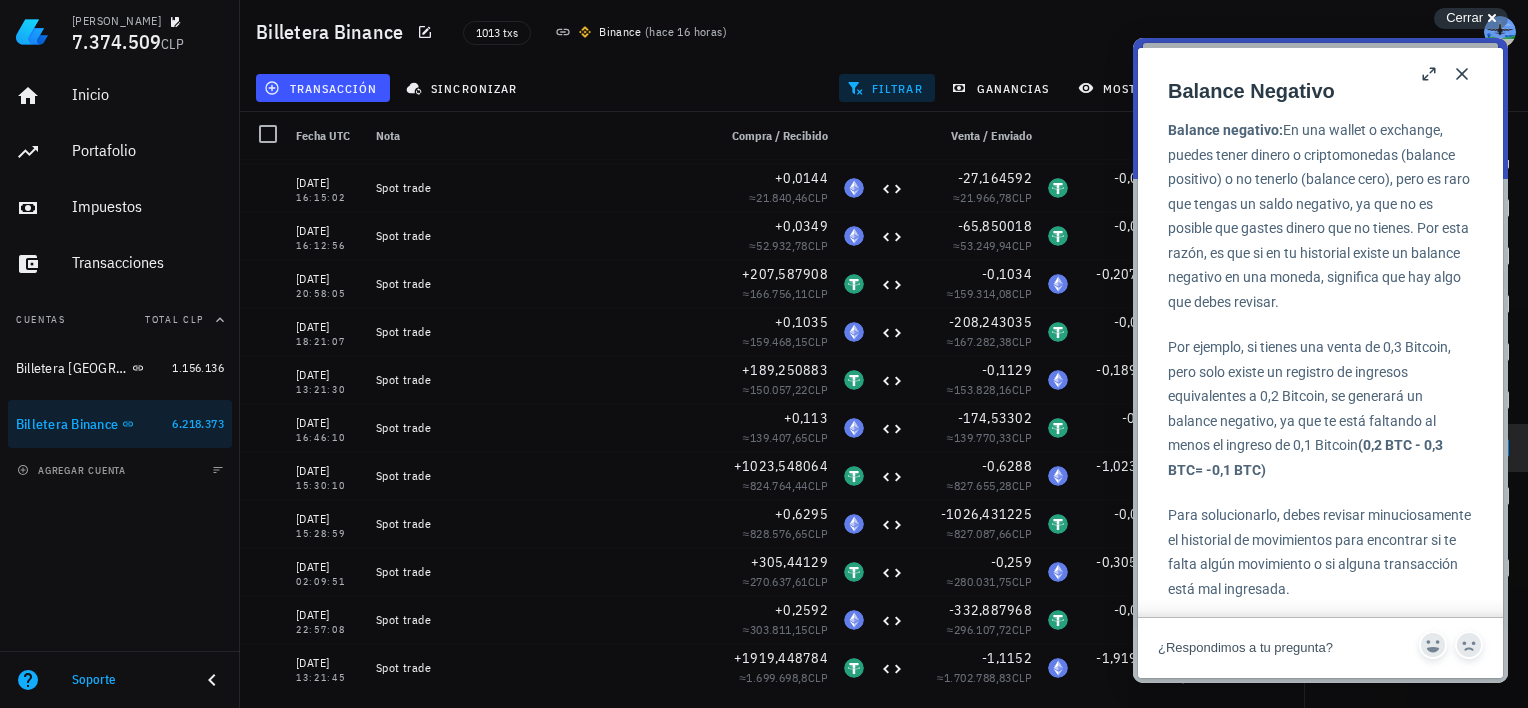 click on "Close" at bounding box center (1462, 74) 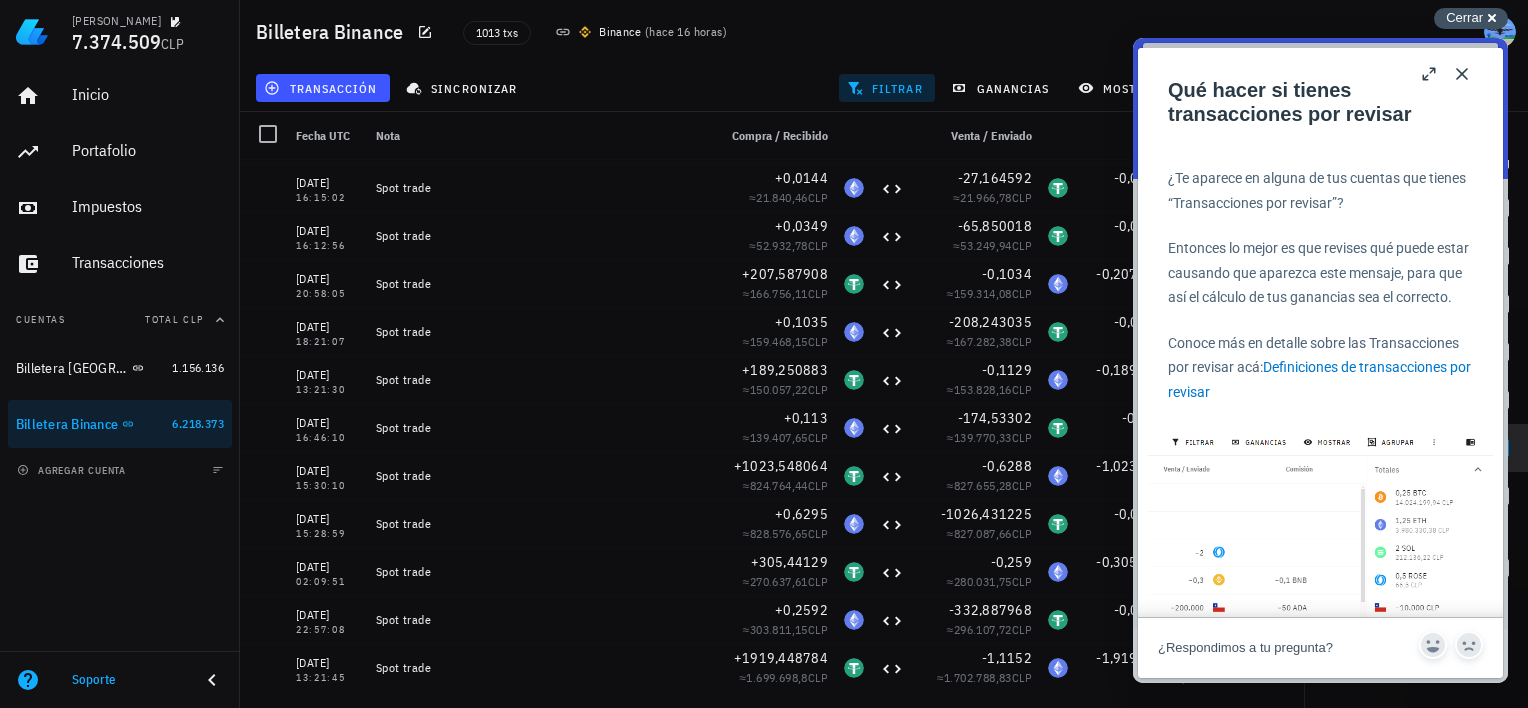 click on "Cerrar" at bounding box center (1464, 17) 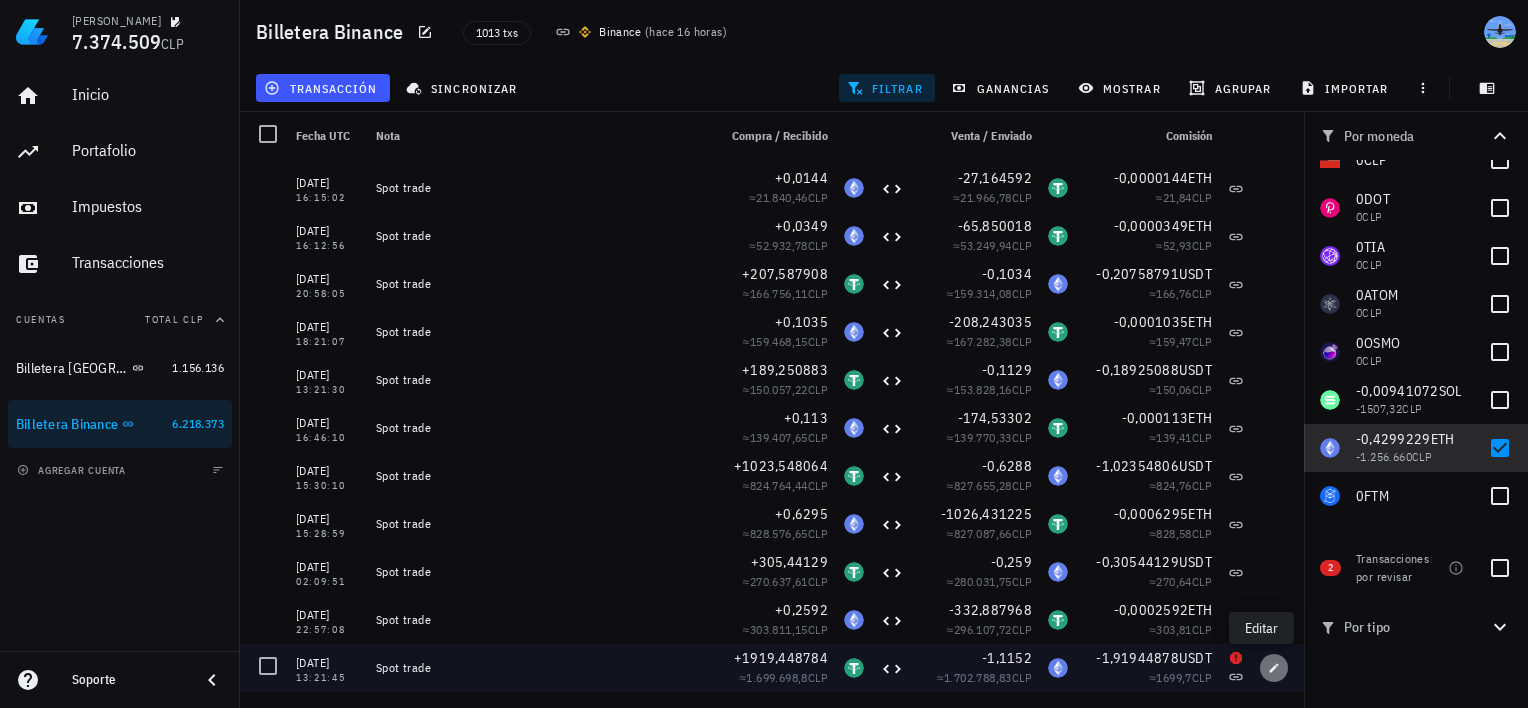 click 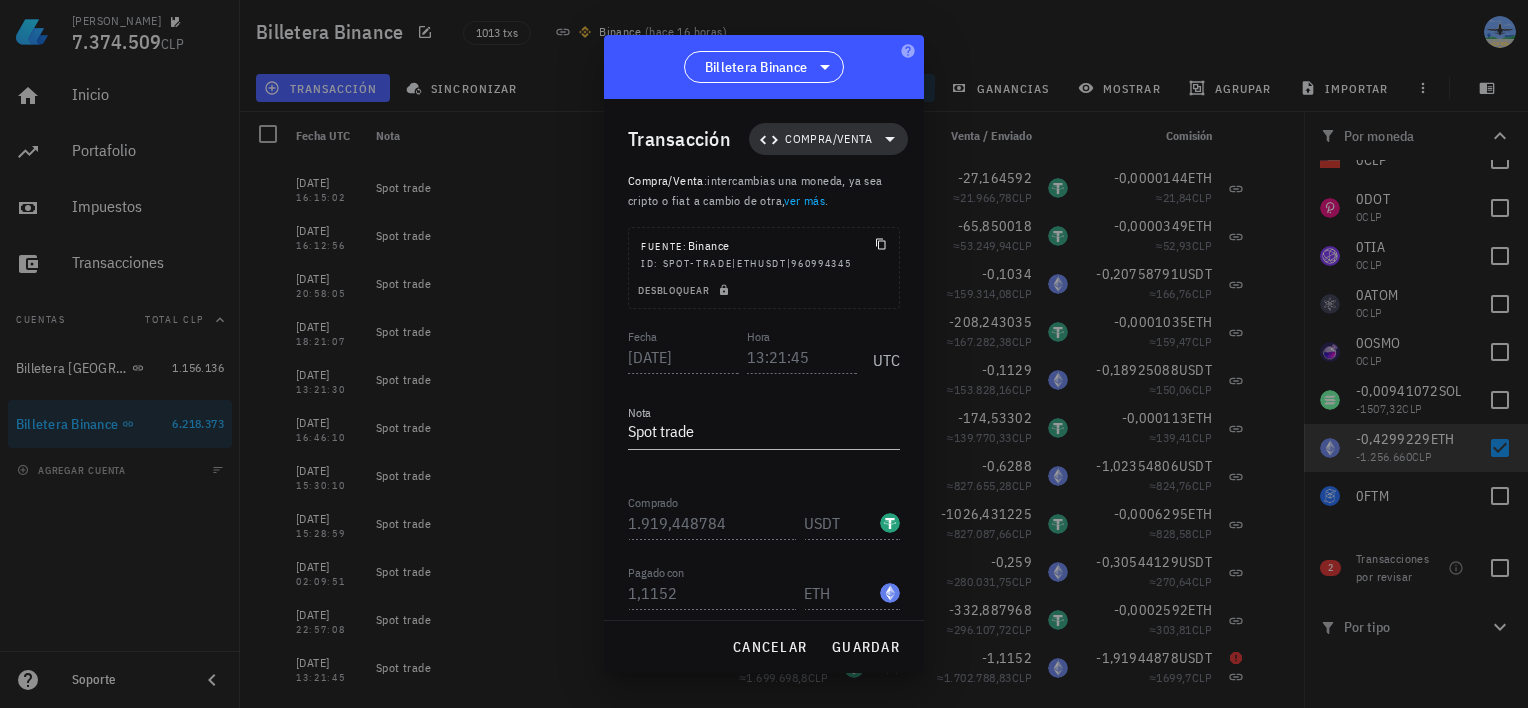 click on "Compra/Venta" at bounding box center [828, 139] 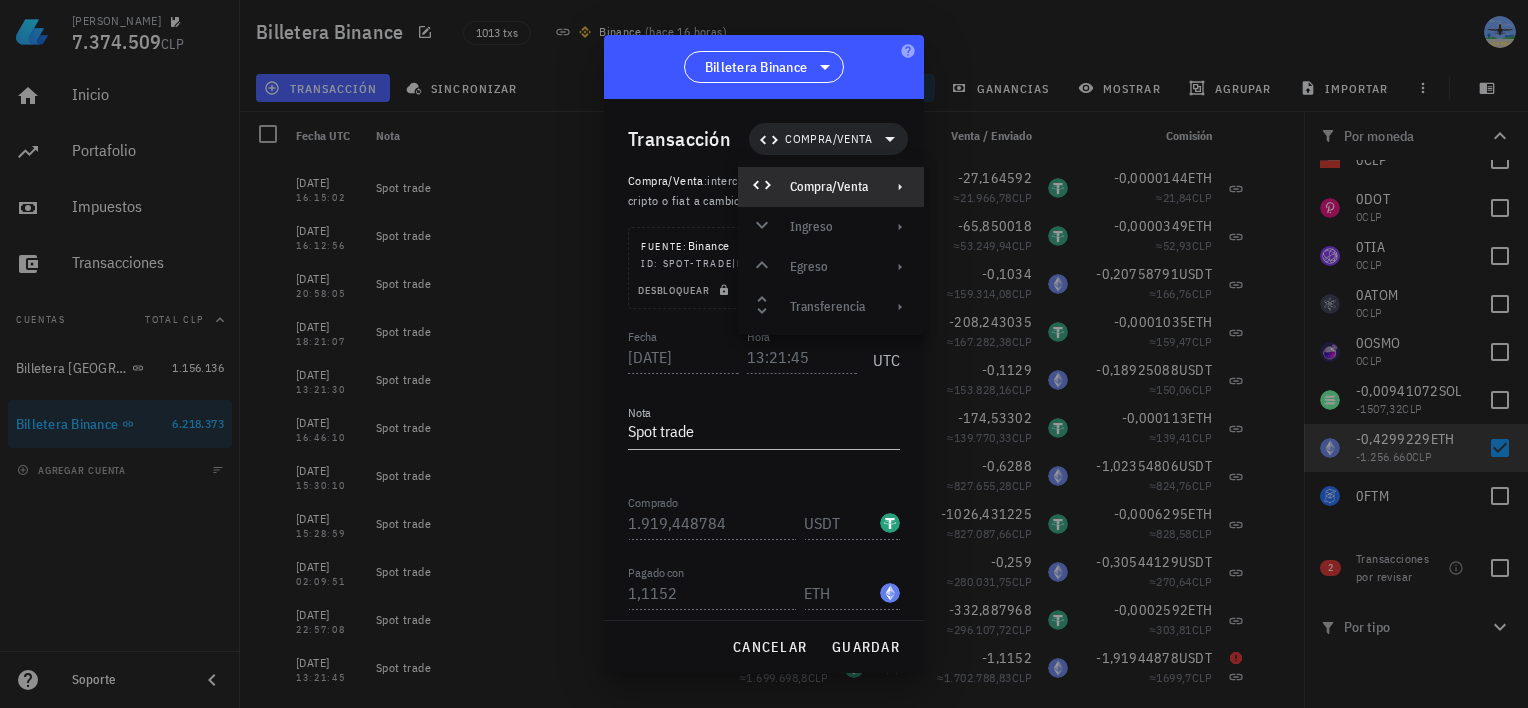 click on "Compra/Venta" at bounding box center (829, 187) 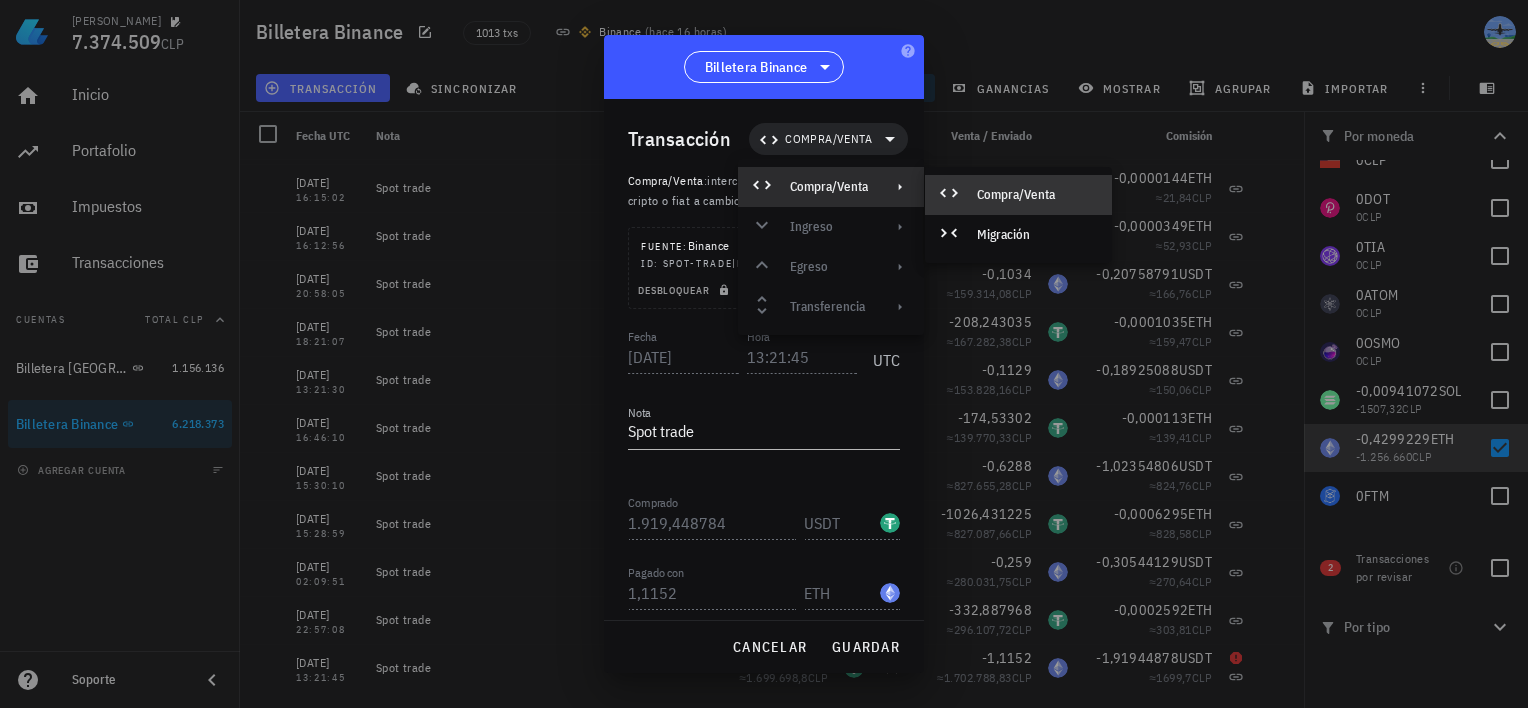 click on "Compra/Venta" at bounding box center (1036, 195) 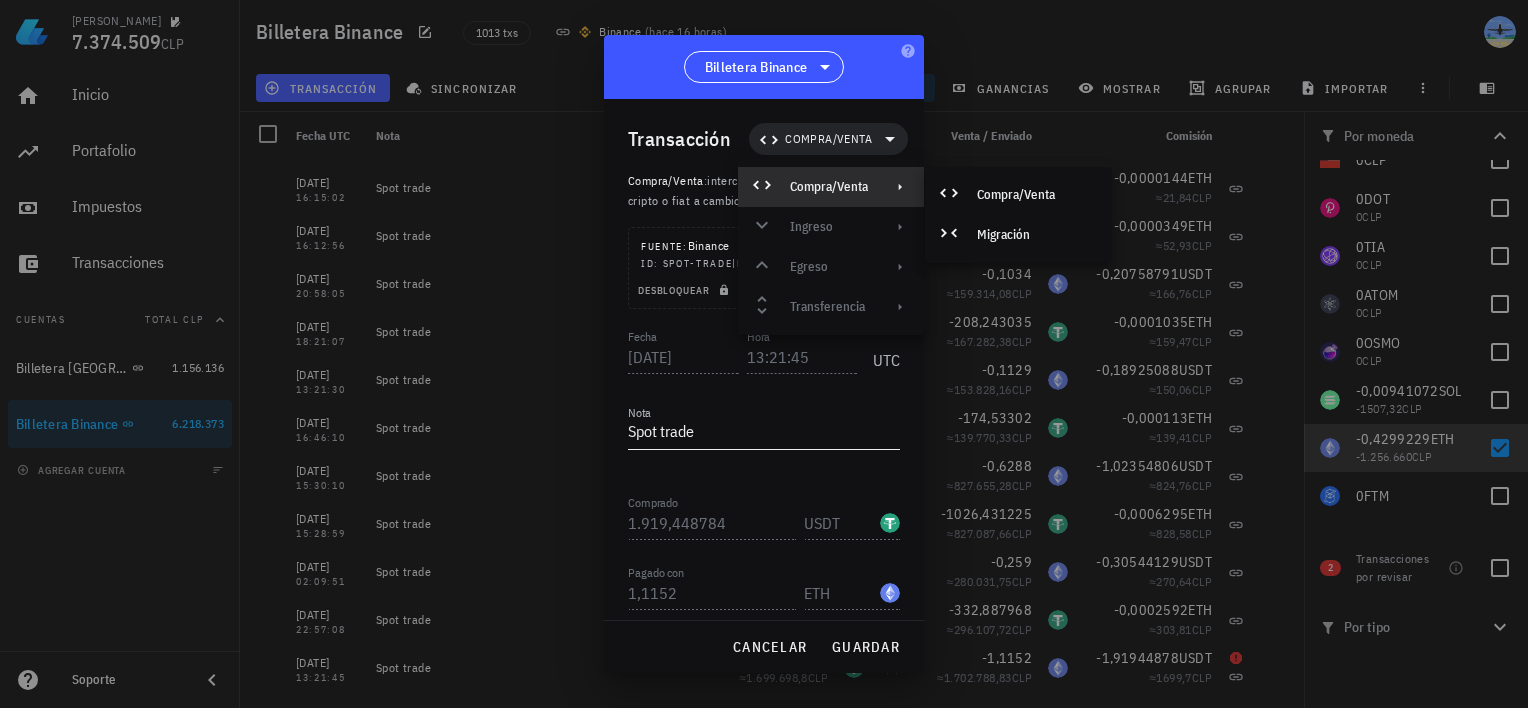 click on "Spot trade" at bounding box center [764, 433] 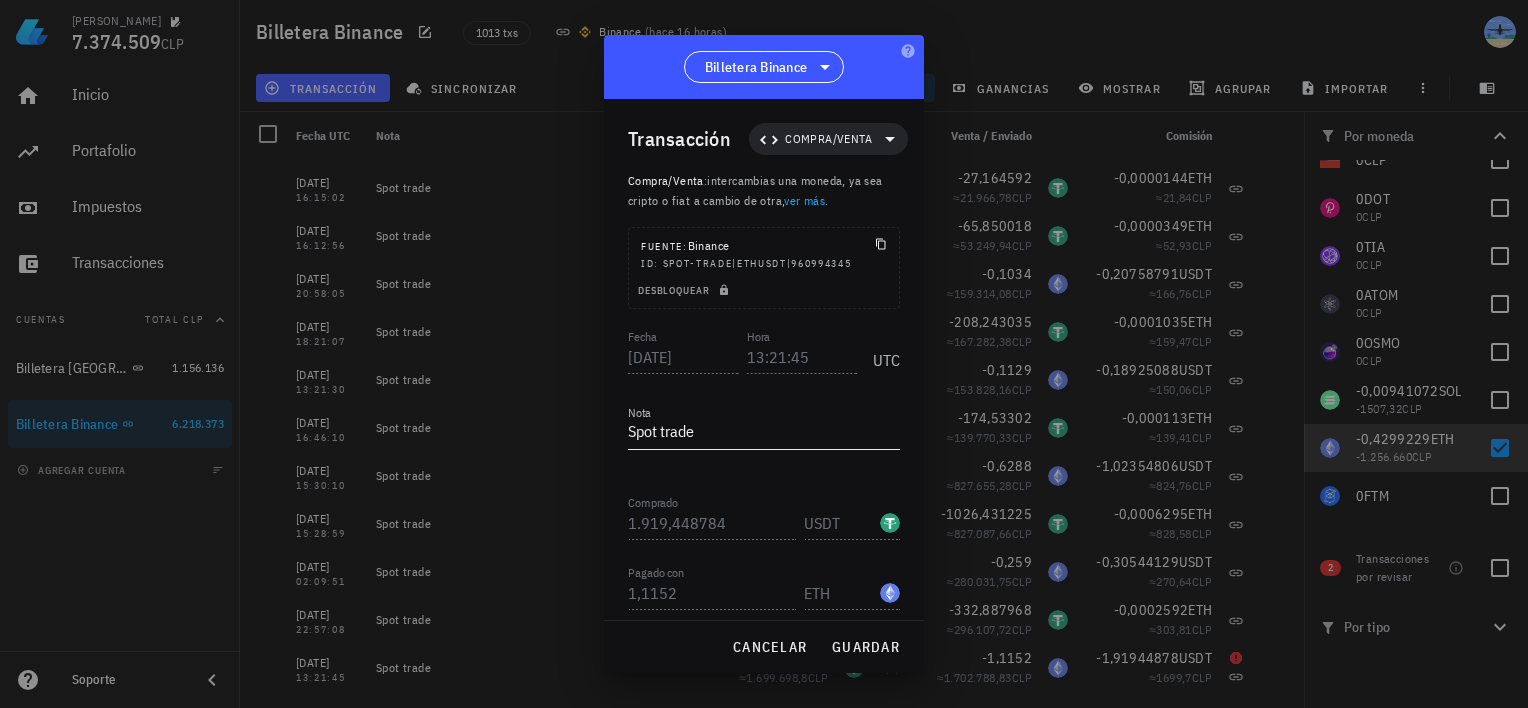 click on "Nota Spot trade" at bounding box center [764, 438] 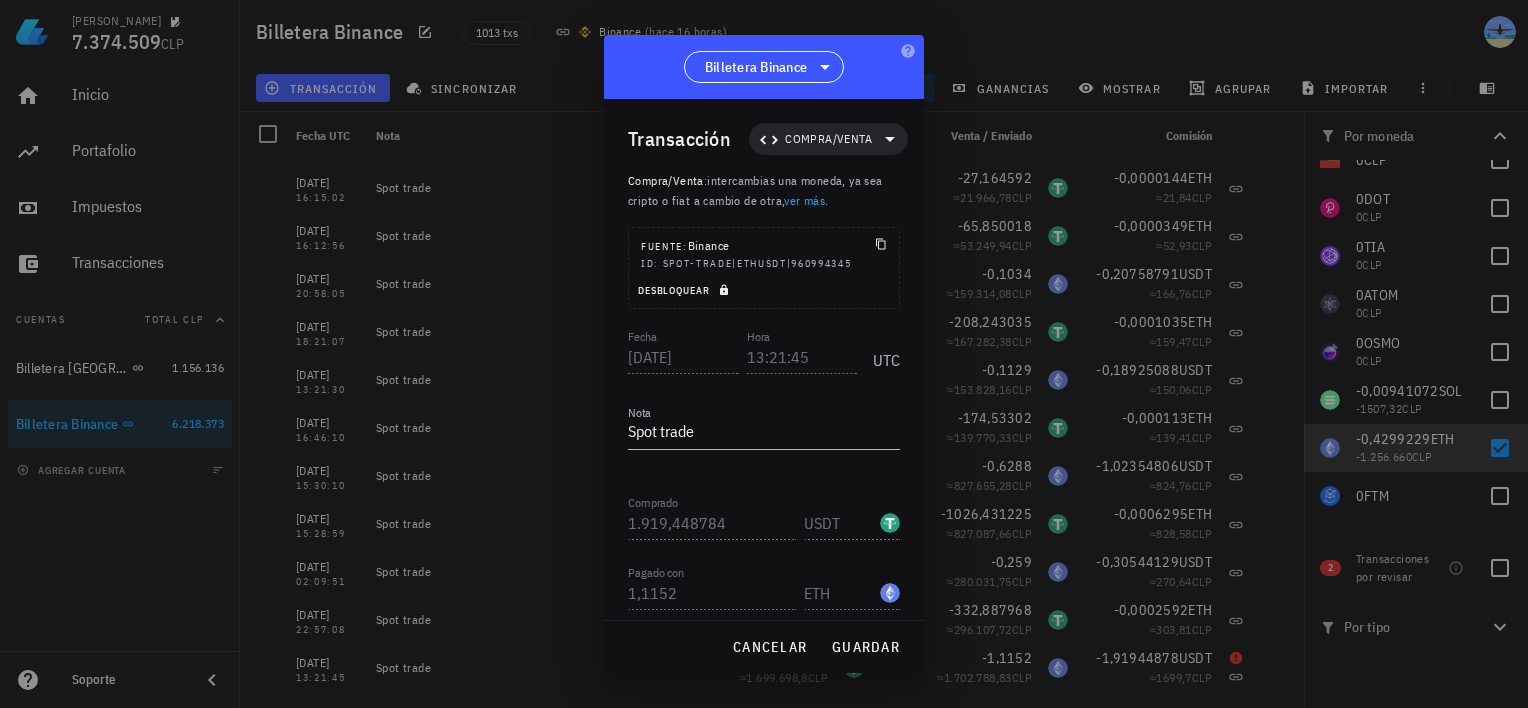 click 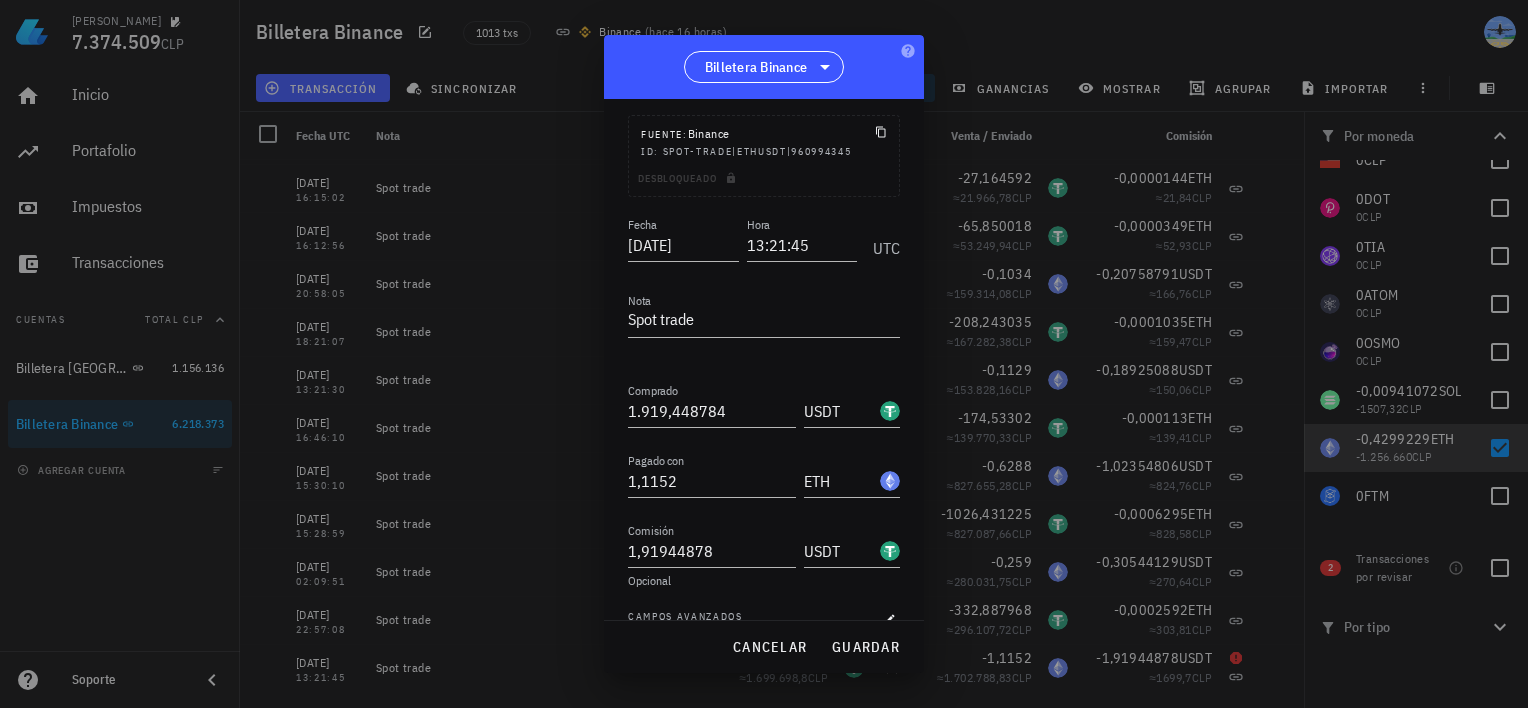 scroll, scrollTop: 0, scrollLeft: 0, axis: both 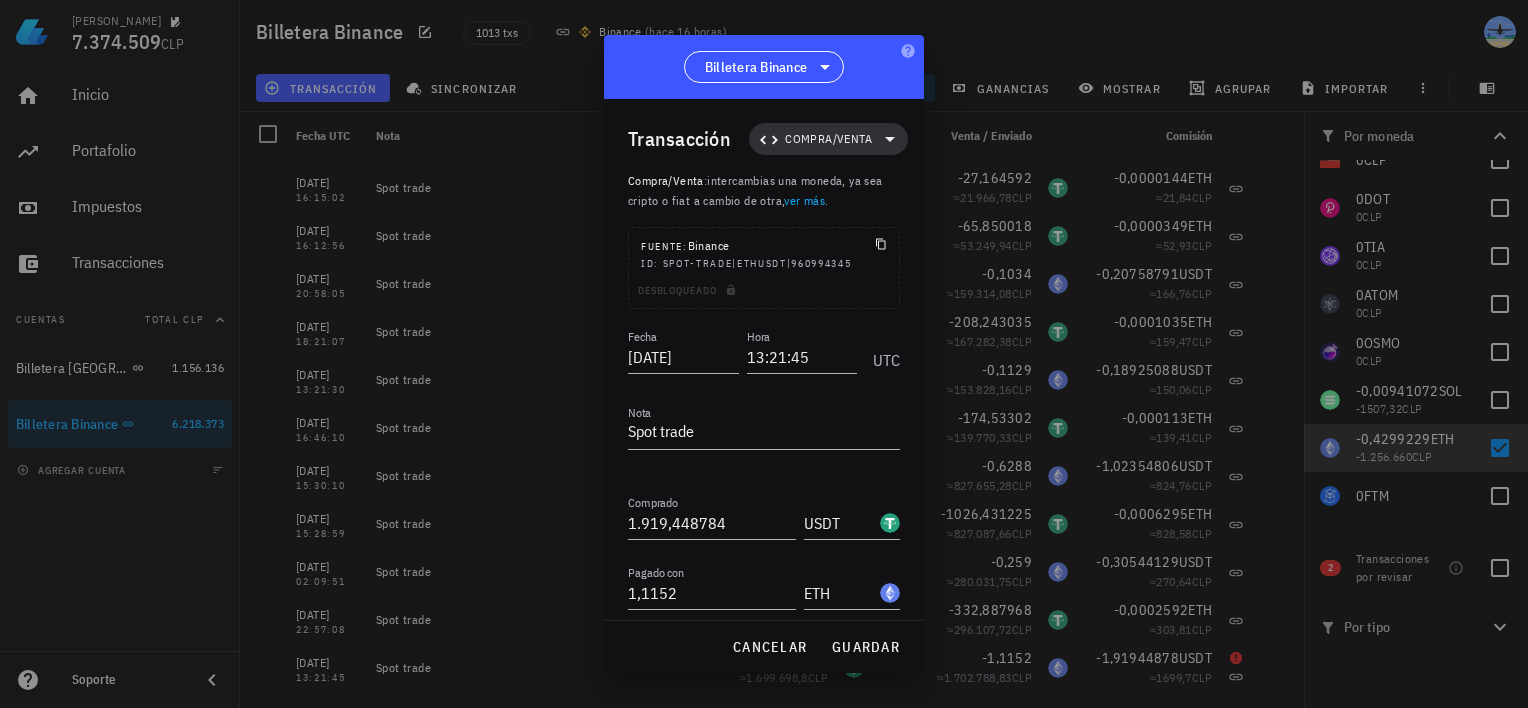 click on "Compra/Venta" at bounding box center [828, 139] 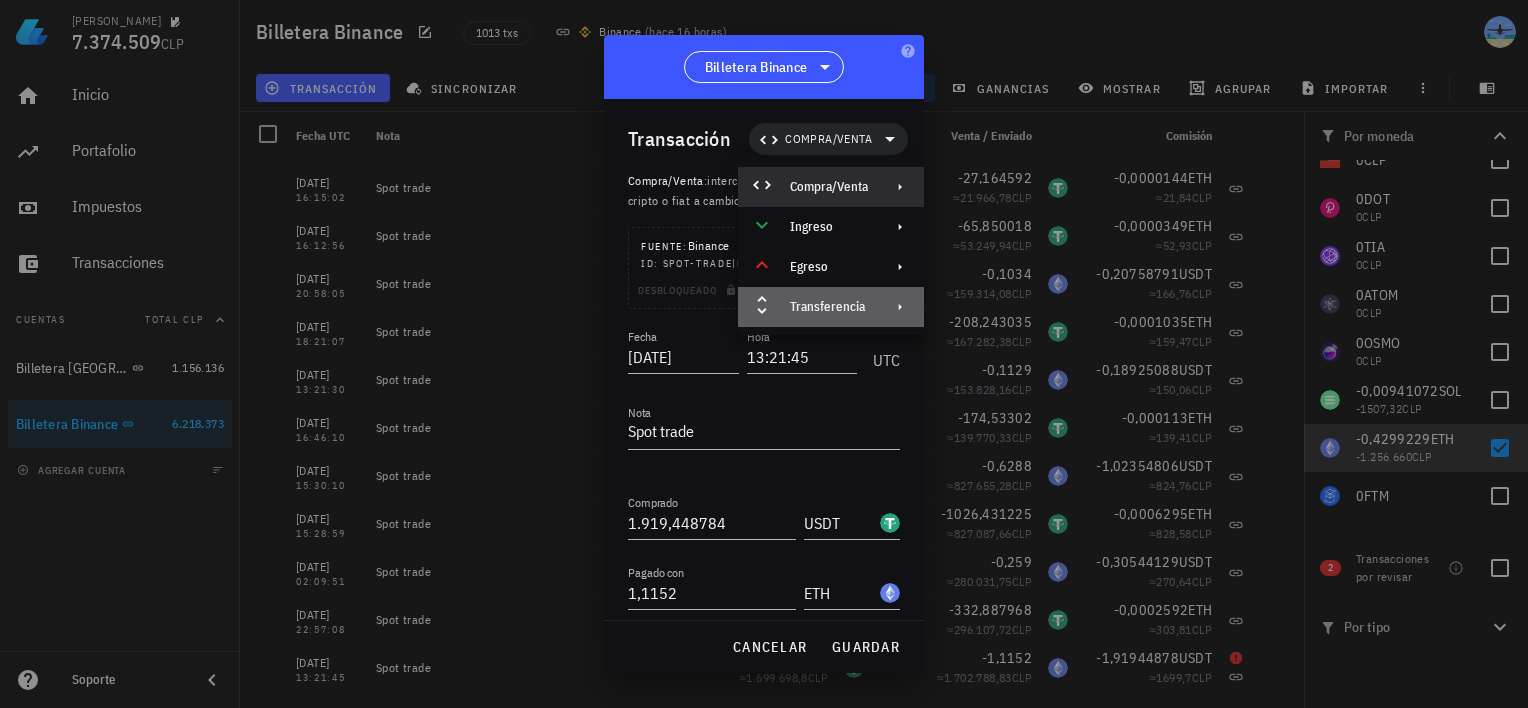 click on "Transferencia" at bounding box center (829, 307) 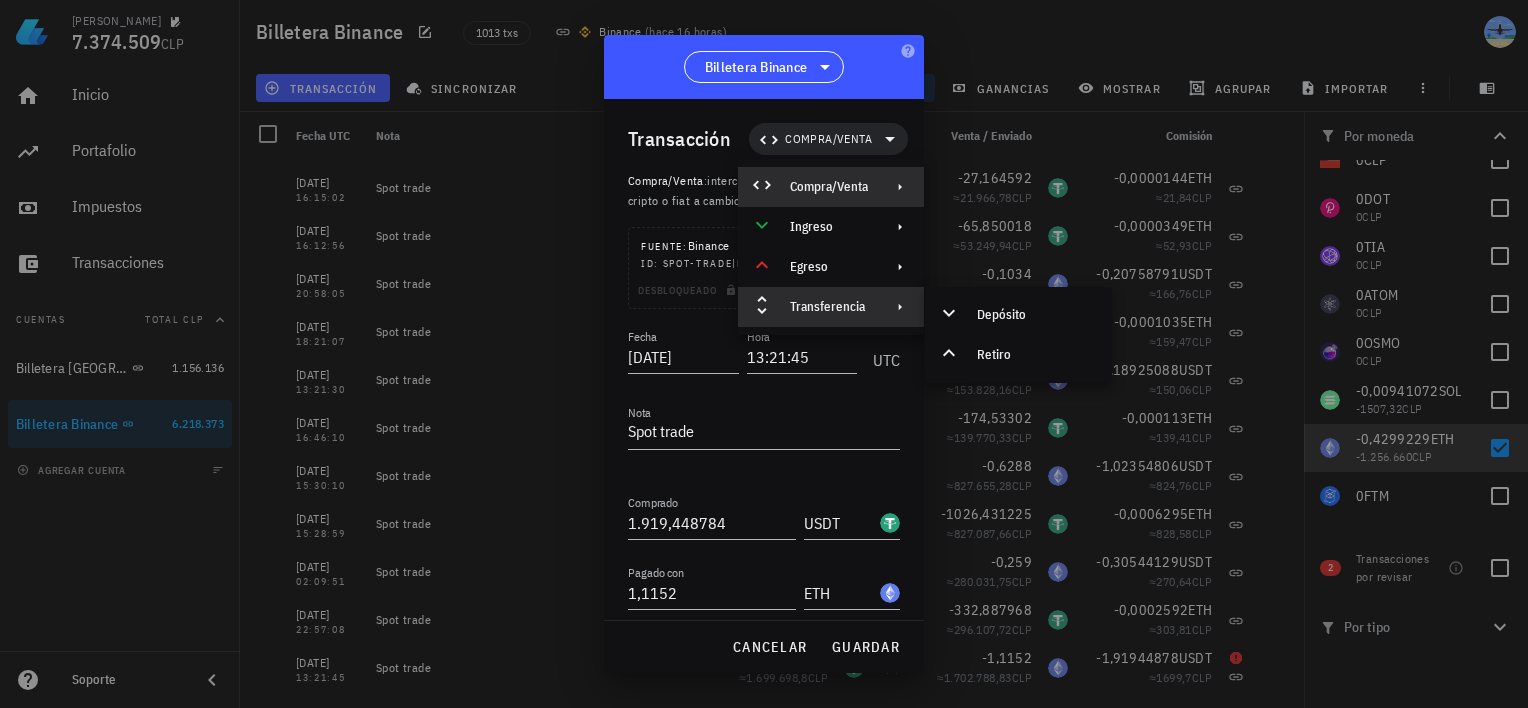 click on "Compra/Venta" at bounding box center [829, 187] 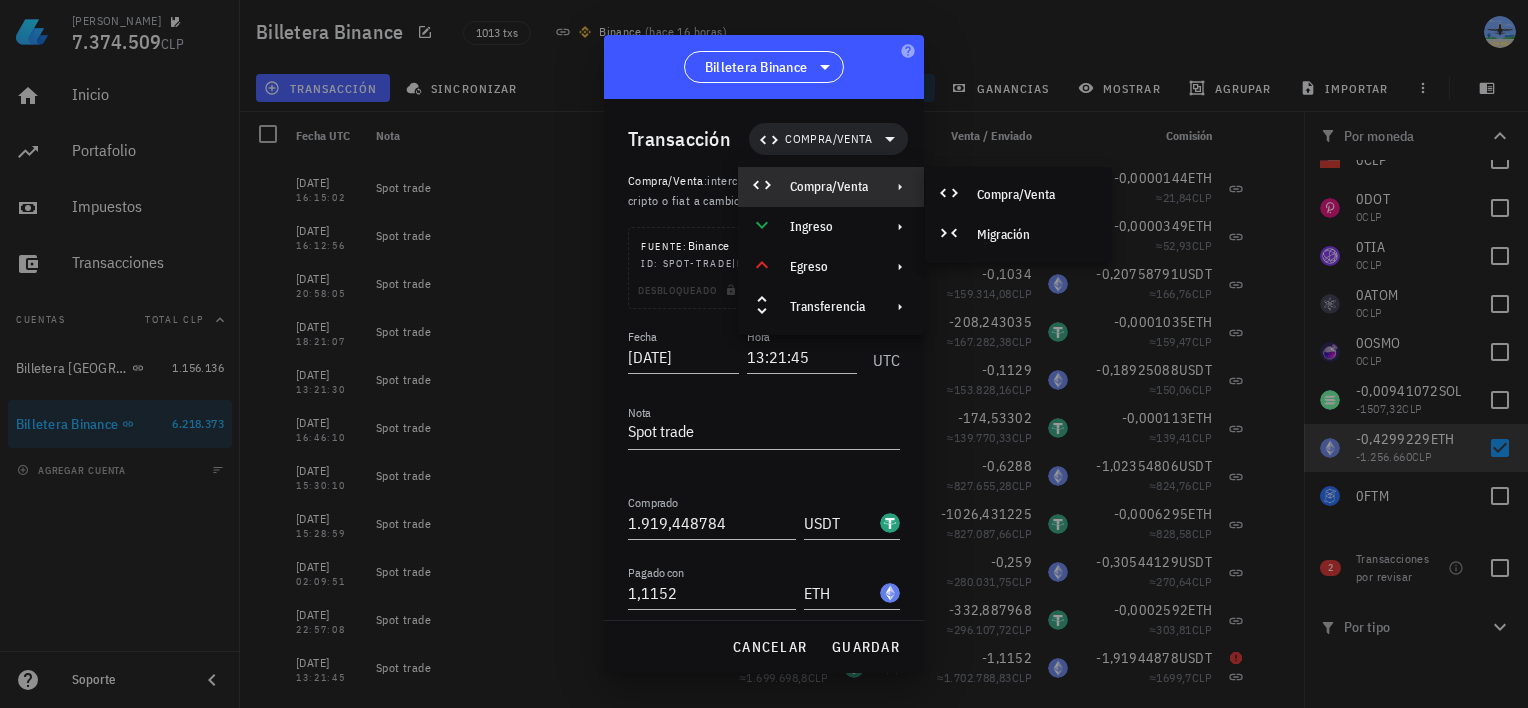 click on "Transacción
Compra/Venta
Compra/Venta :
intercambias una moneda, ya sea cripto o fiat a cambio de otra,  ver más .   Fuente:
Binance
ID: spot-trade|ethusdt|960994345
Desbloqueado
Fecha [DATE]   Hora 13:21:45   UTC   Nota Spot trade     Comprado 1.919,448784   USDT   Pagado con 1,1152   ETH   Comisión 1,91944878   USDT Opcional   Campos avanzados       Datos de origen" at bounding box center [764, 359] 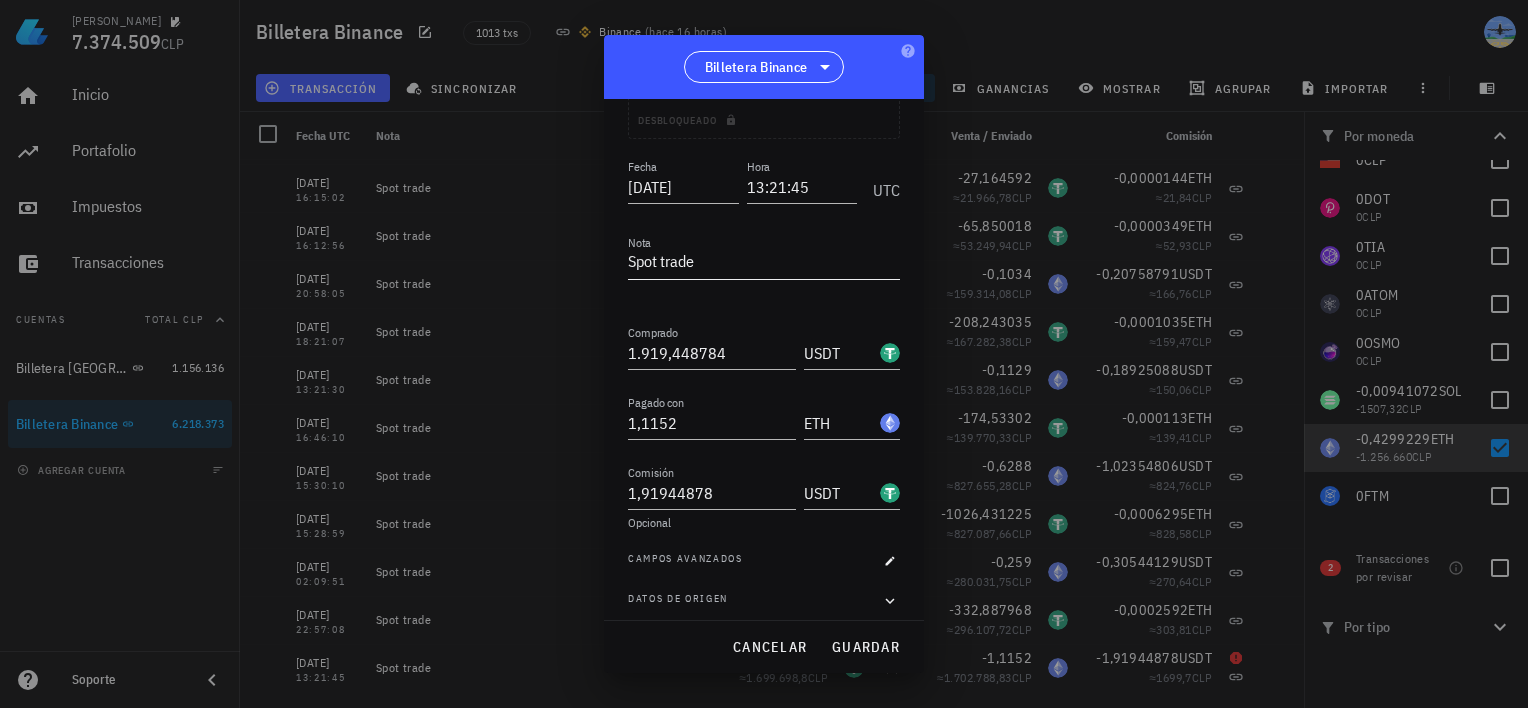 scroll, scrollTop: 180, scrollLeft: 0, axis: vertical 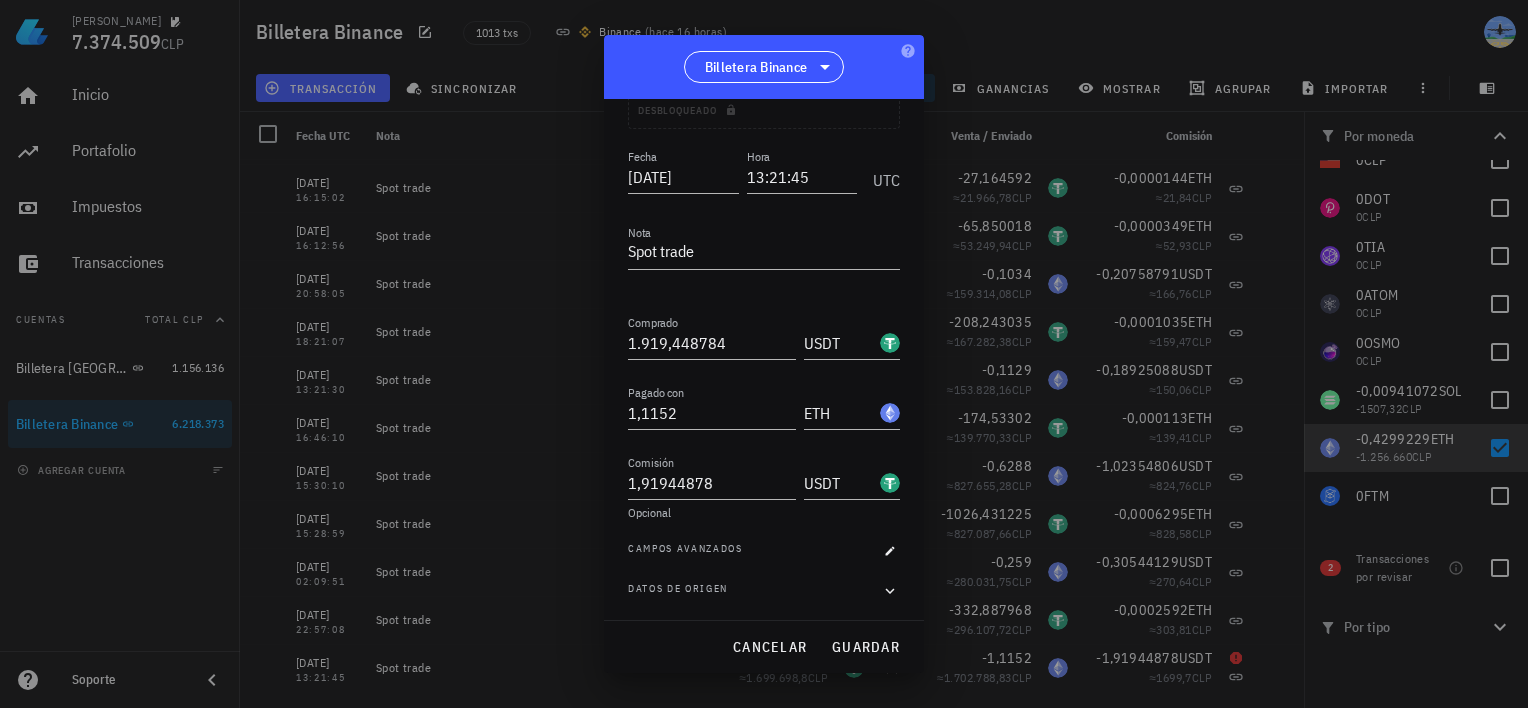 click at bounding box center (764, 354) 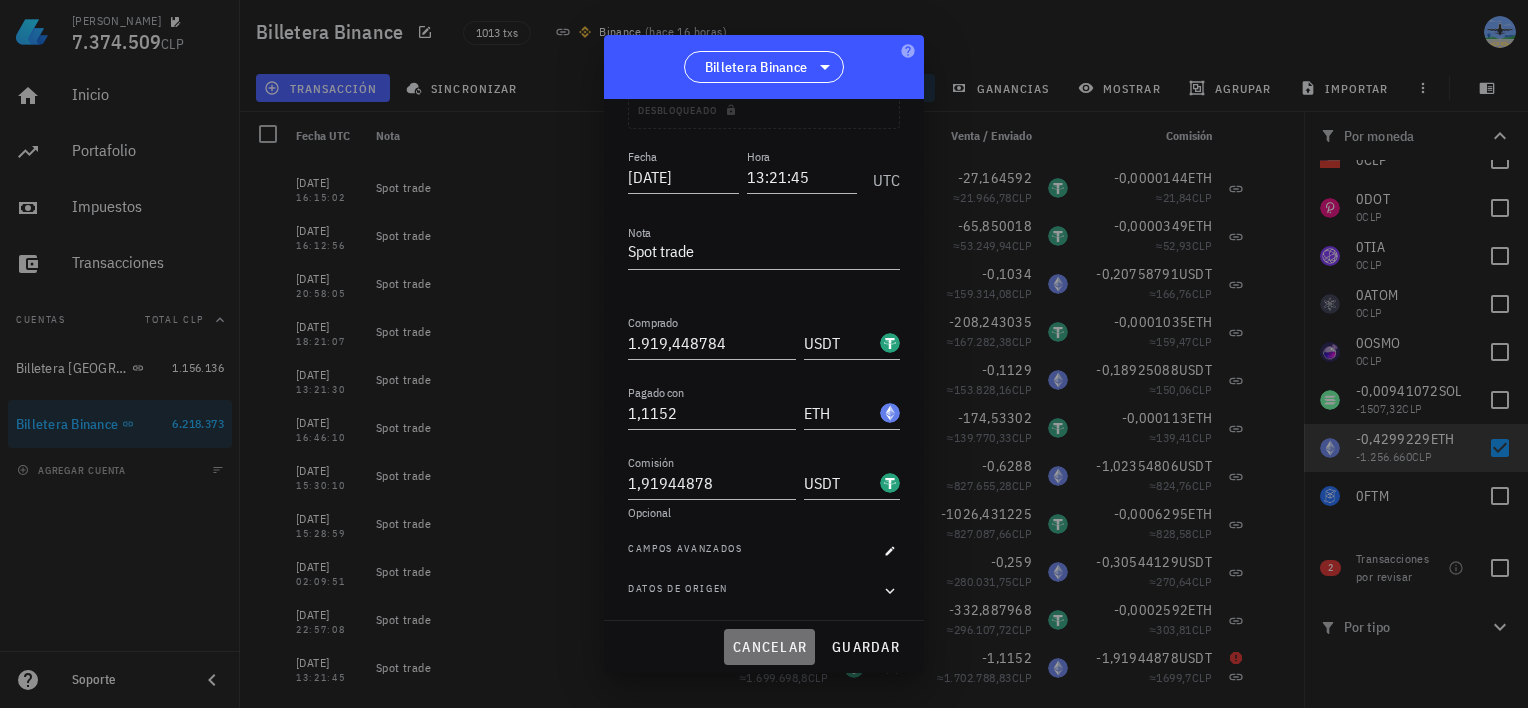 click on "cancelar" at bounding box center [769, 647] 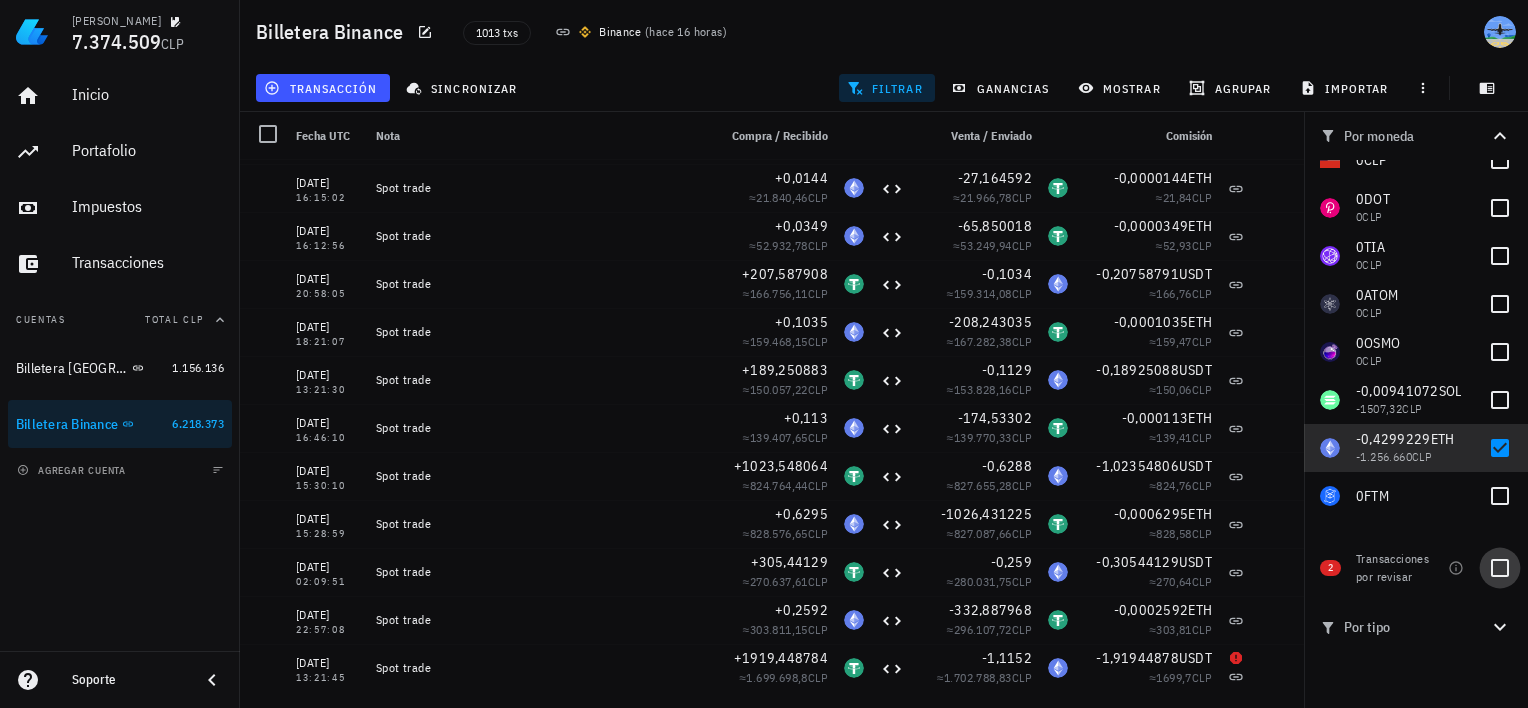 click at bounding box center (1500, 568) 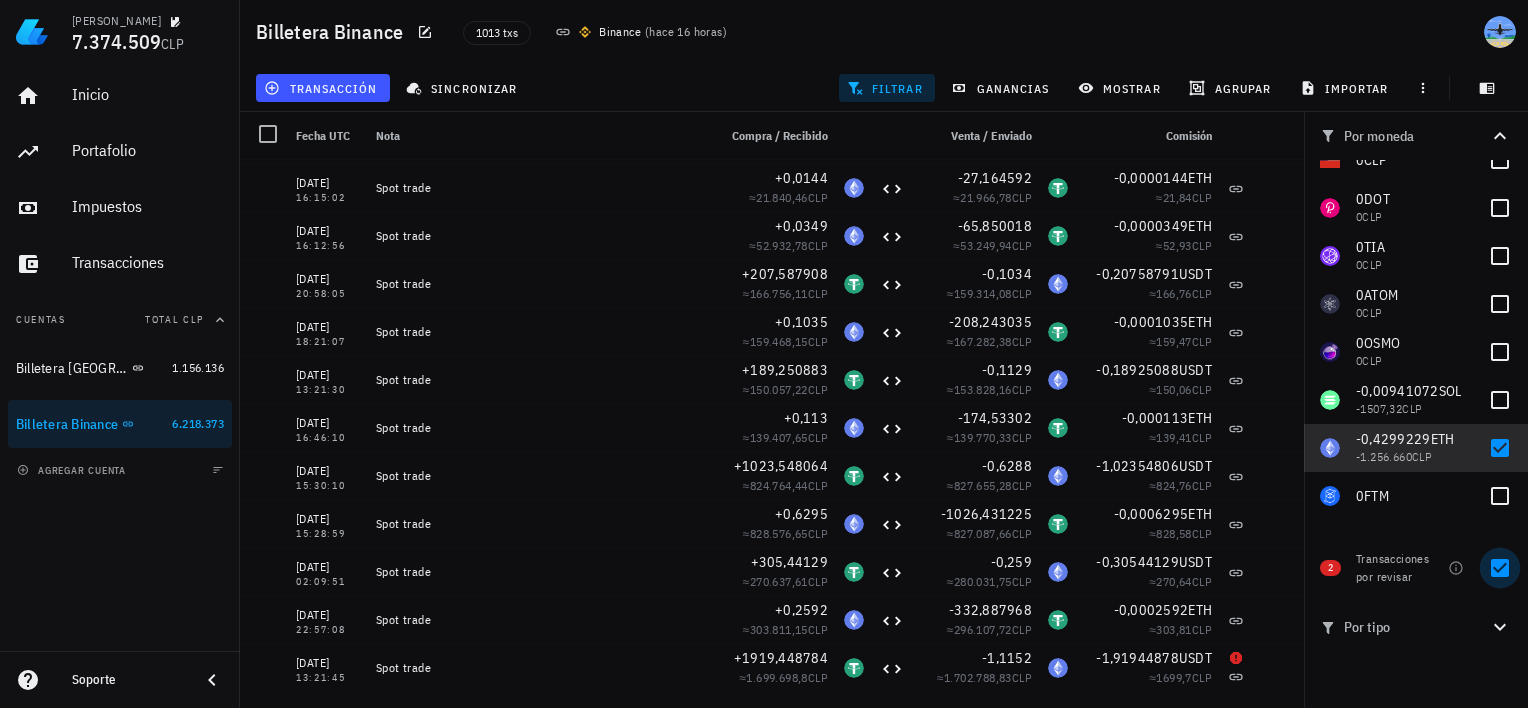 click at bounding box center [1500, 568] 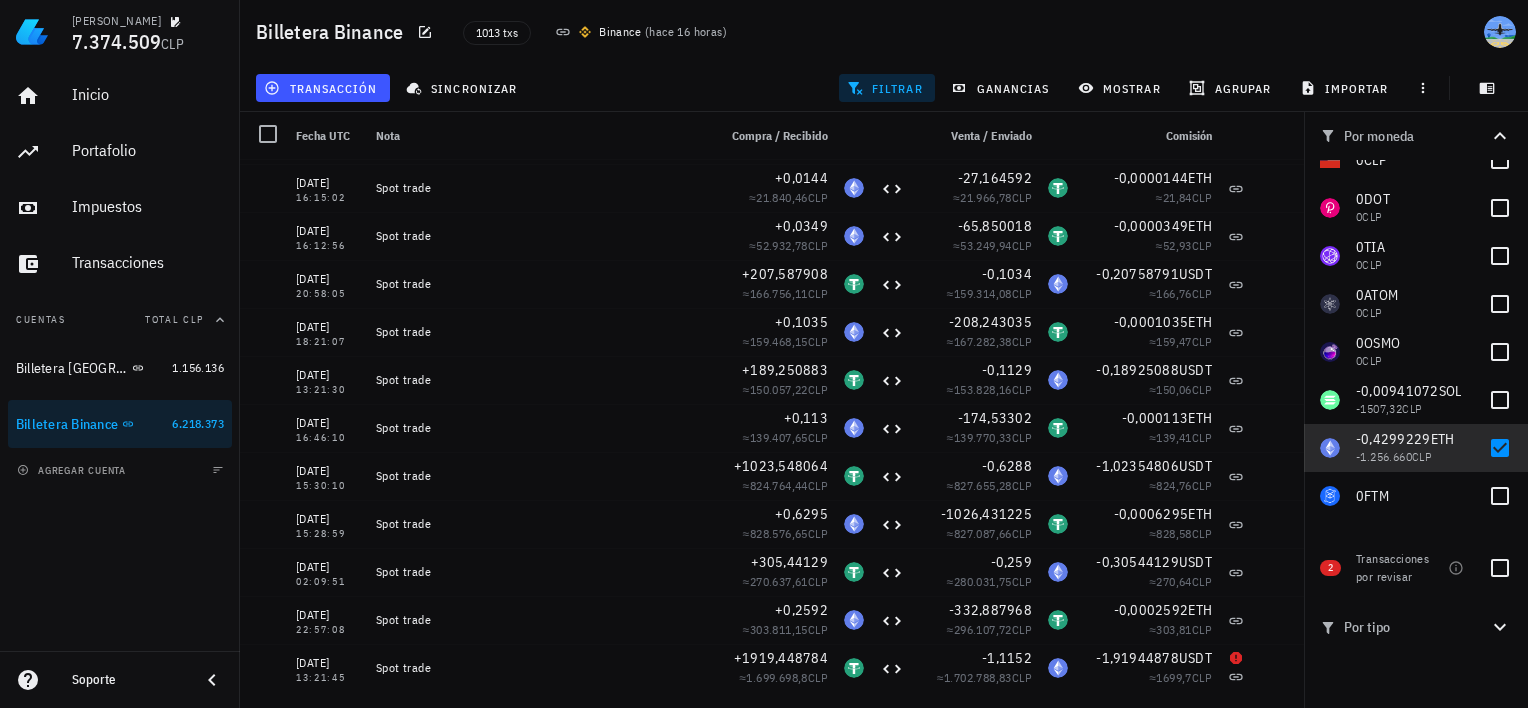 scroll, scrollTop: 0, scrollLeft: 0, axis: both 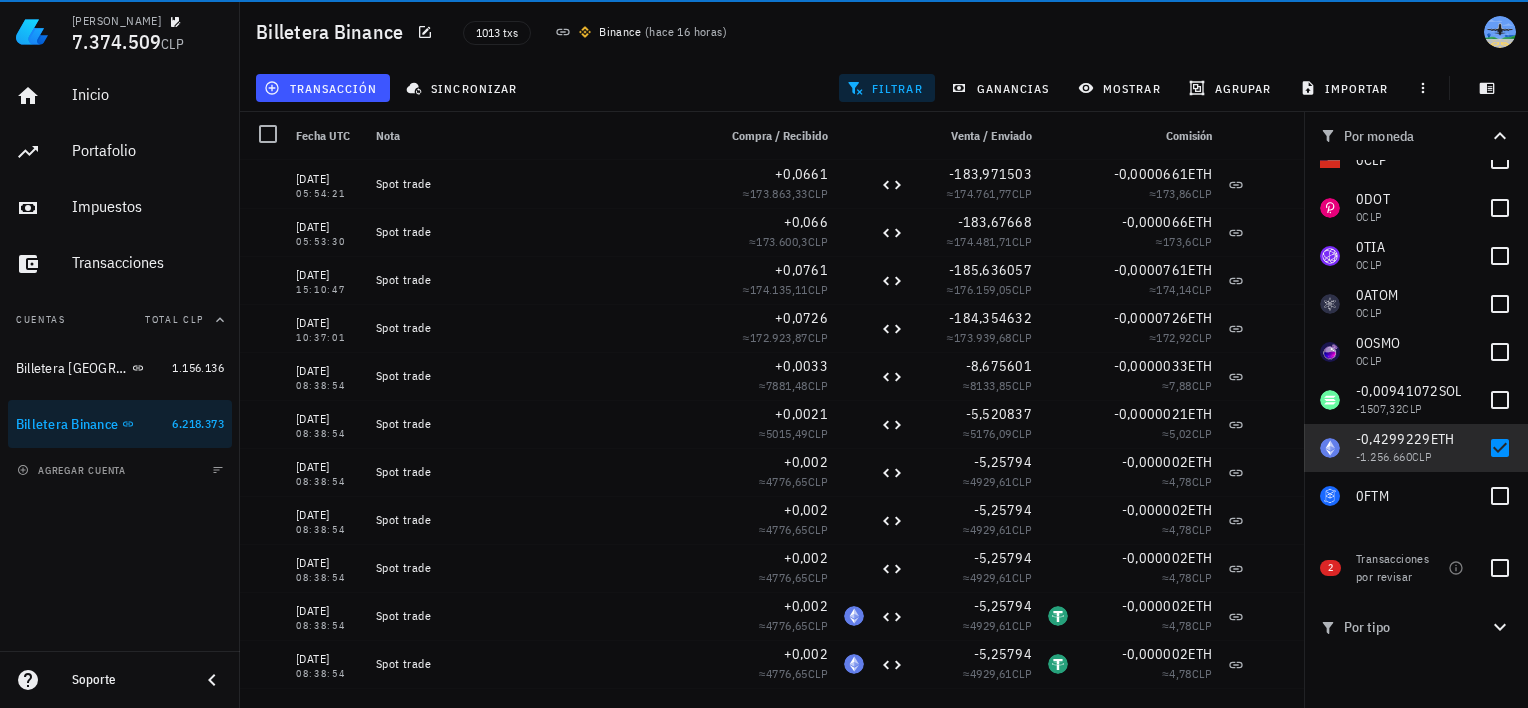 click on "Transacciones por revisar" at bounding box center (1398, 568) 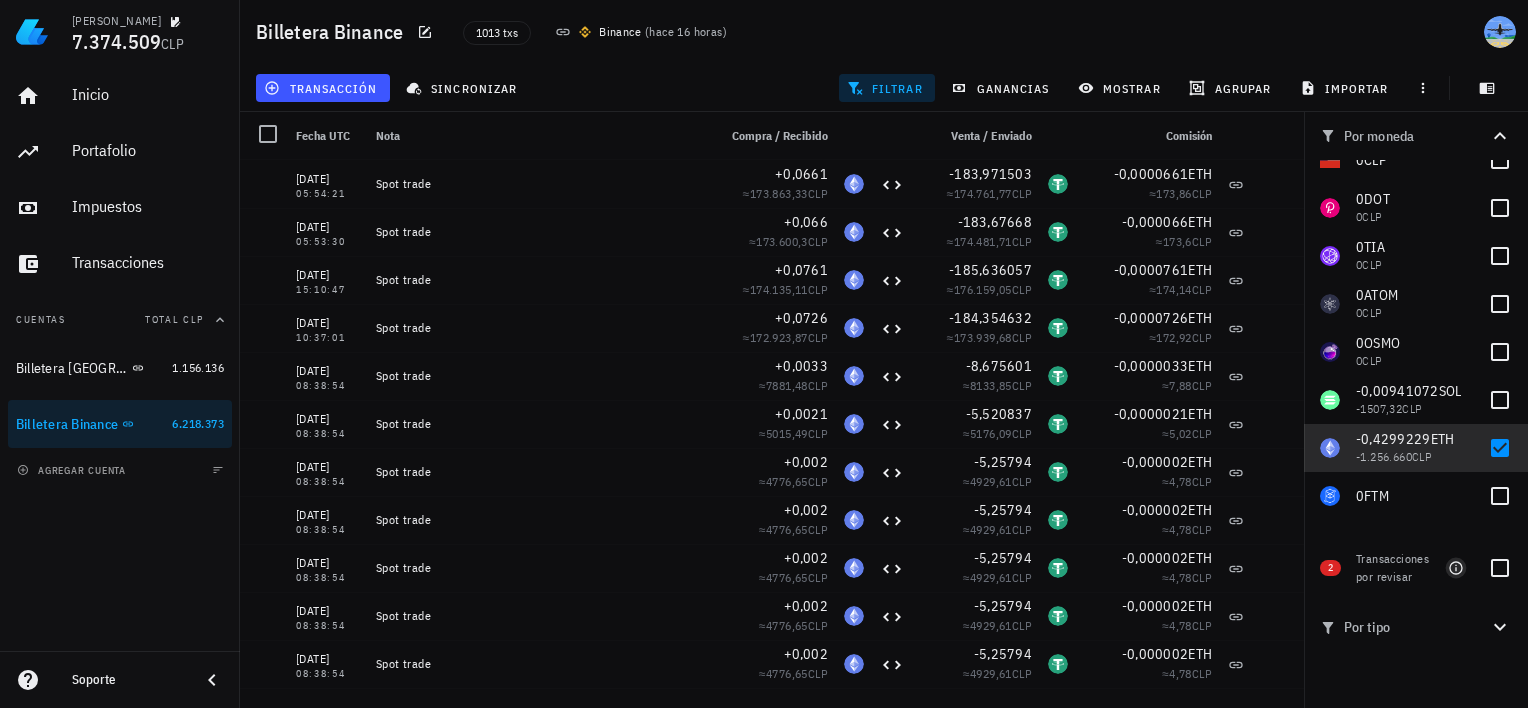 click 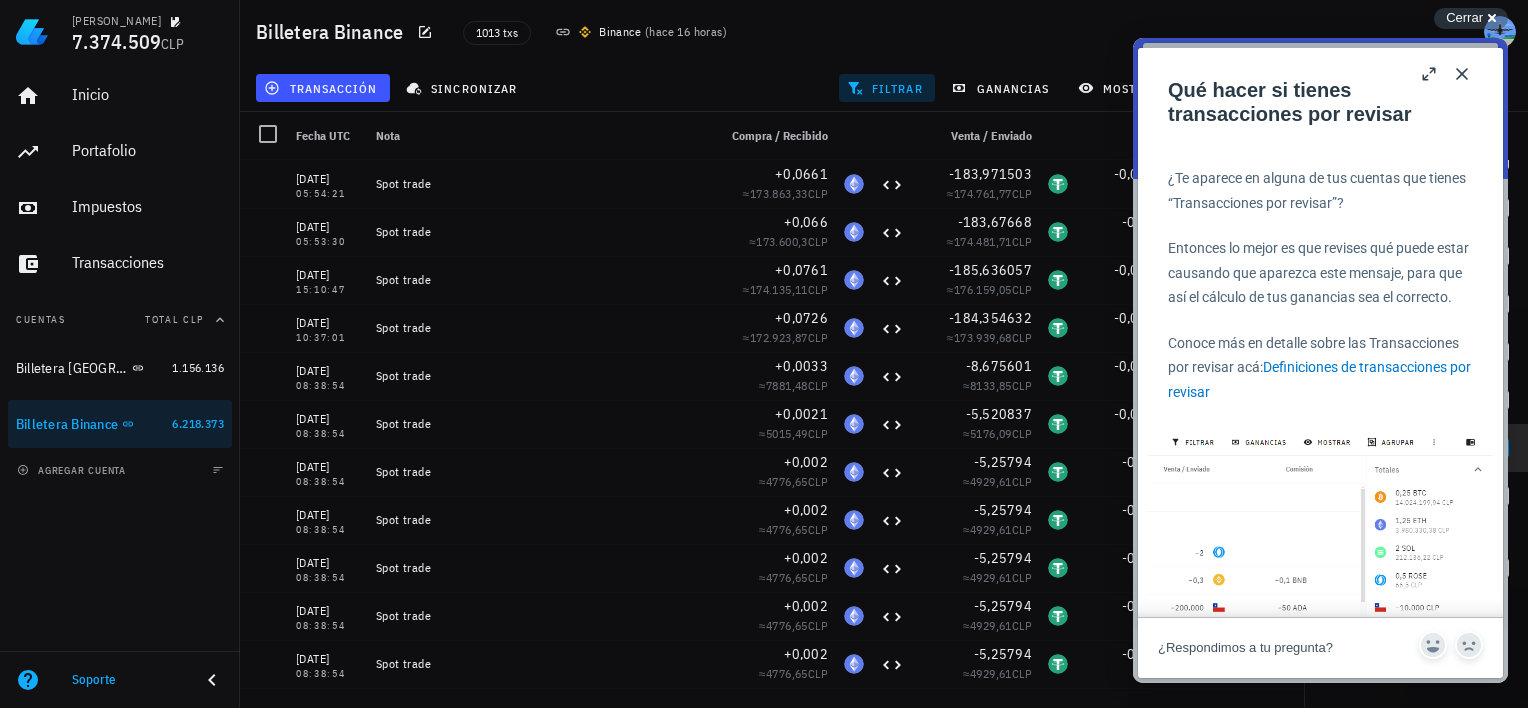 scroll, scrollTop: 1600, scrollLeft: 0, axis: vertical 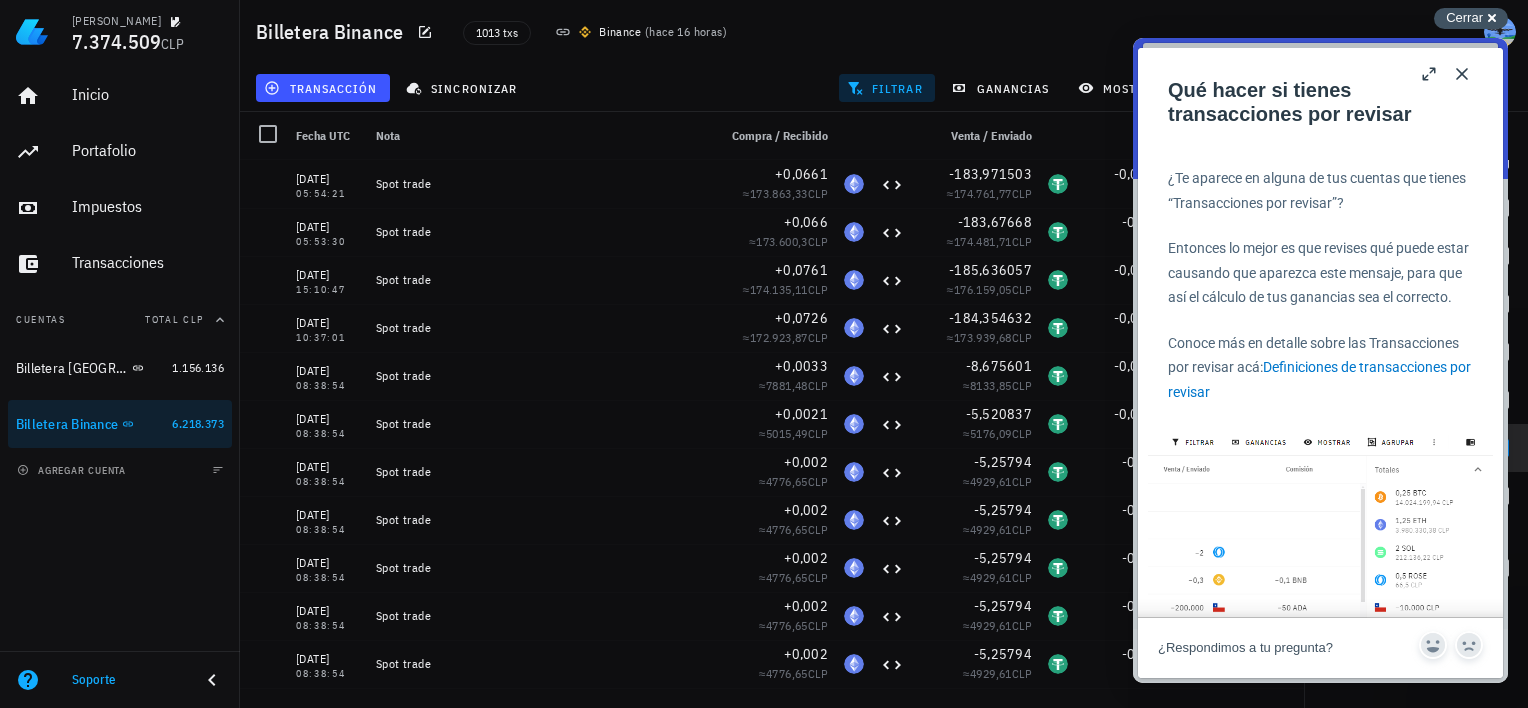 click on "Cerrar" at bounding box center [1464, 17] 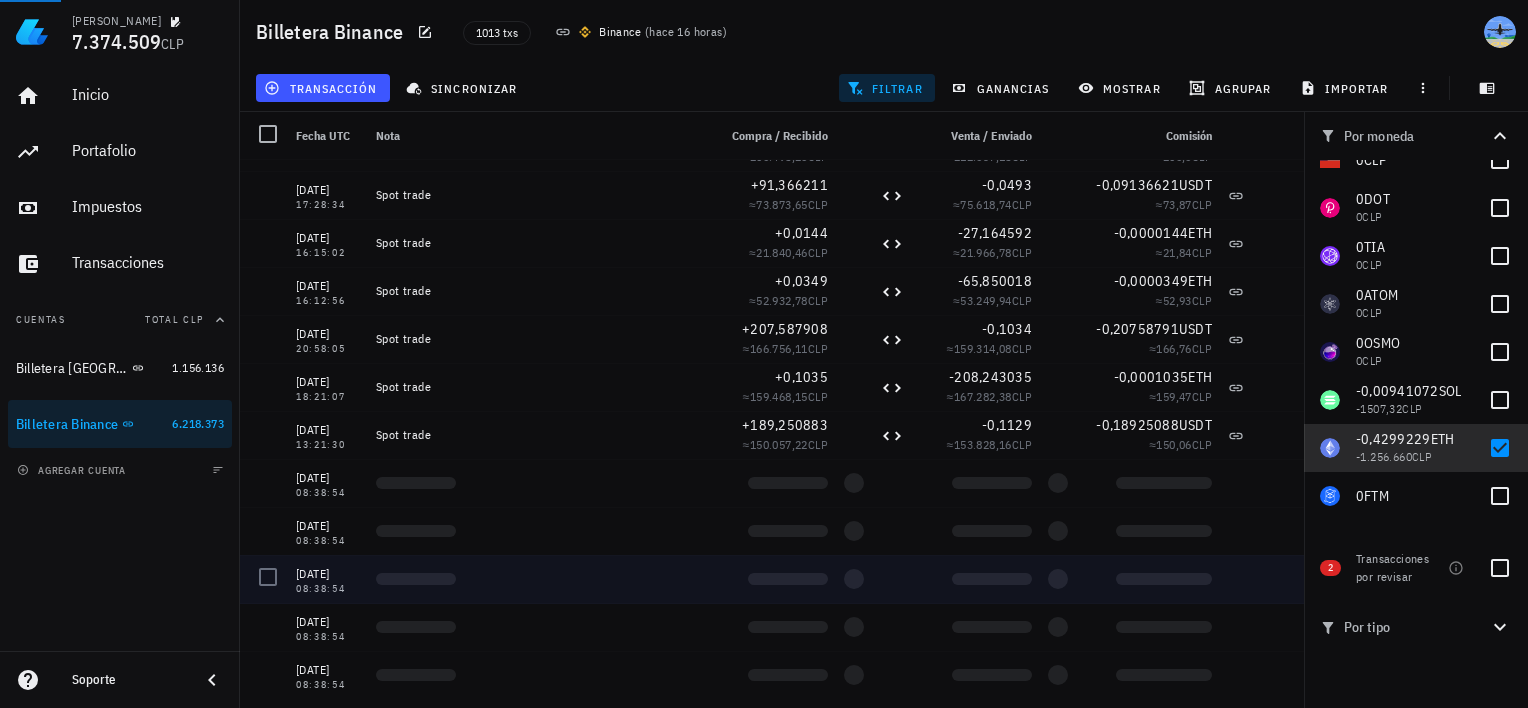 scroll, scrollTop: 1148, scrollLeft: 0, axis: vertical 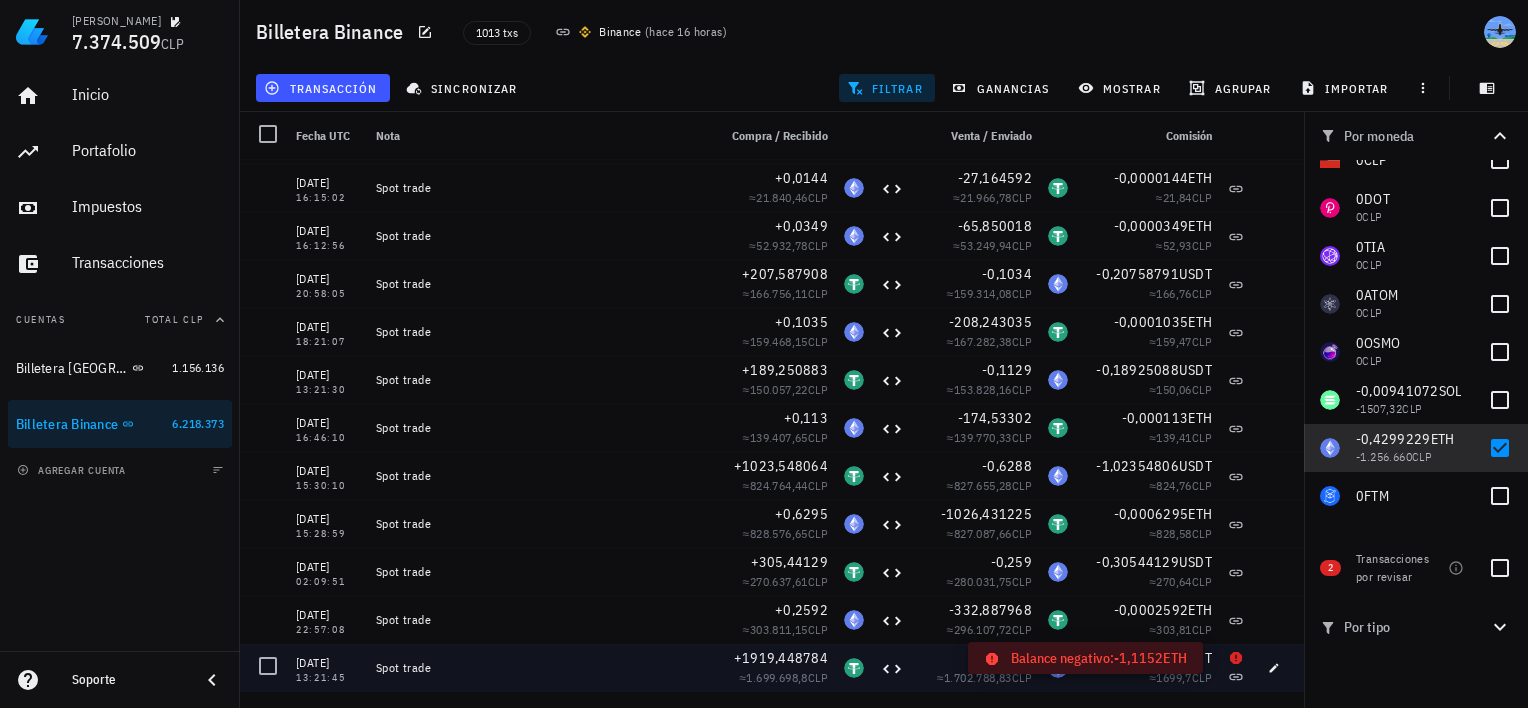 click 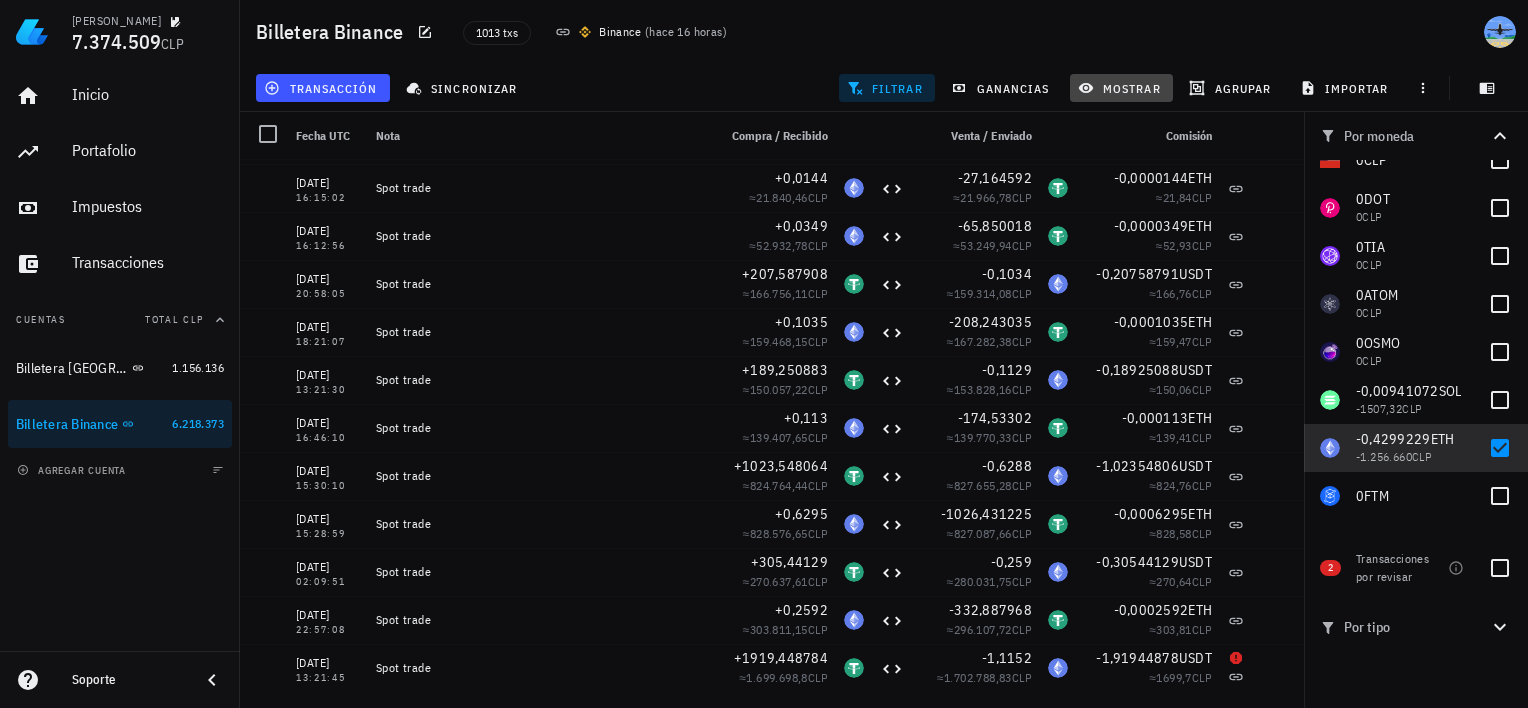 click on "mostrar" at bounding box center (1121, 88) 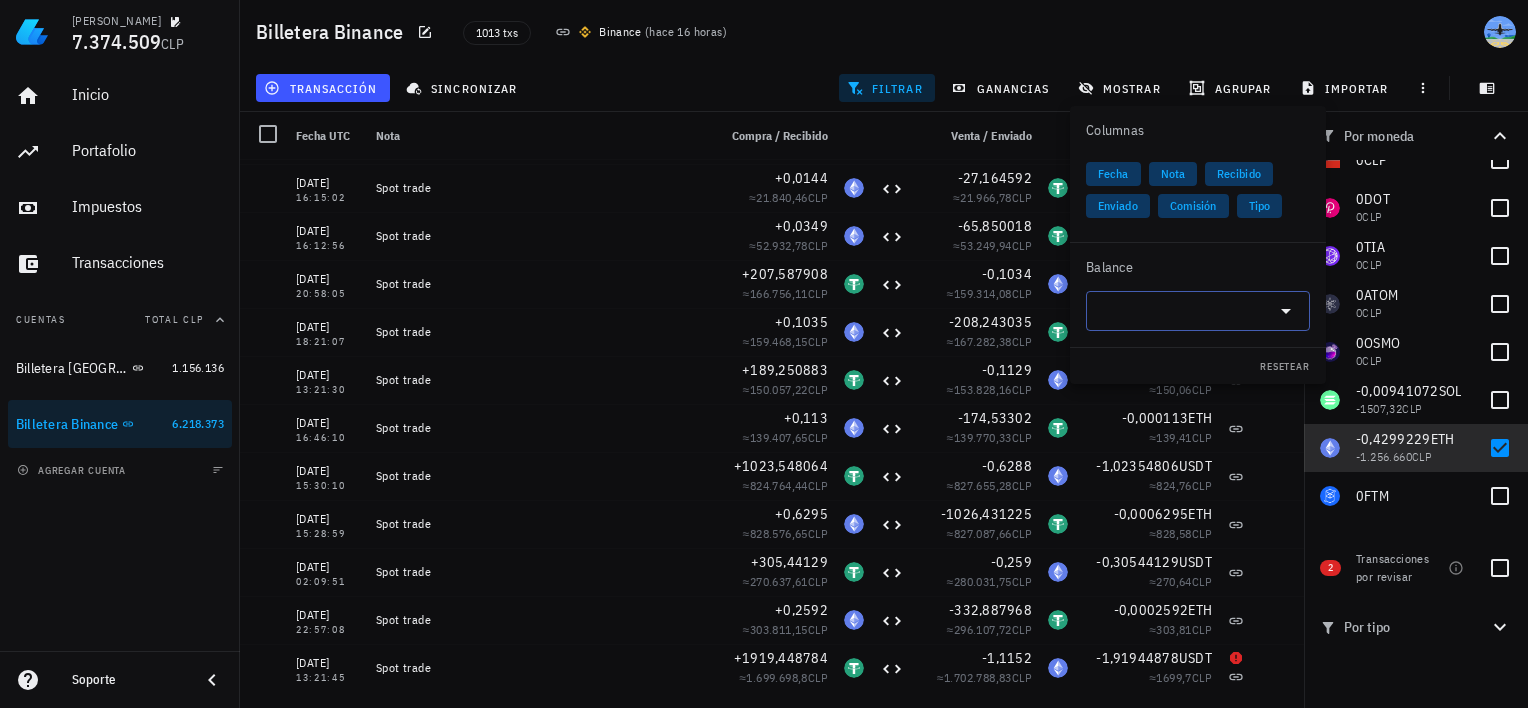 click 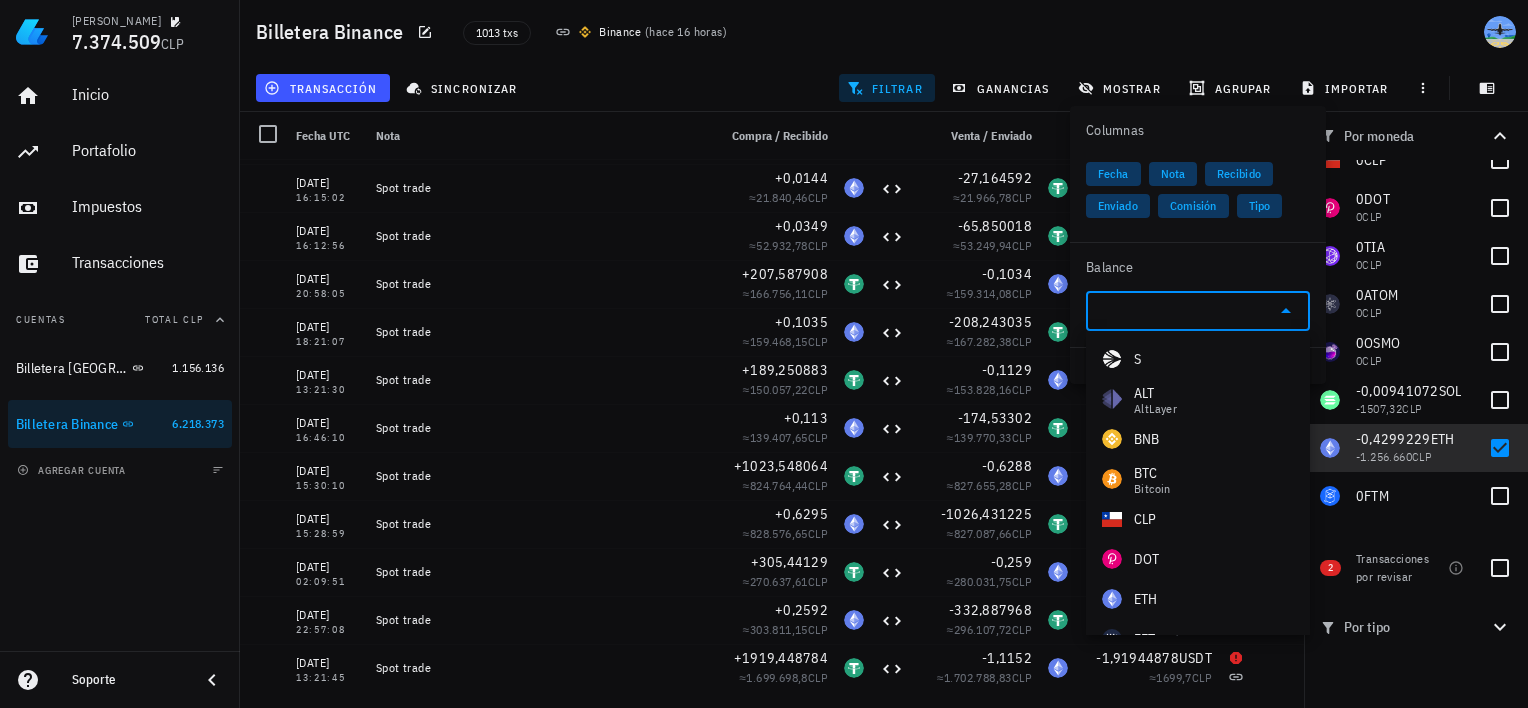 click 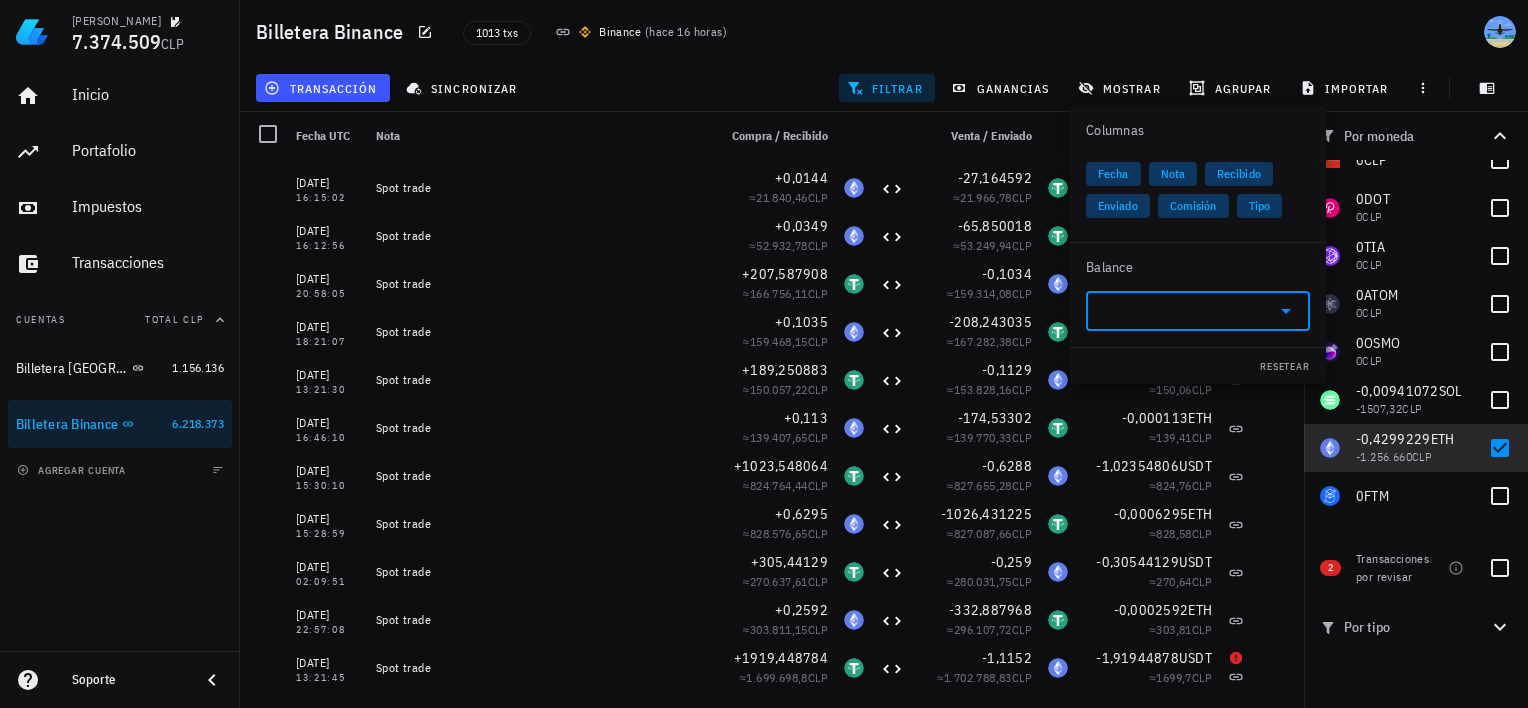 click 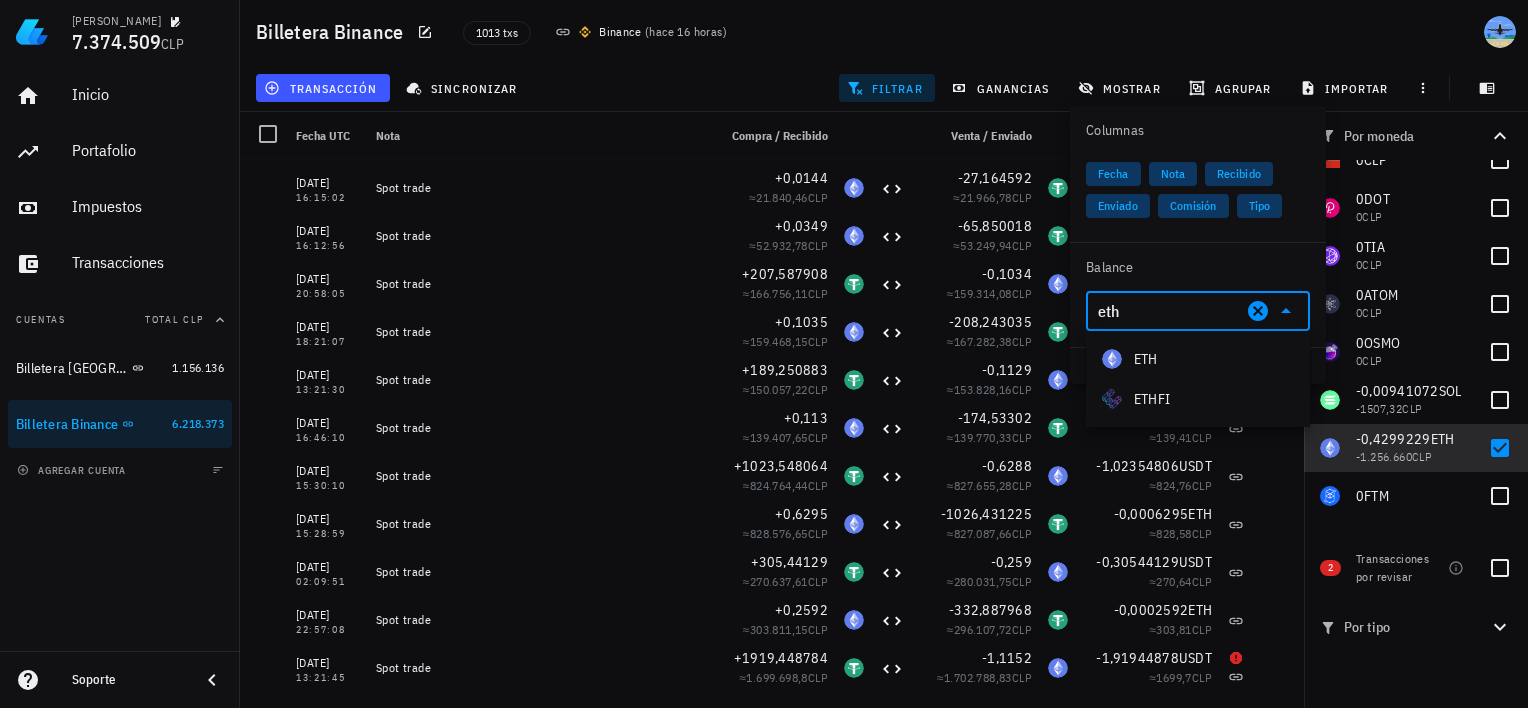 click on "ETH" at bounding box center (1198, 359) 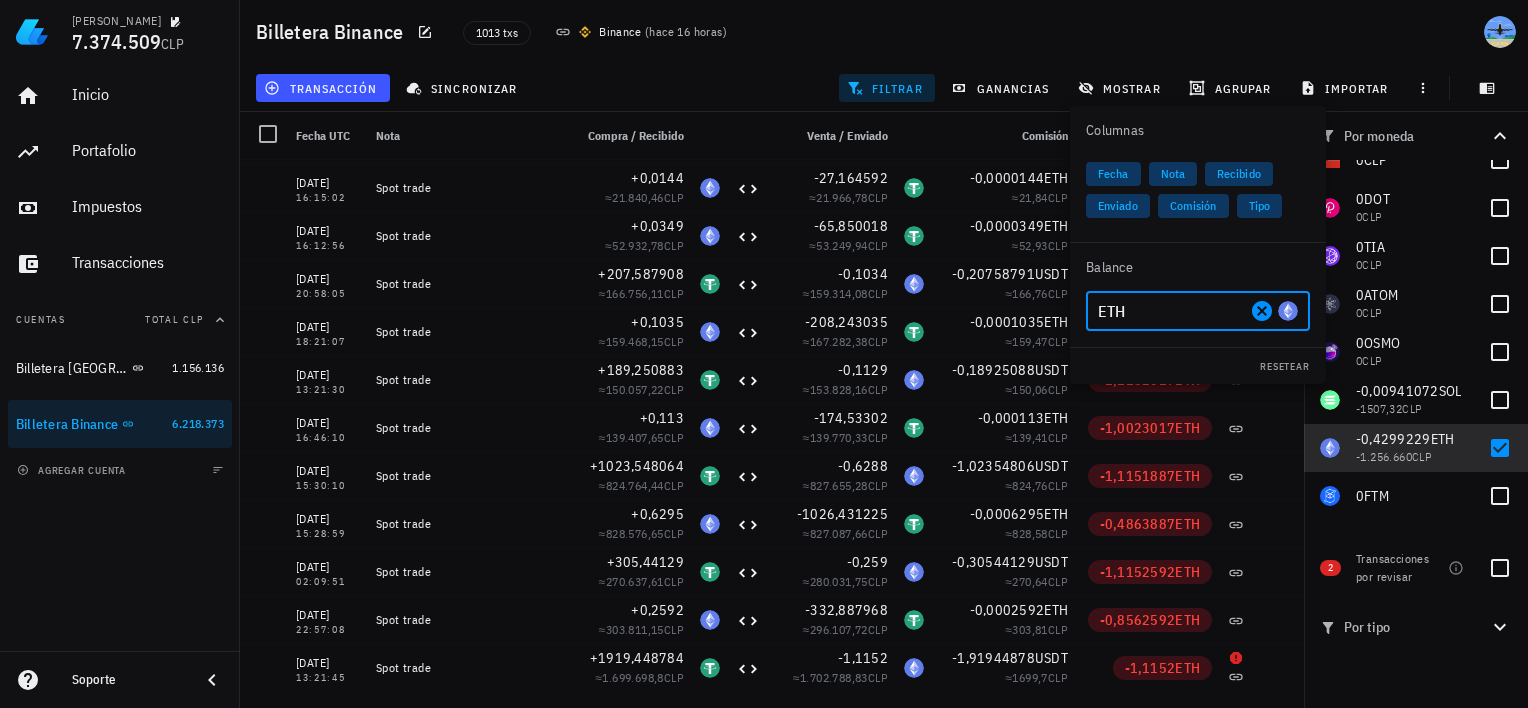 type on "ETH" 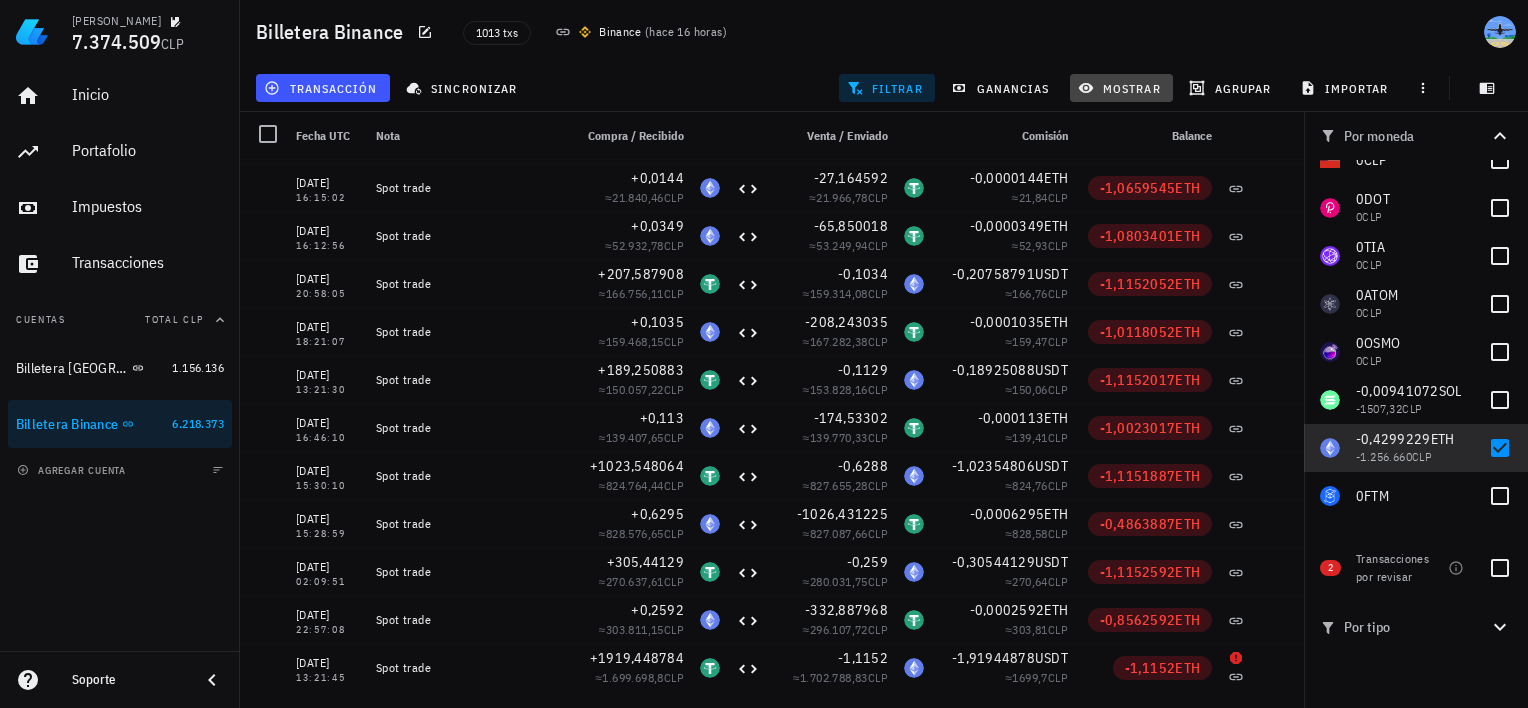 click on "mostrar" at bounding box center (1121, 88) 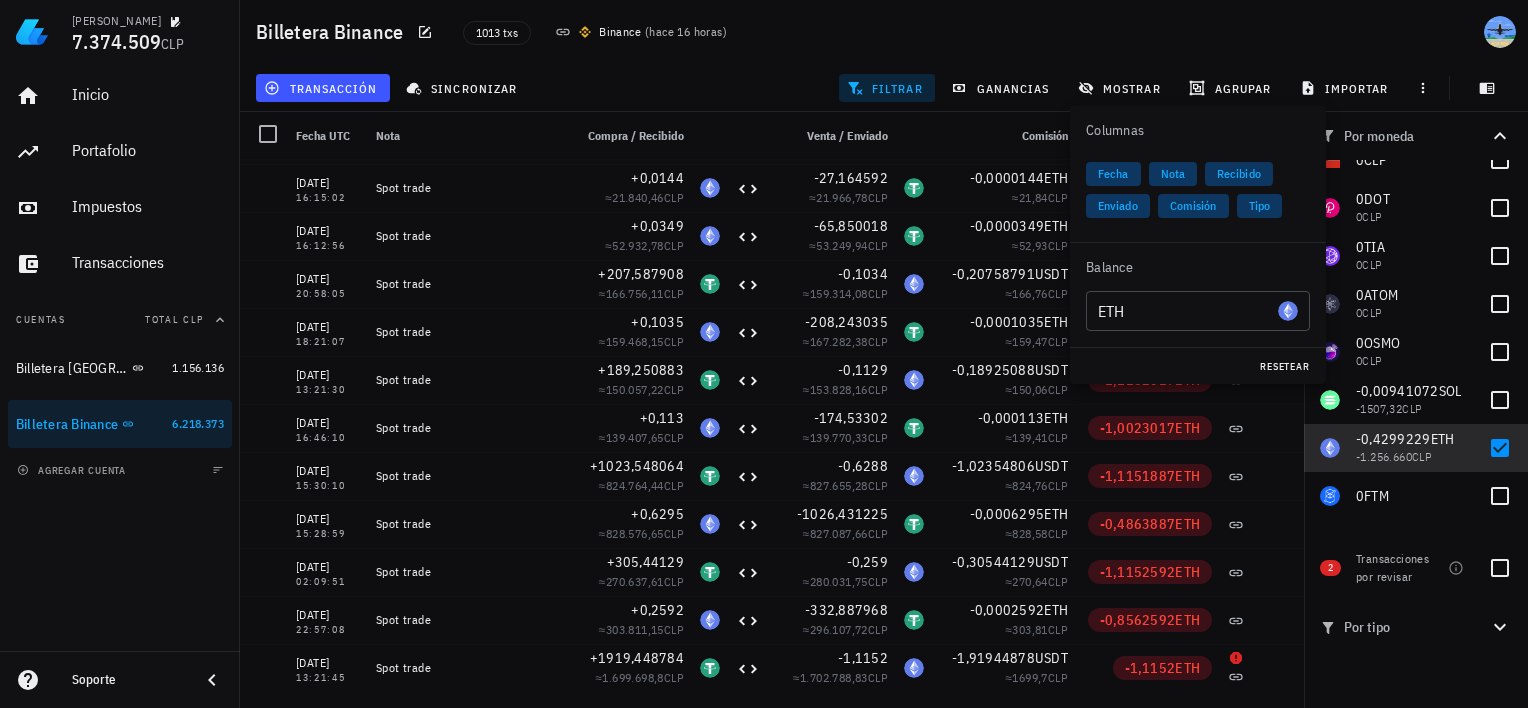 click on "resetear" at bounding box center [1284, 366] 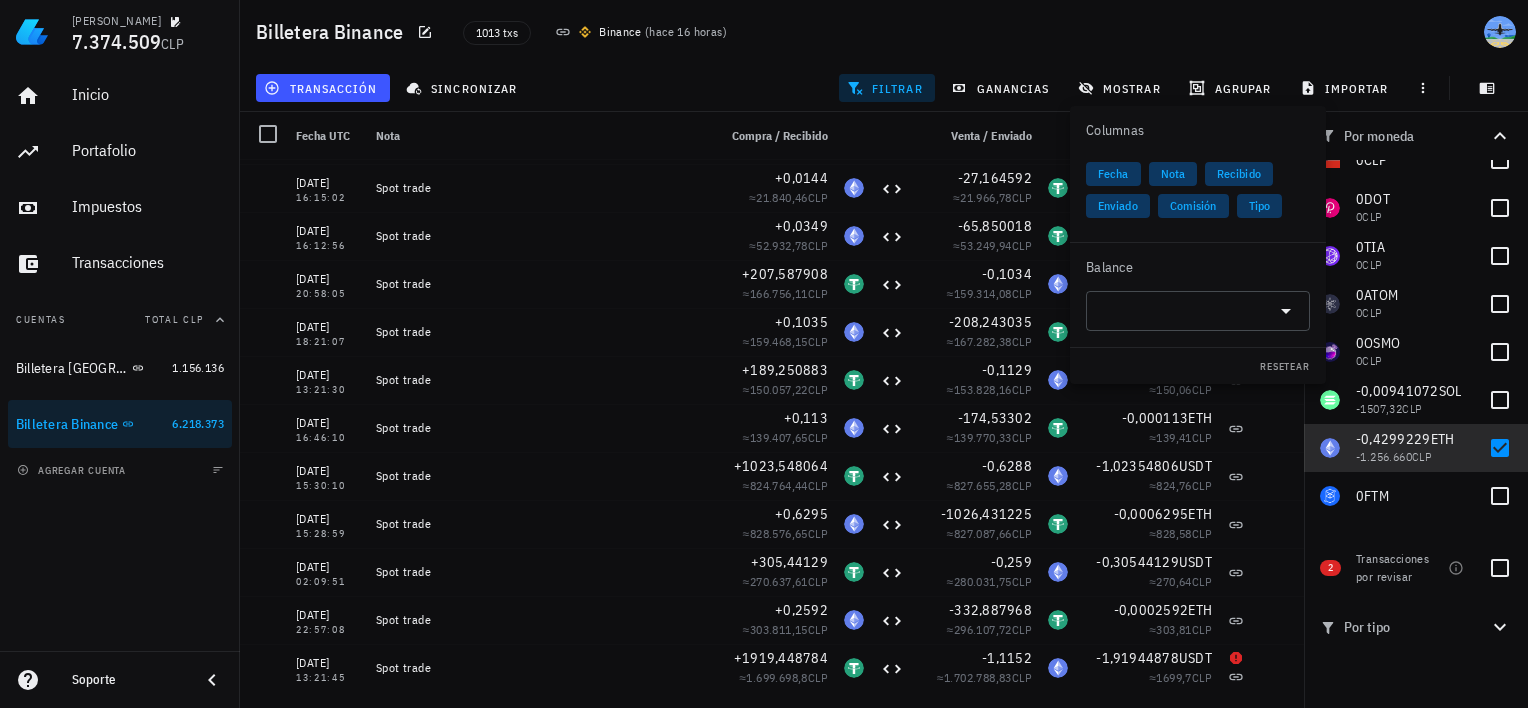 click on "1013 txs
Binance   ( hace 16 horas )" at bounding box center (782, 32) 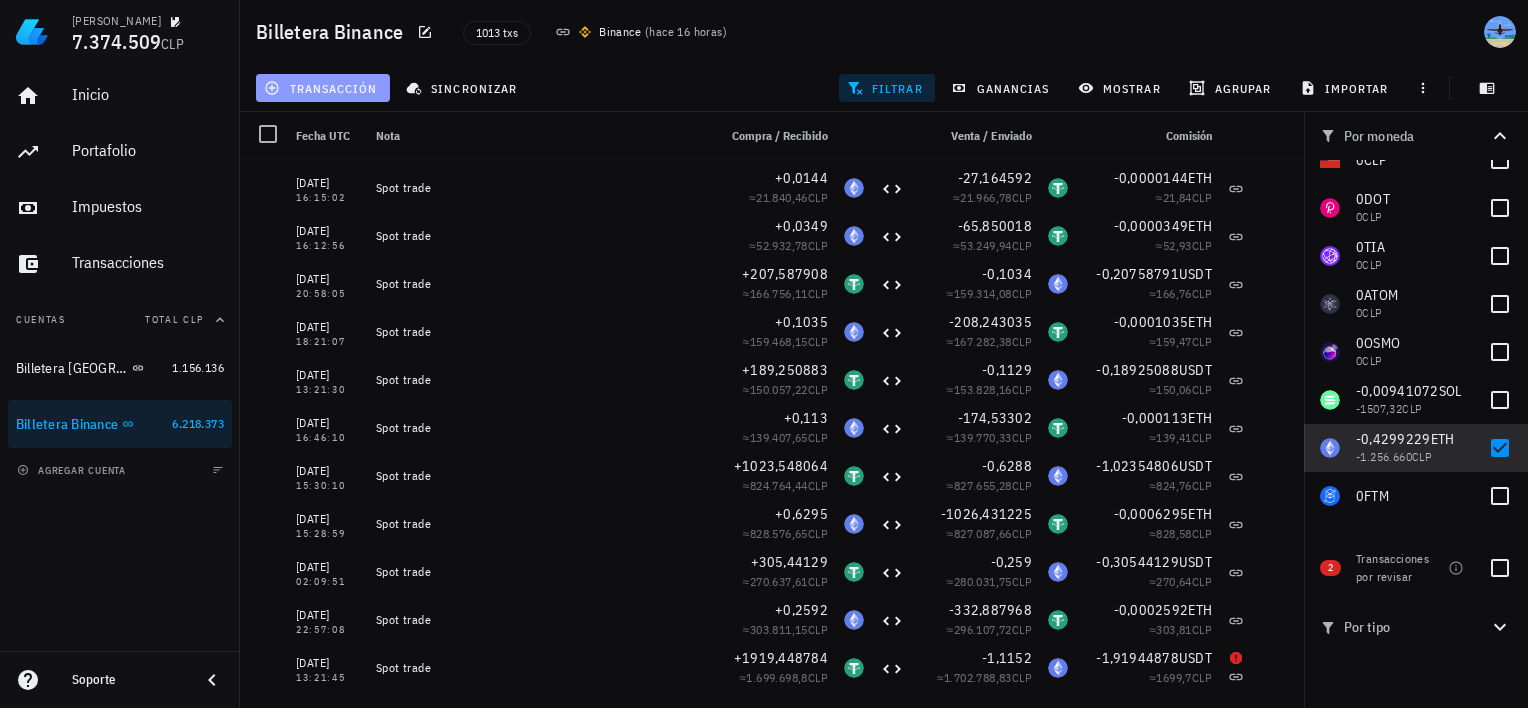 click on "transacción" at bounding box center (322, 88) 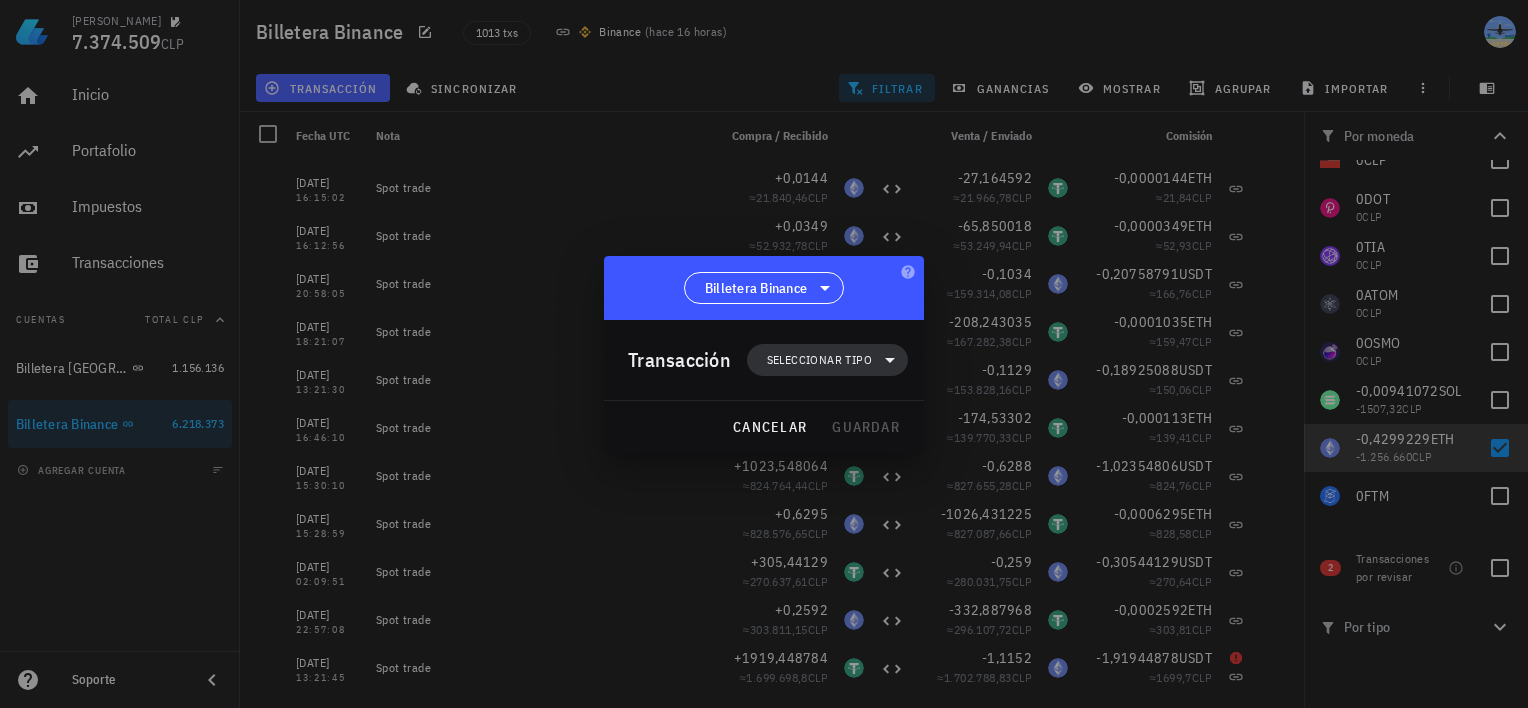 click on "Seleccionar tipo" at bounding box center [827, 360] 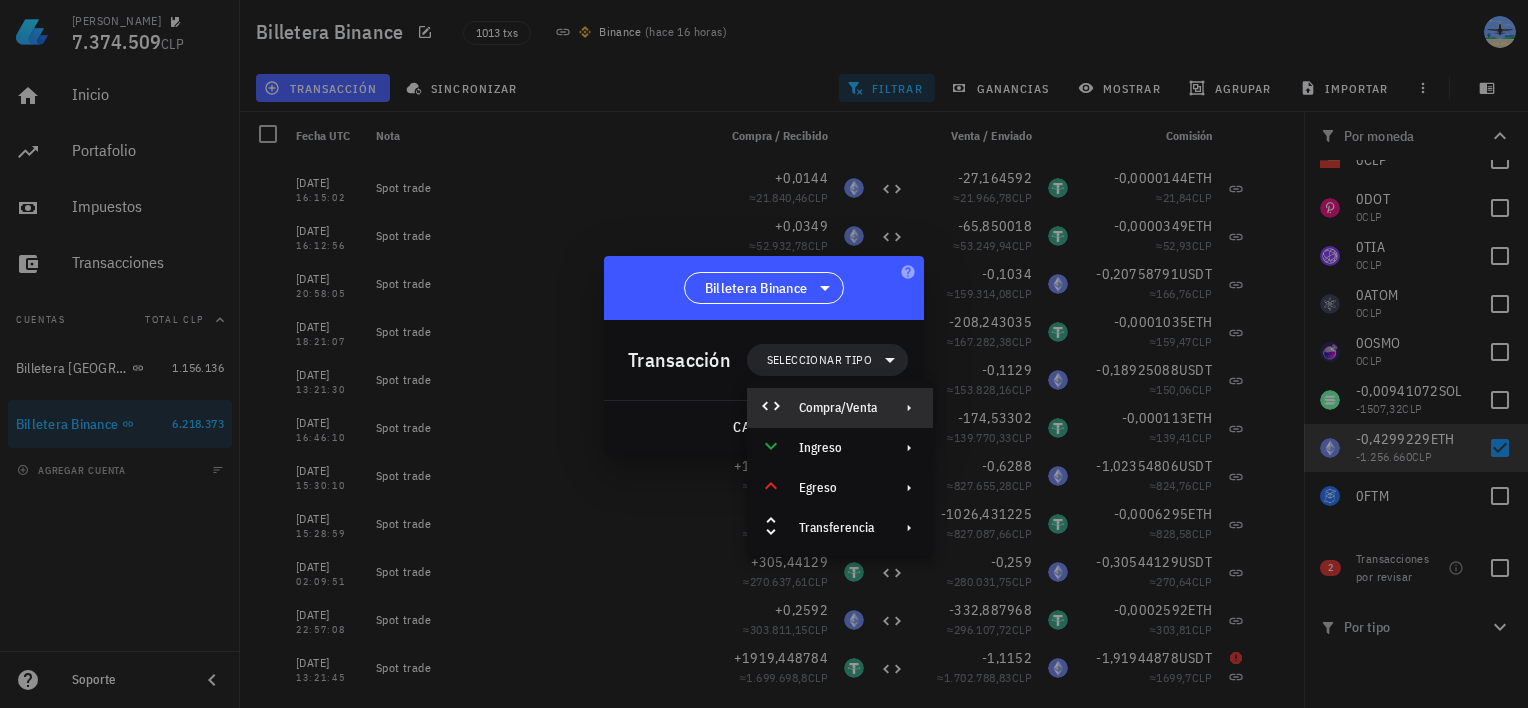click on "Compra/Venta" at bounding box center (838, 408) 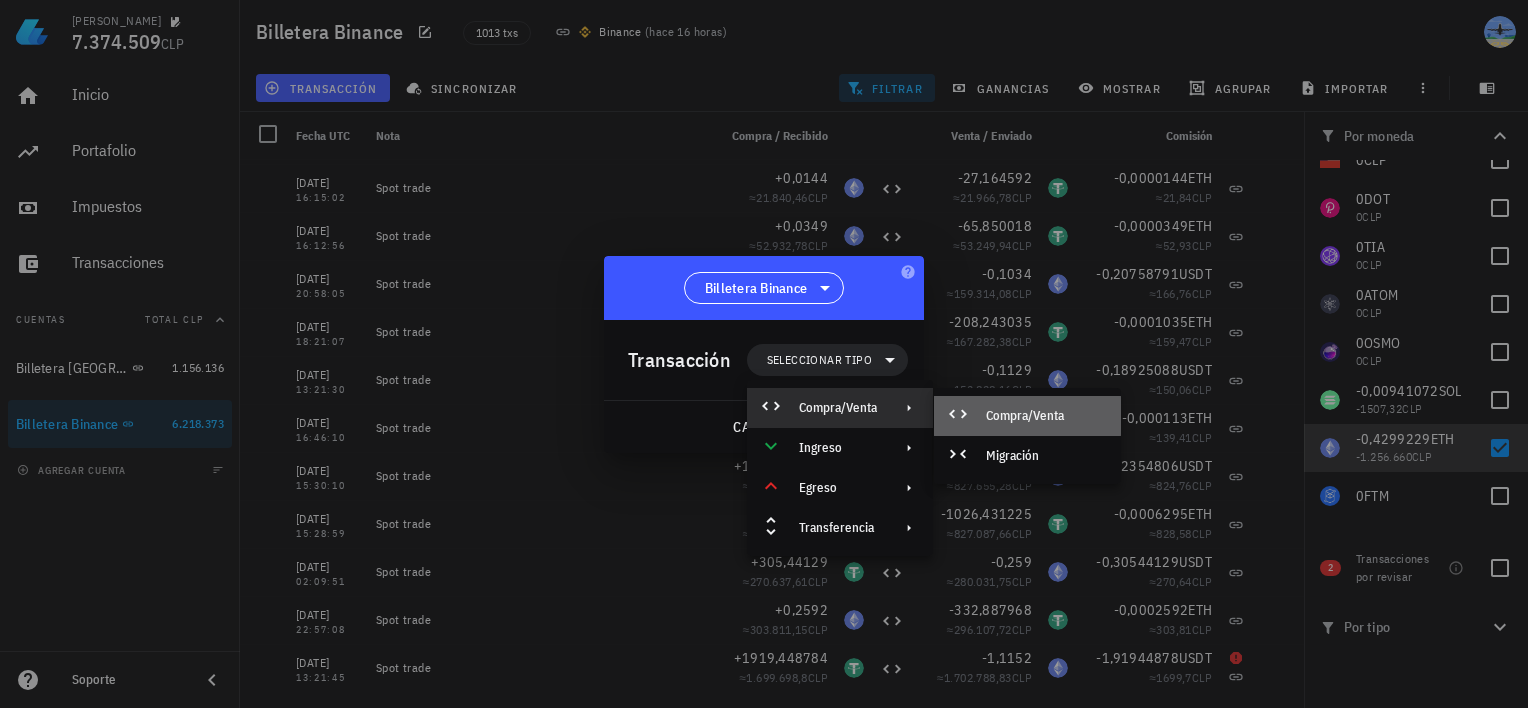 click on "Compra/Venta" at bounding box center (1045, 416) 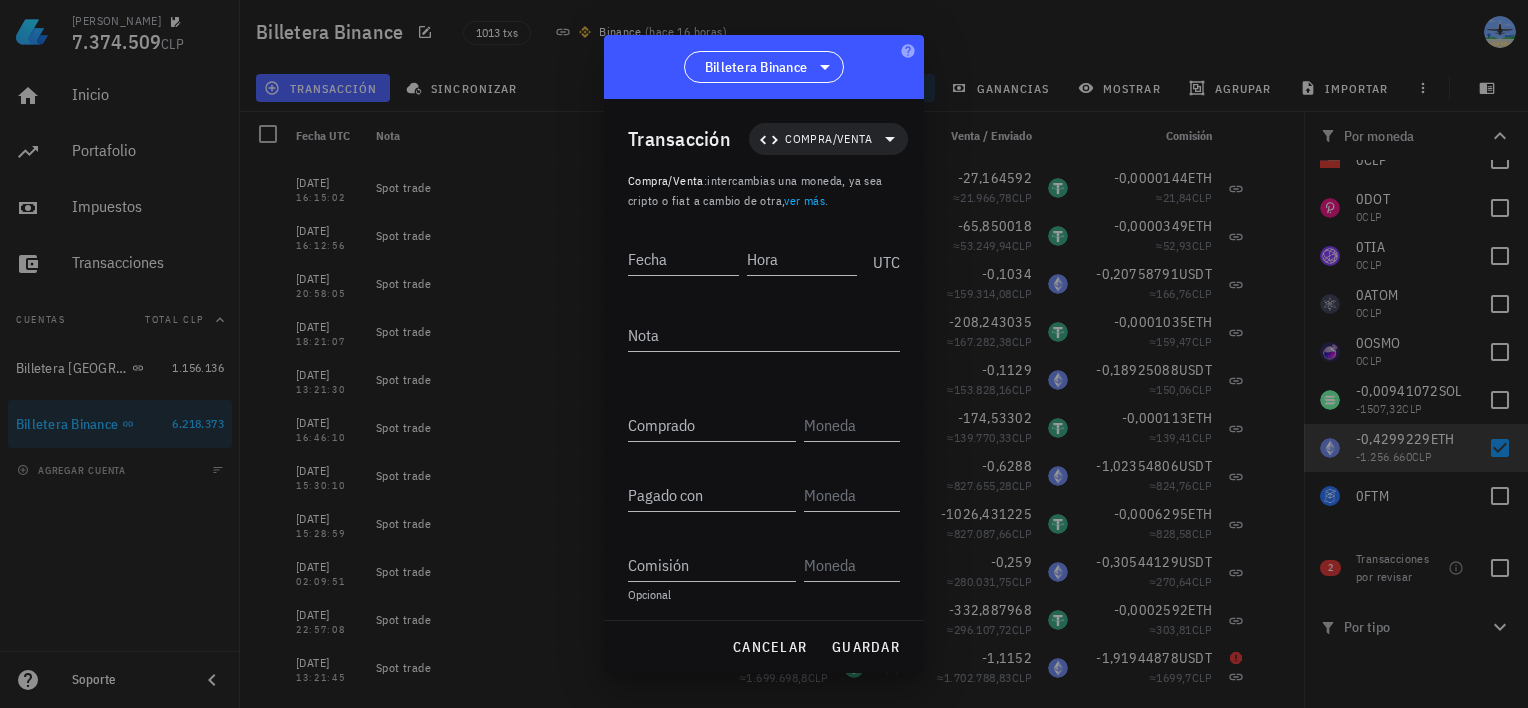 click at bounding box center [764, 354] 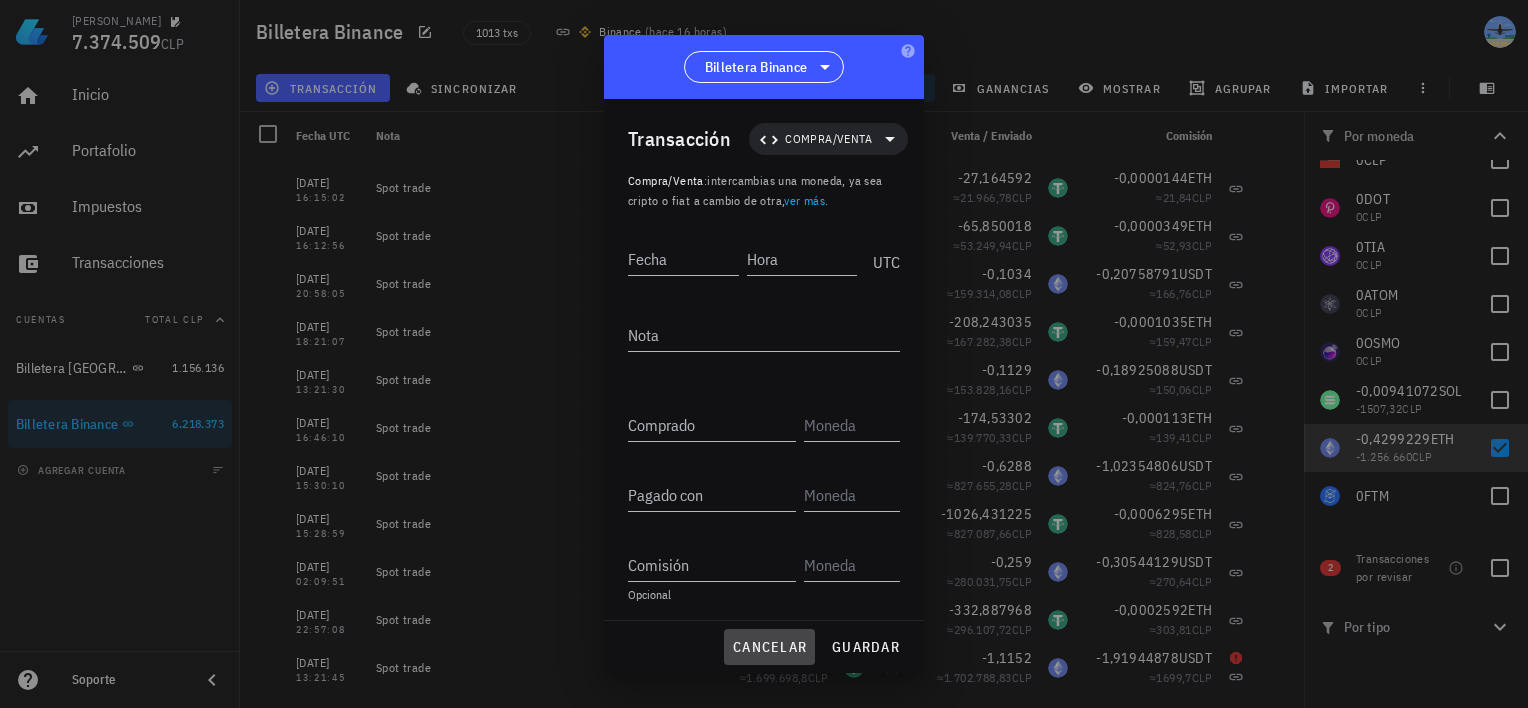 click on "cancelar" at bounding box center [769, 647] 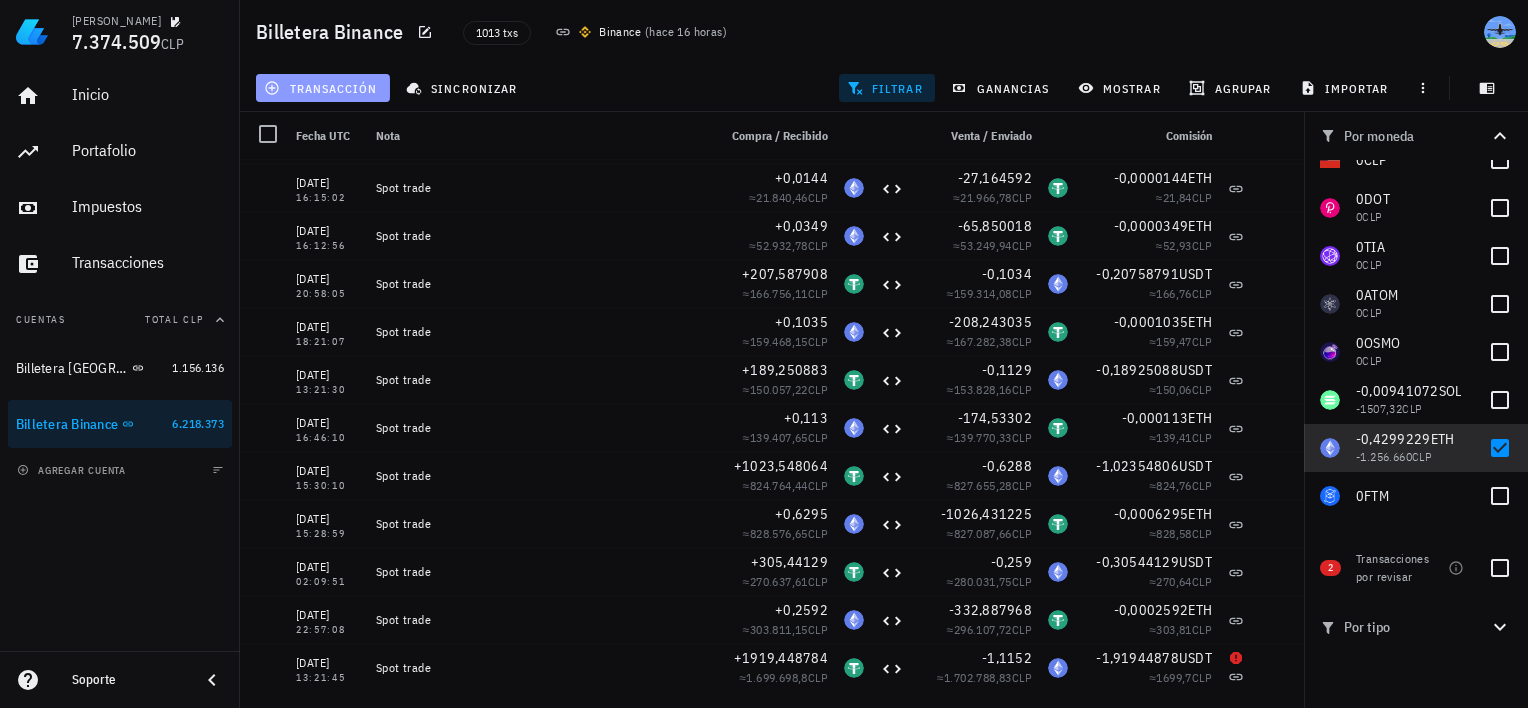 click on "transacción" at bounding box center [322, 88] 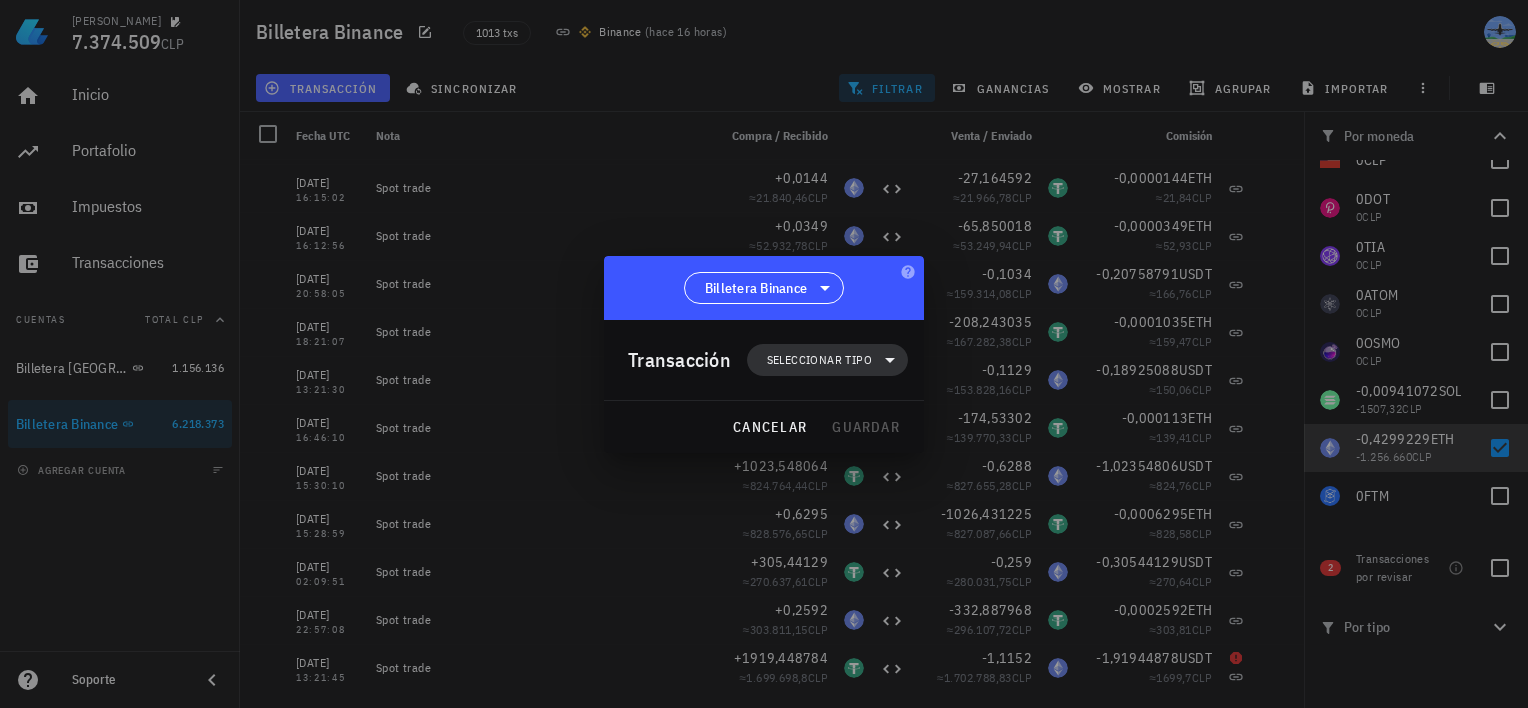 click on "Seleccionar tipo" at bounding box center [819, 360] 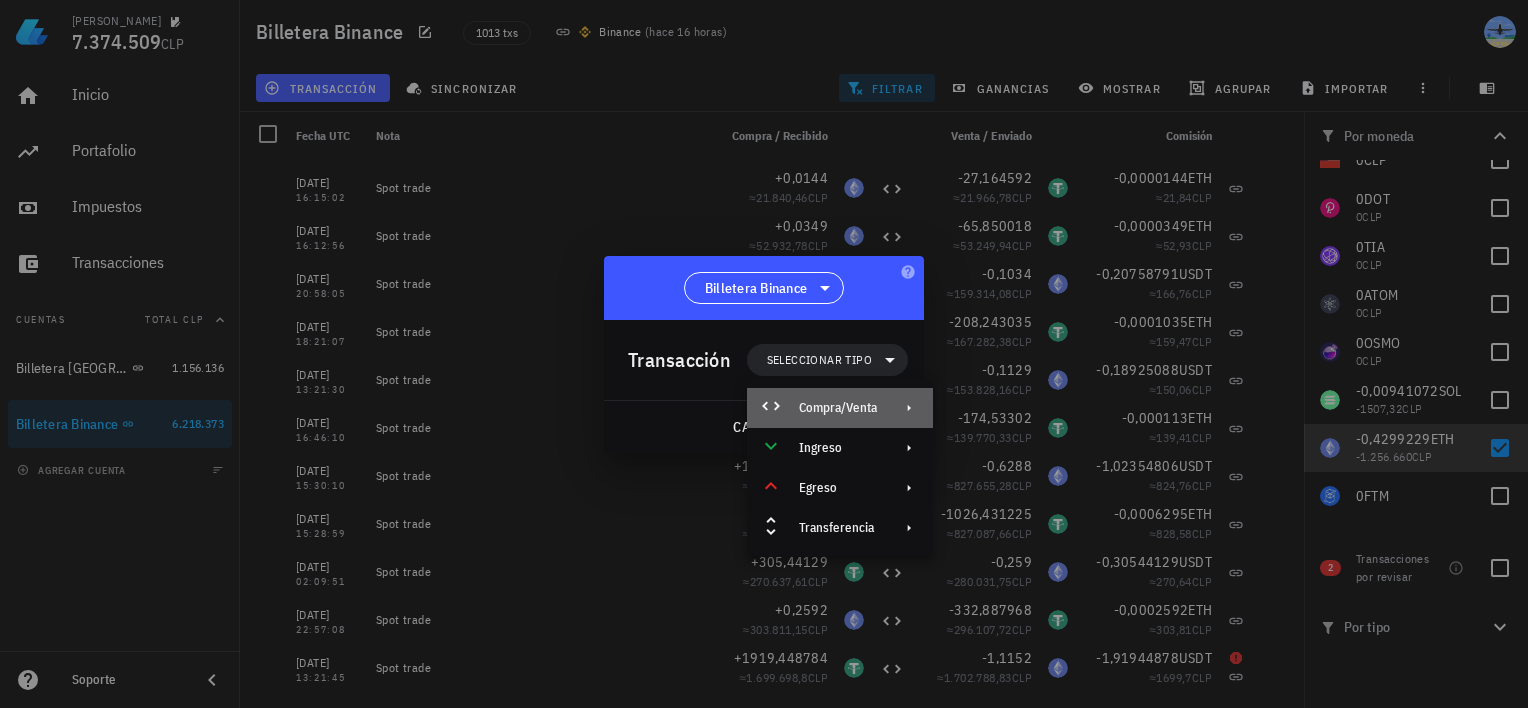 click on "Compra/Venta" at bounding box center [840, 408] 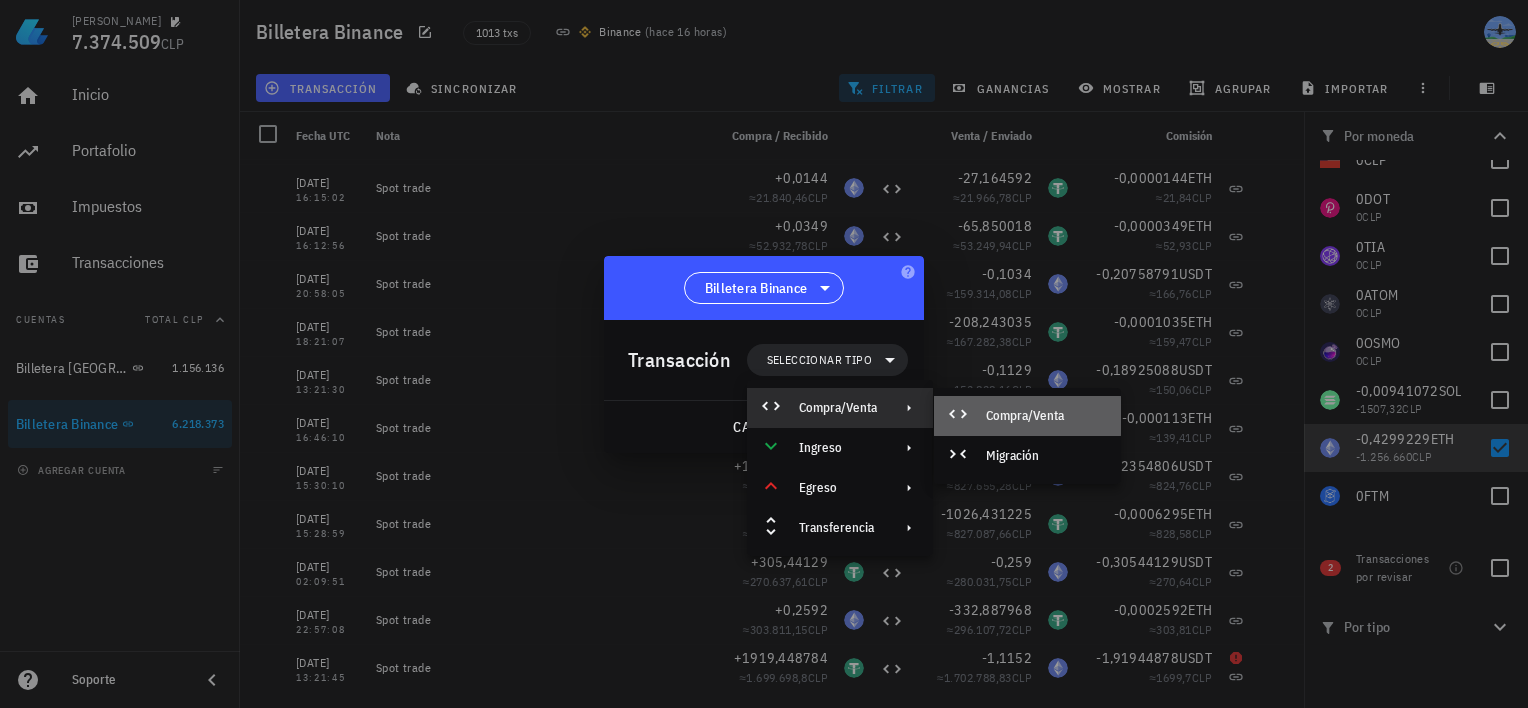 click on "Compra/Venta" at bounding box center (1045, 416) 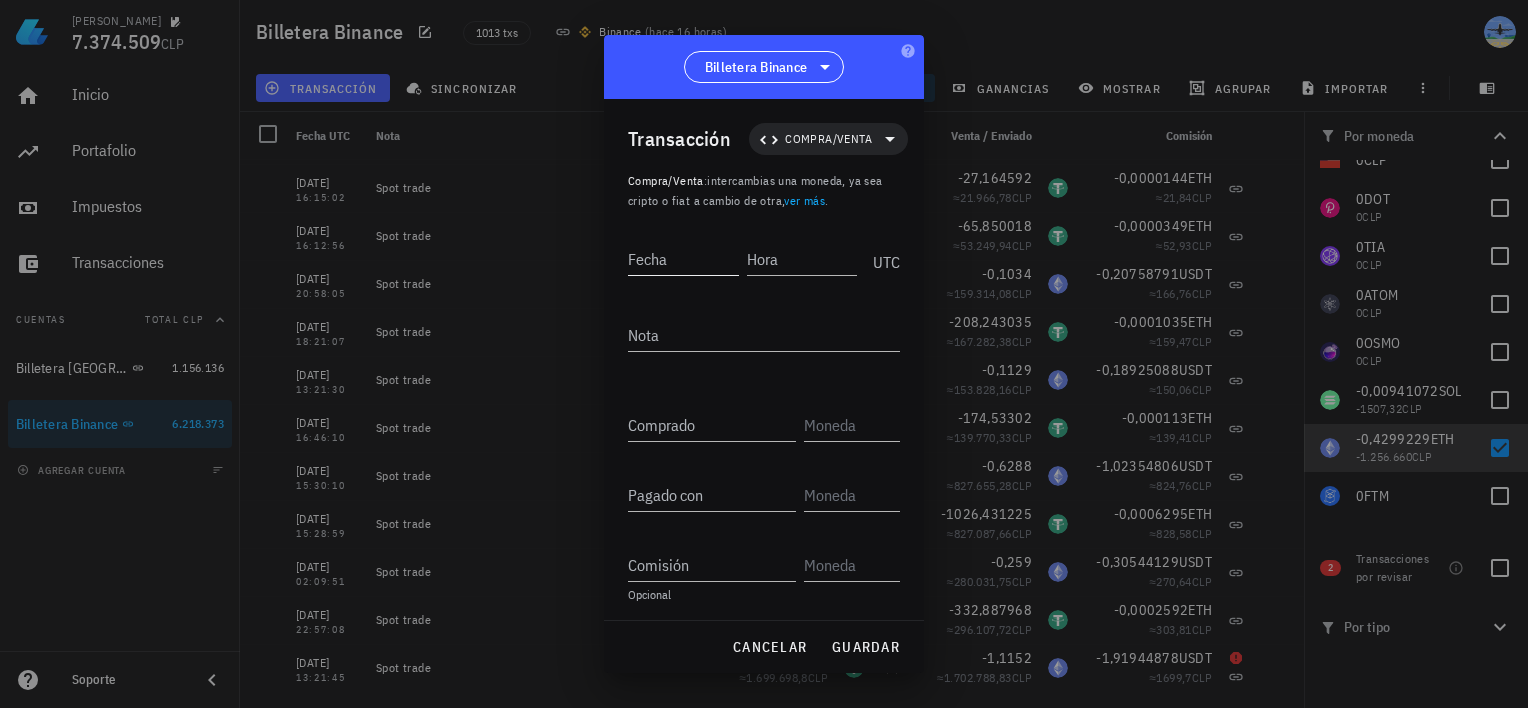 click on "Fecha" at bounding box center (687, 256) 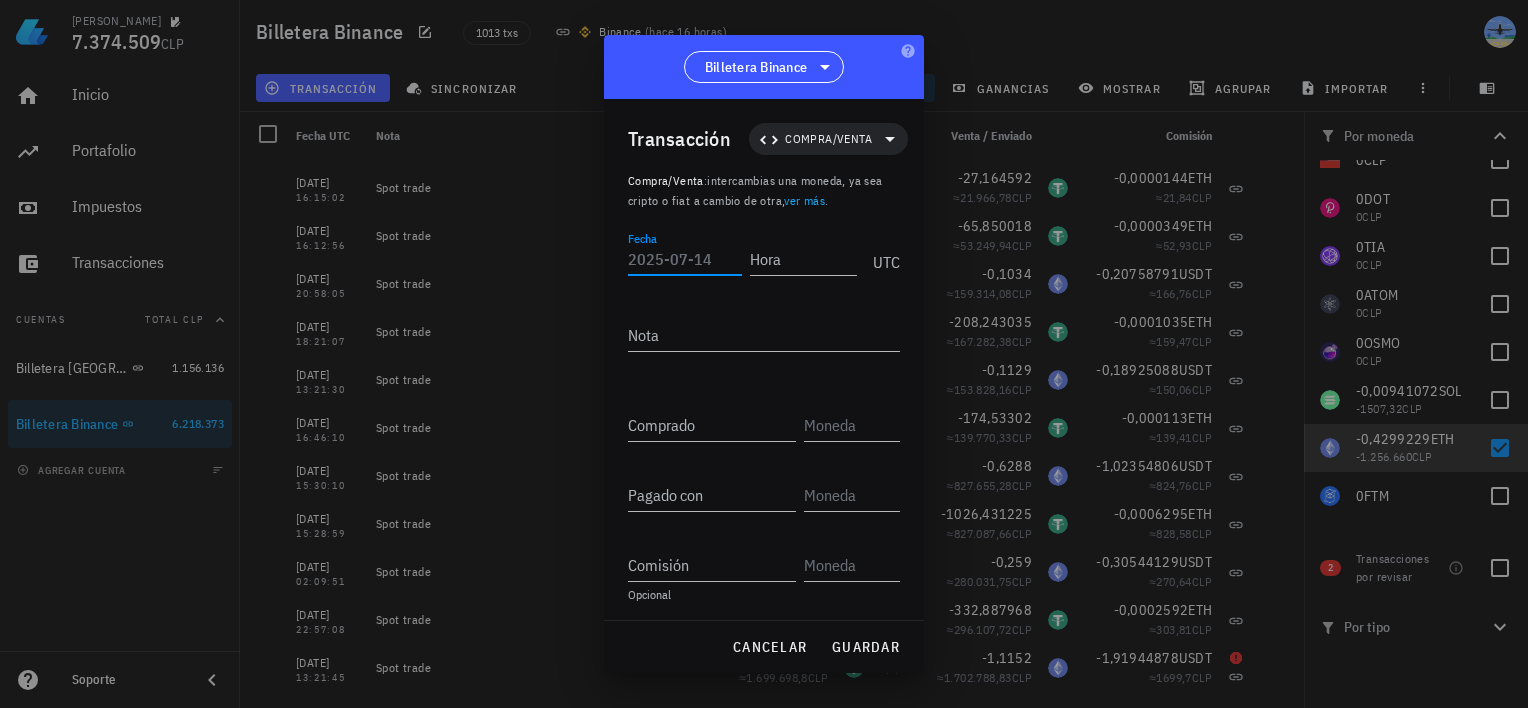 click on "Fecha" at bounding box center (685, 259) 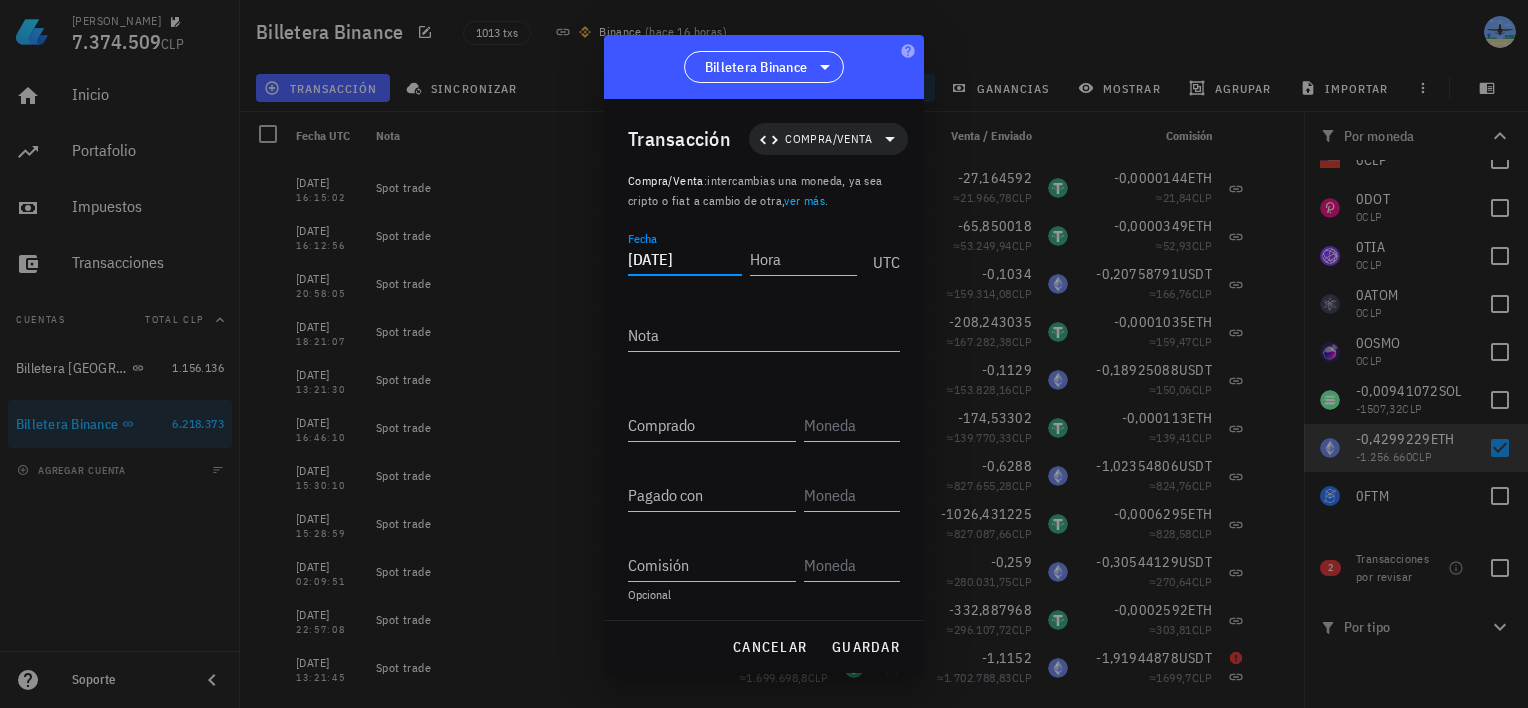 type on "[DATE]" 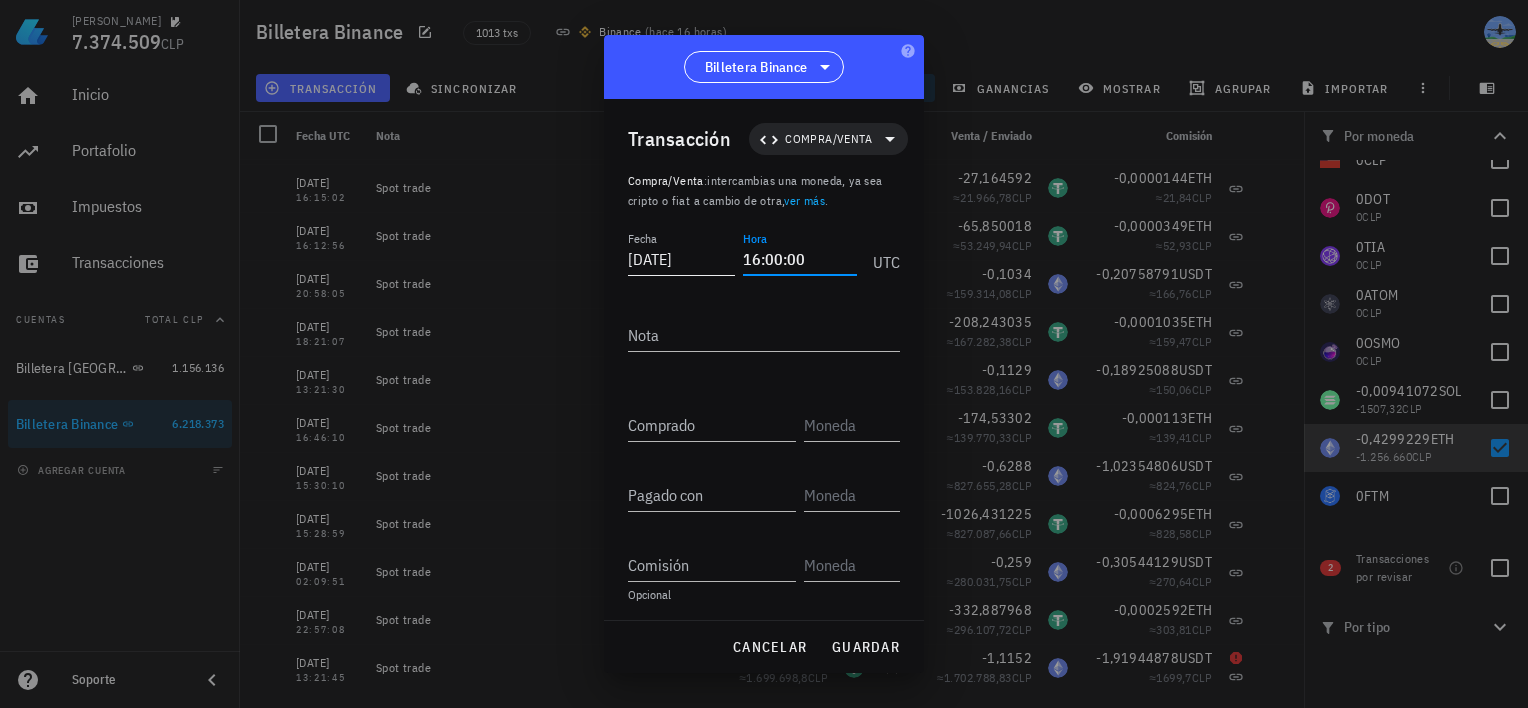 type on "16:00:00" 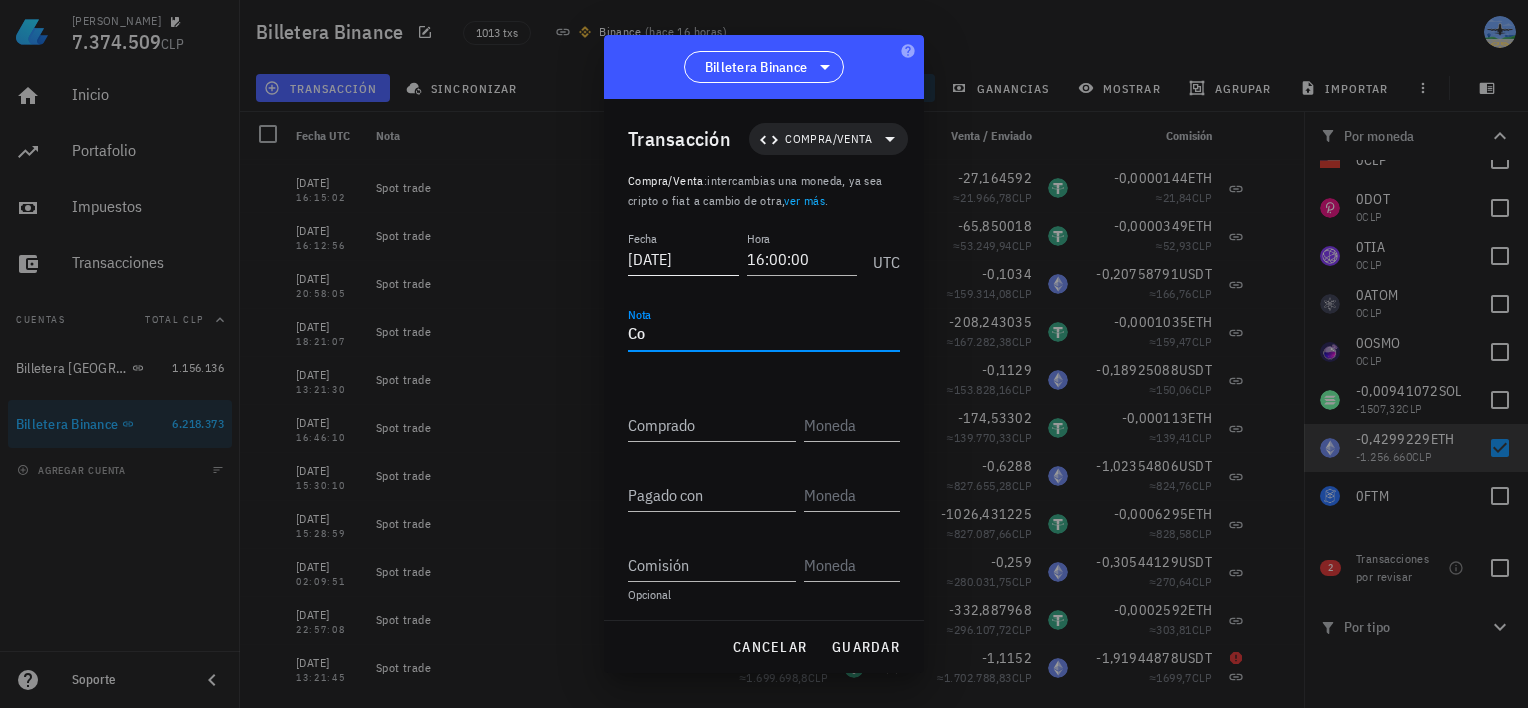 type on "C" 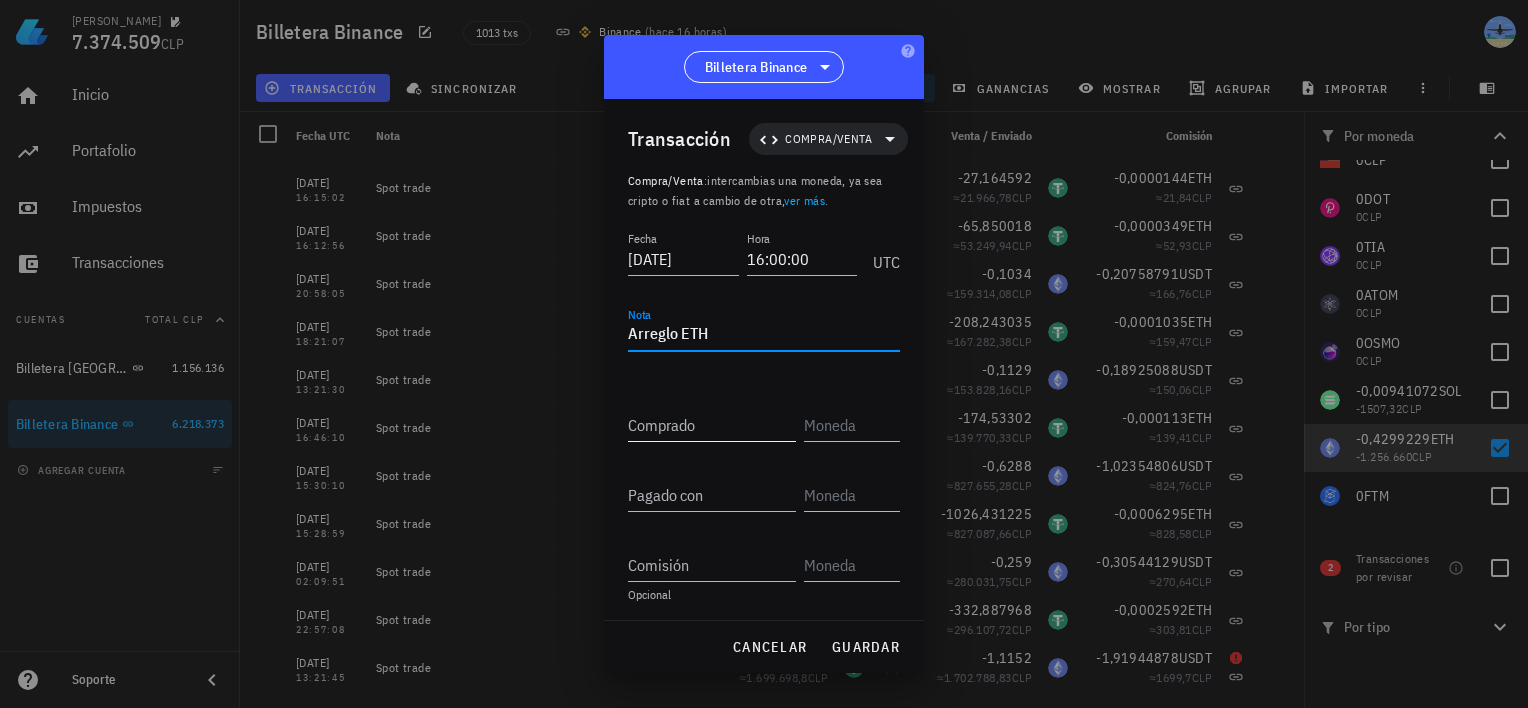 type on "Arreglo ETH" 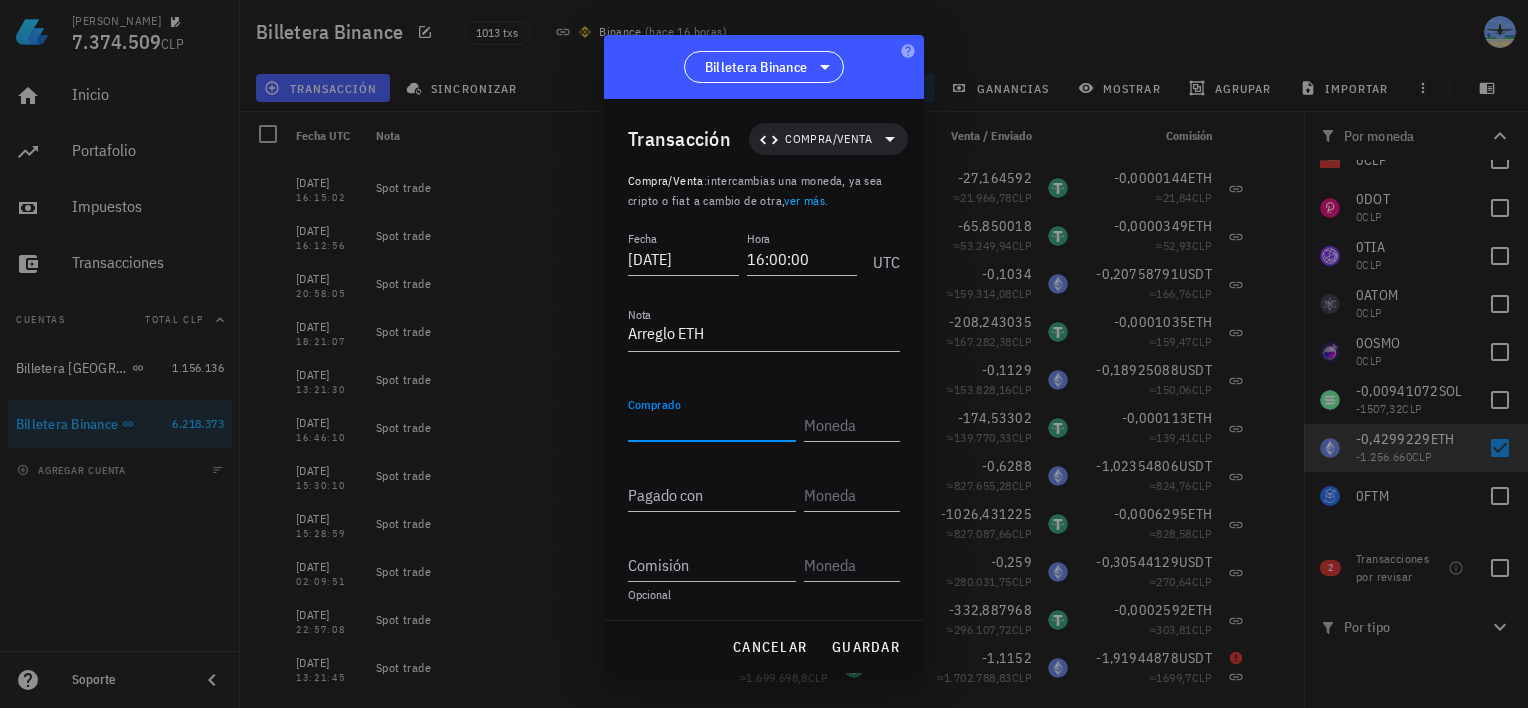 click on "Comprado" at bounding box center (712, 425) 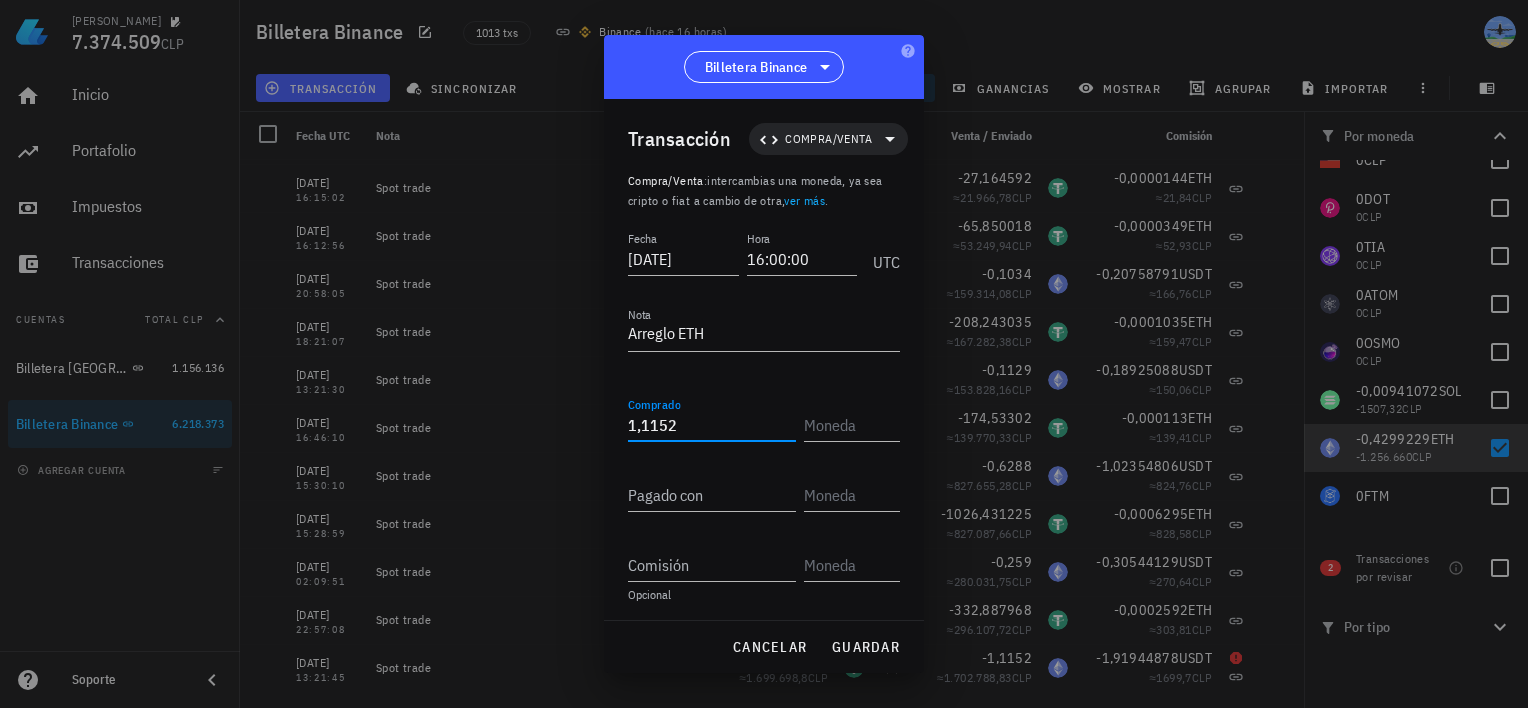 type on "1,1152" 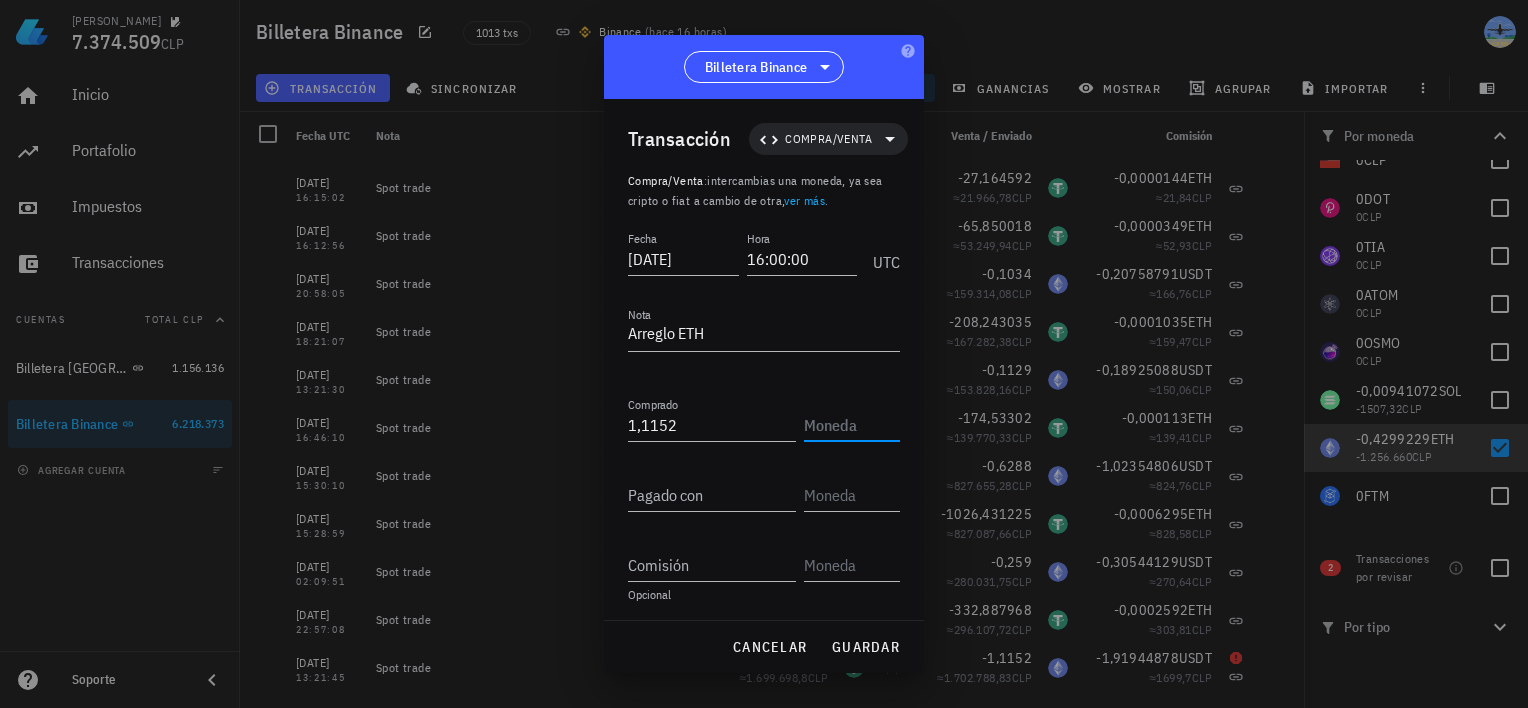 click at bounding box center [764, 354] 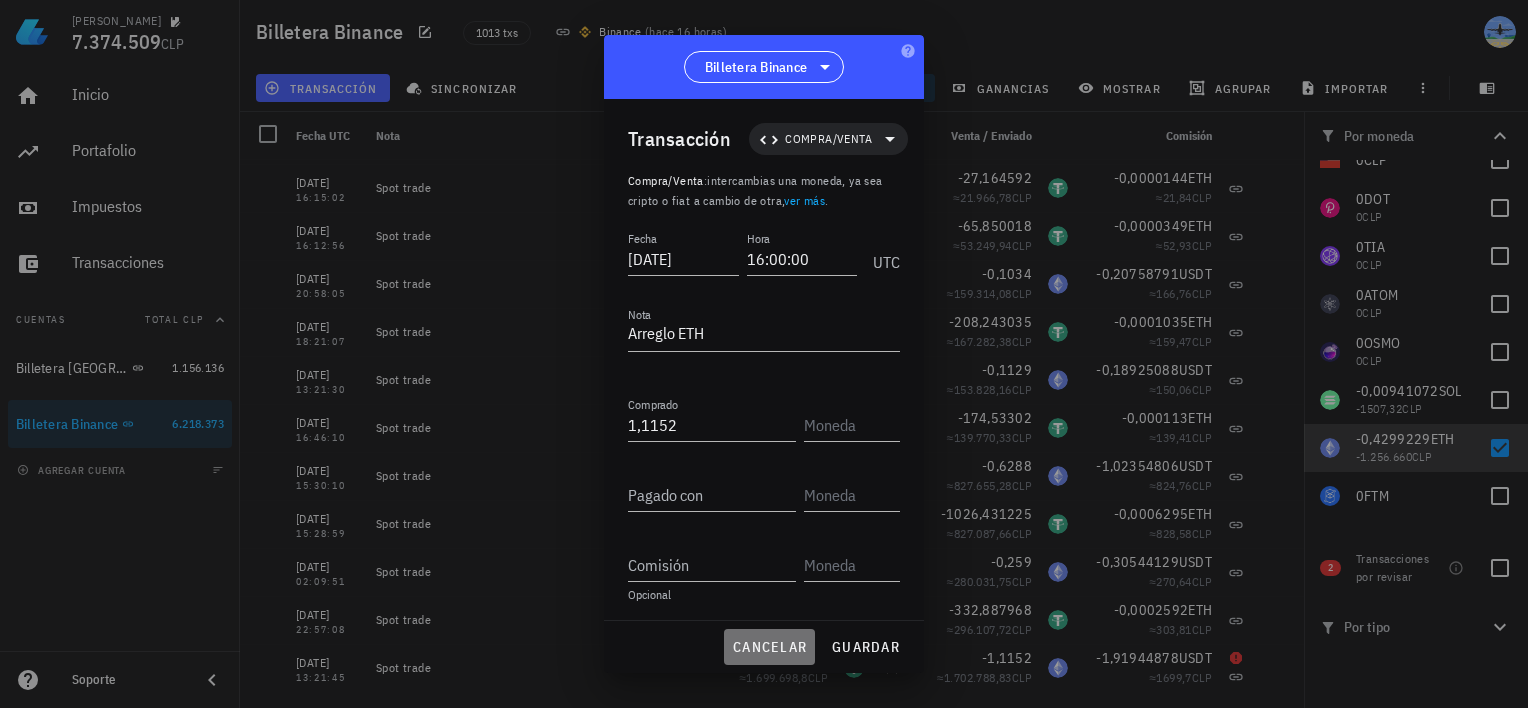 click on "cancelar" at bounding box center (769, 647) 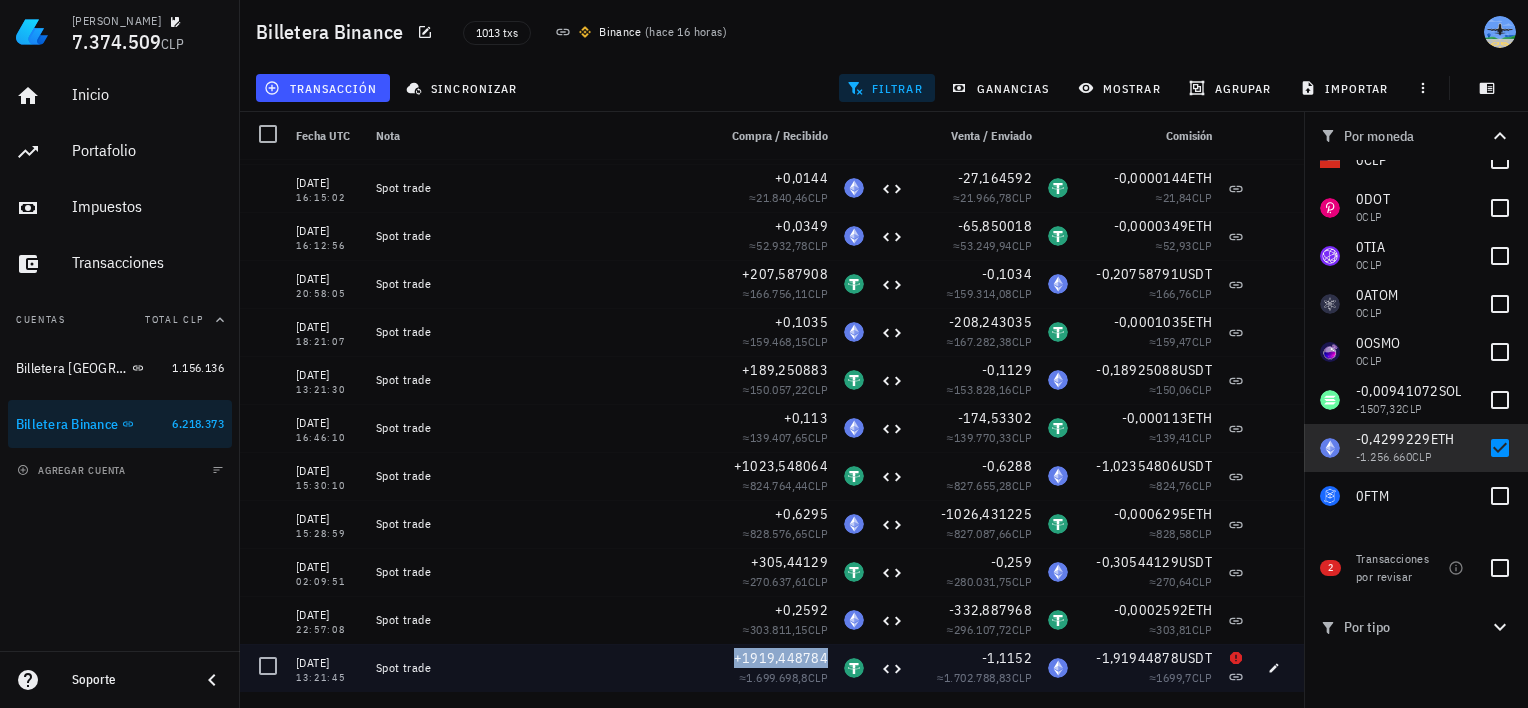 click on "+1919,448784" at bounding box center (781, 658) 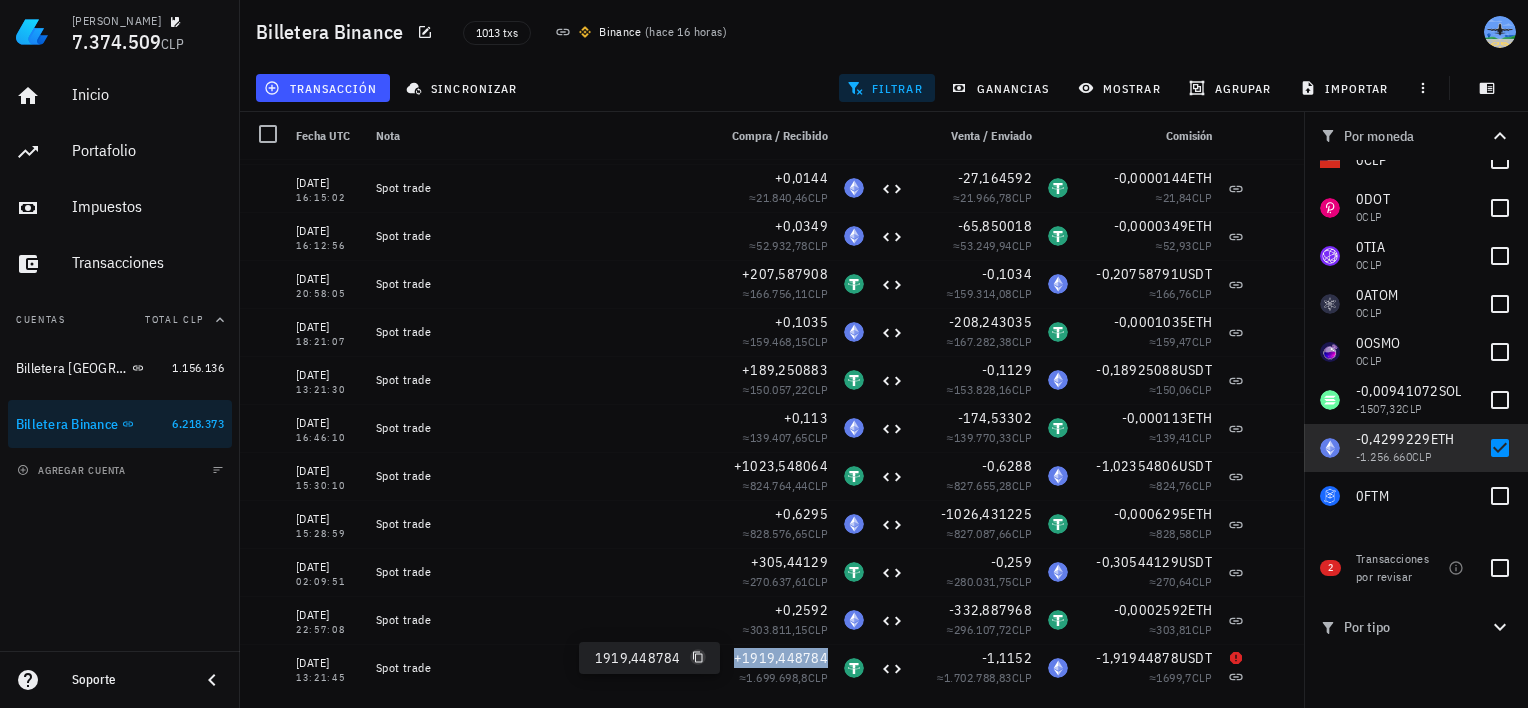 drag, startPoint x: 725, startPoint y: 652, endPoint x: 692, endPoint y: 660, distance: 33.955853 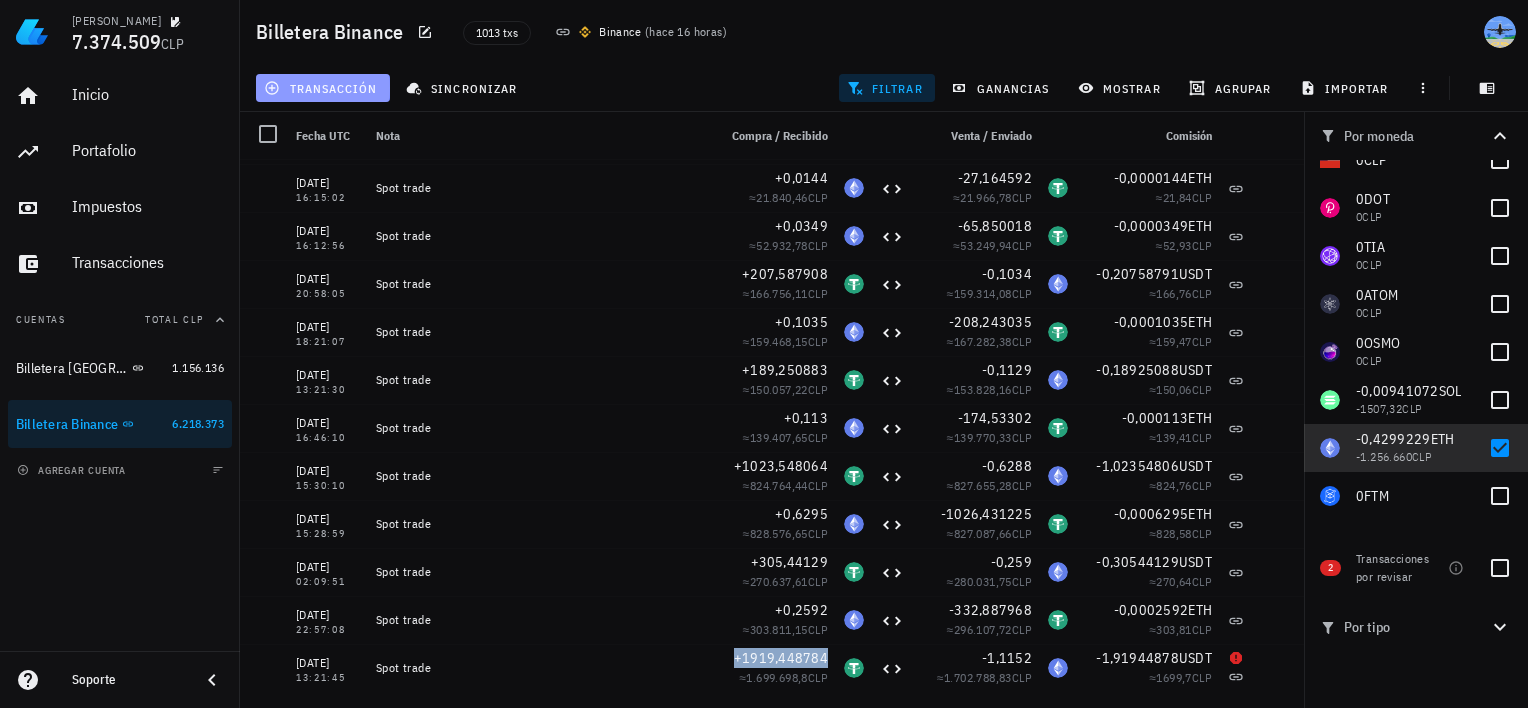 click on "transacción" at bounding box center (322, 88) 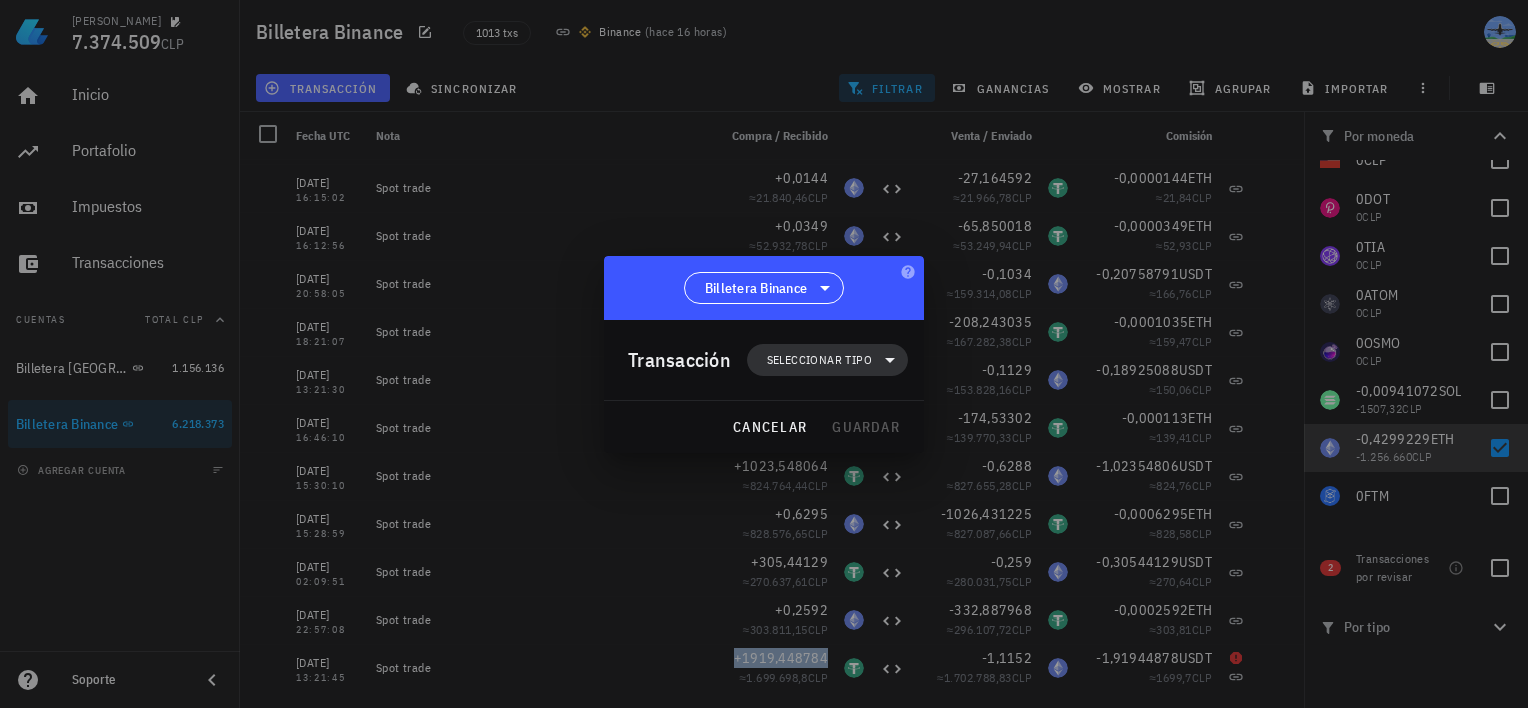 click on "Seleccionar tipo" at bounding box center (819, 360) 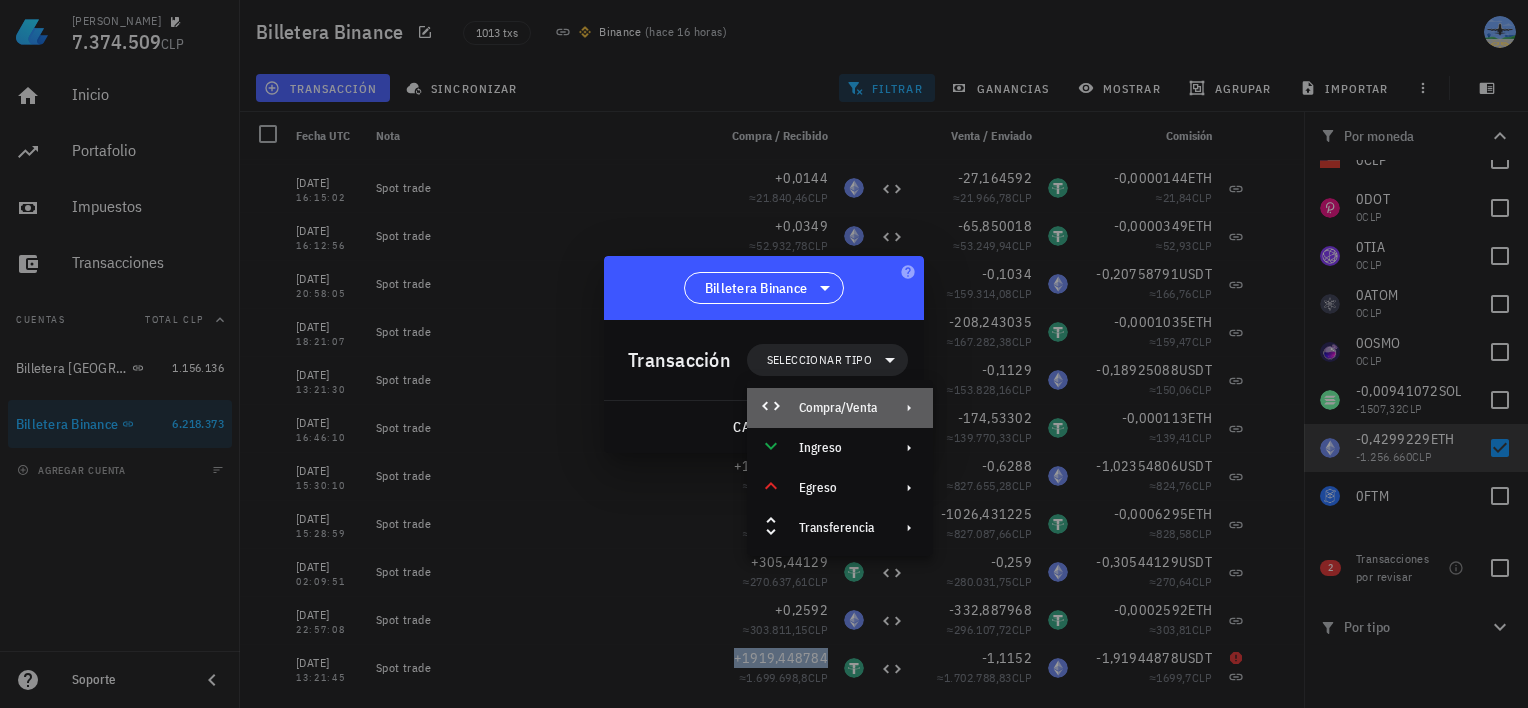 click on "Compra/Venta" at bounding box center (838, 408) 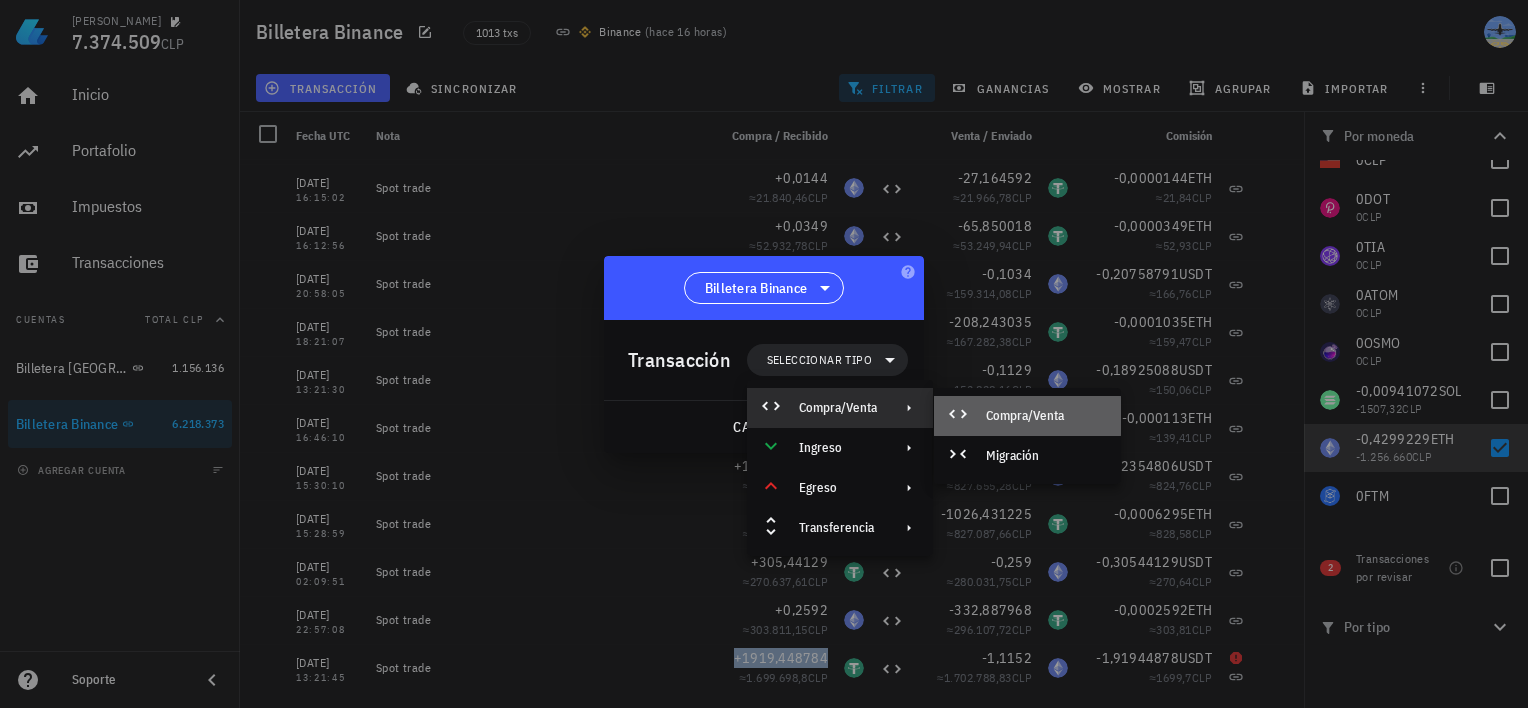 click at bounding box center [962, 416] 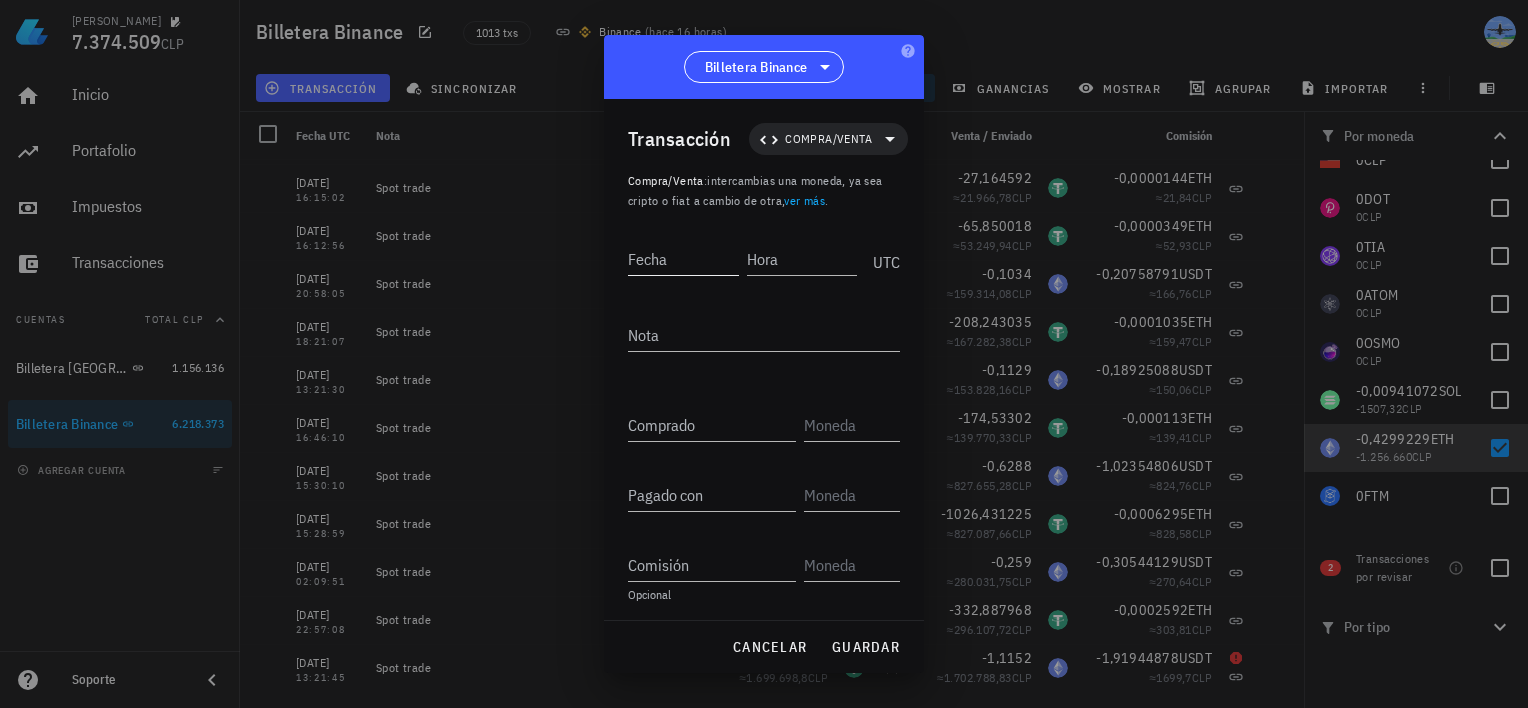 click on "Fecha" at bounding box center [683, 259] 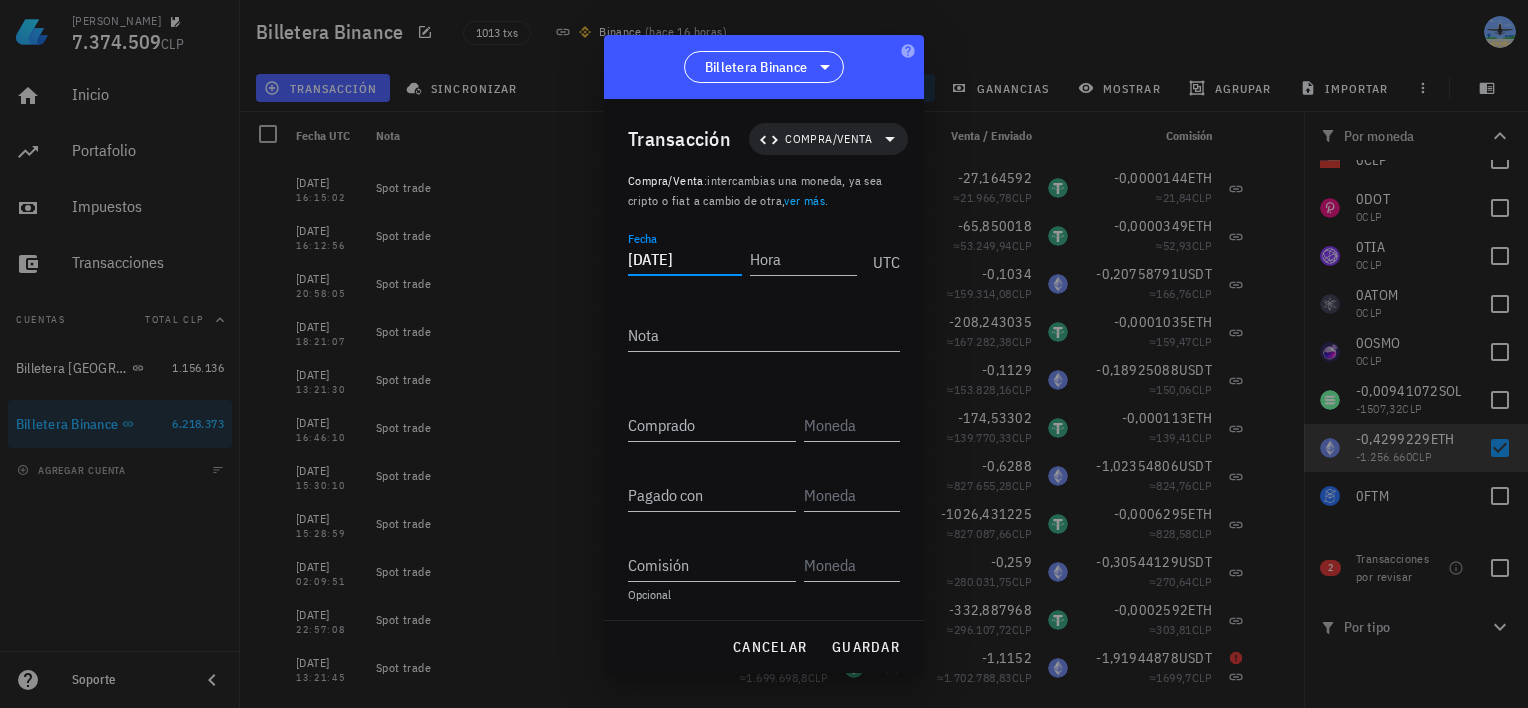 type on "[DATE]" 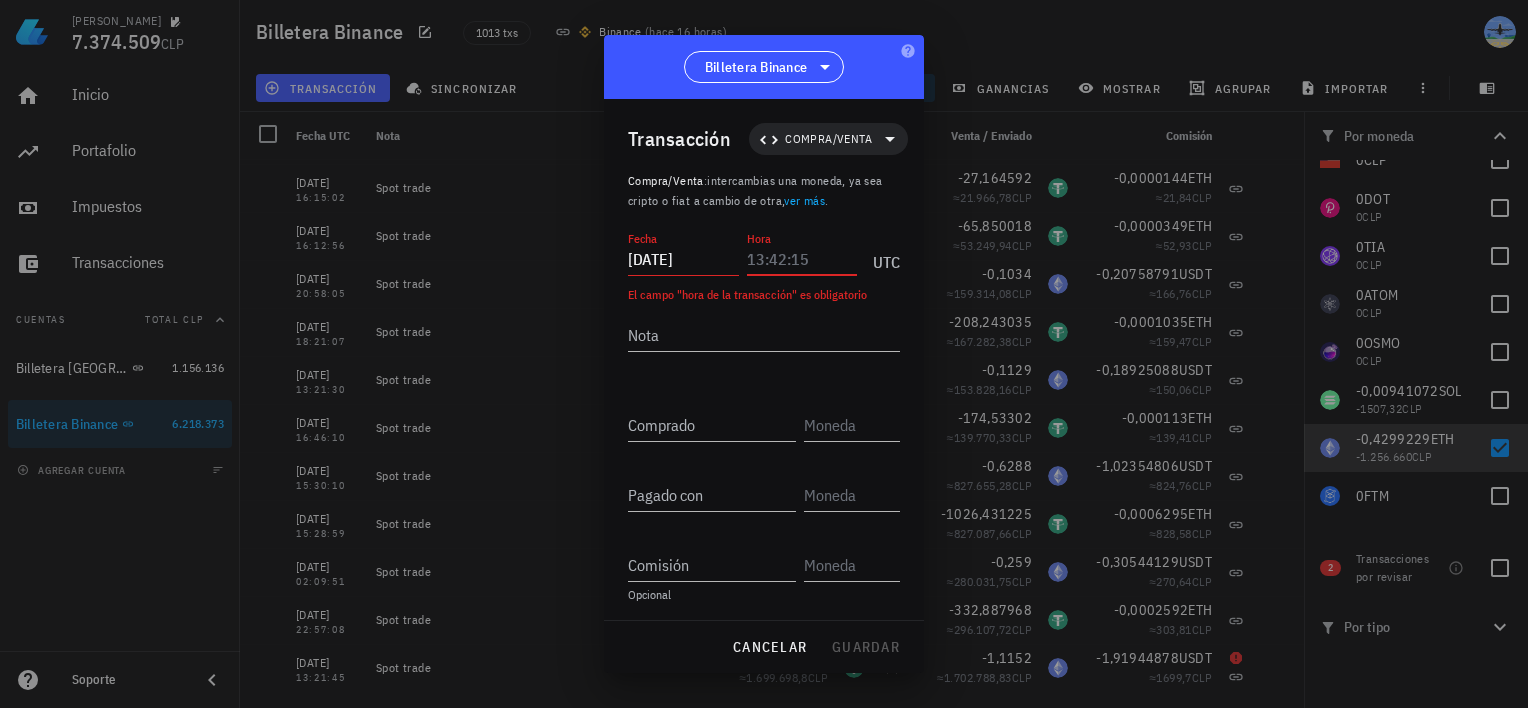 click on "Hora" at bounding box center (802, 259) 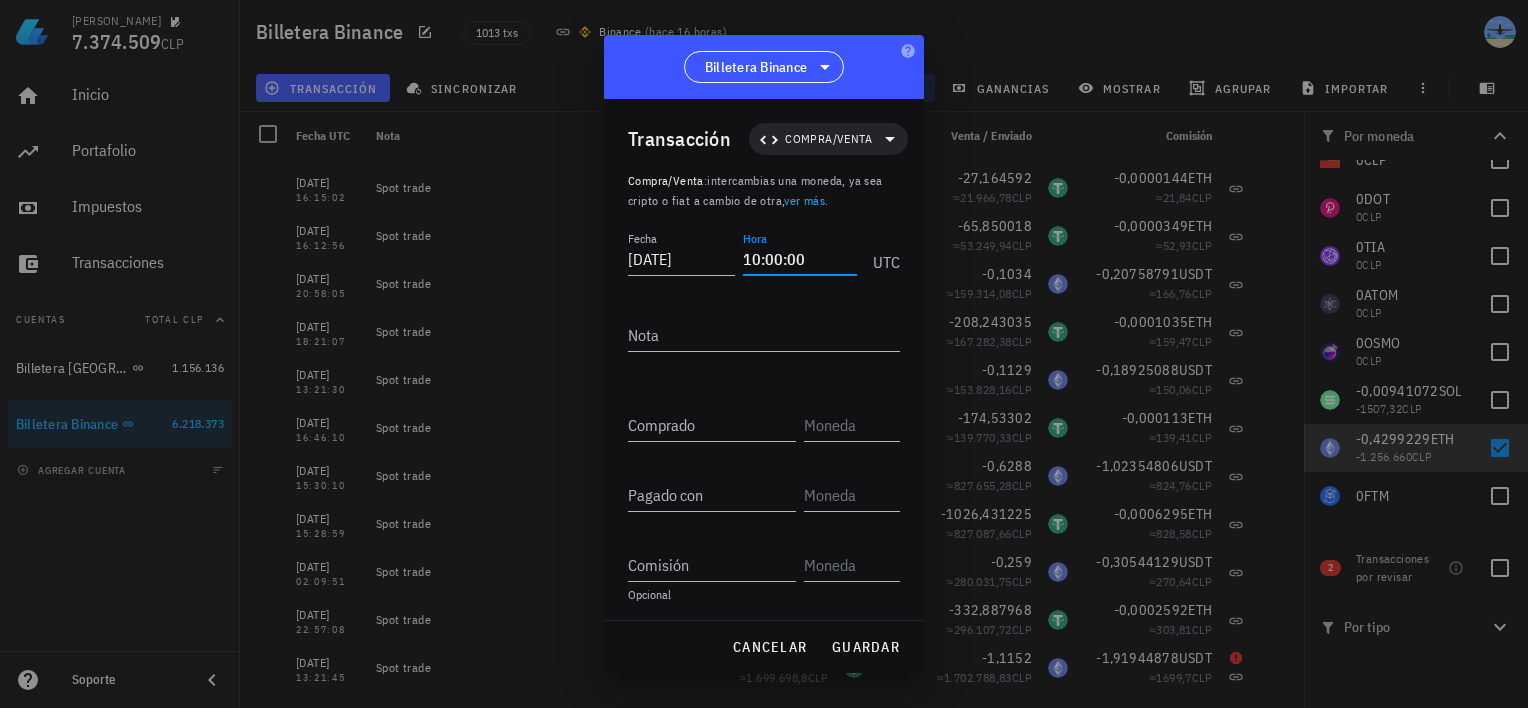 type on "10:00:00" 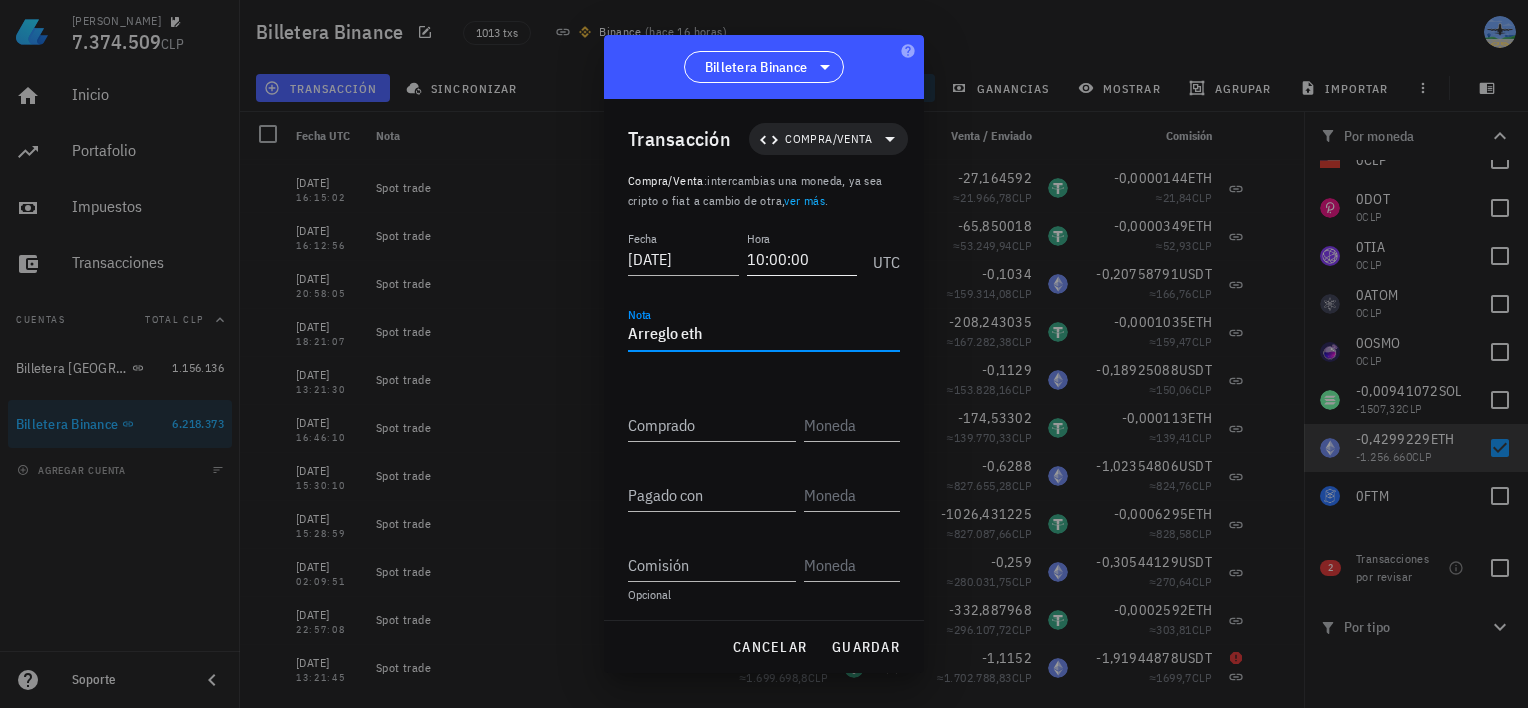 type on "Arreglo eth" 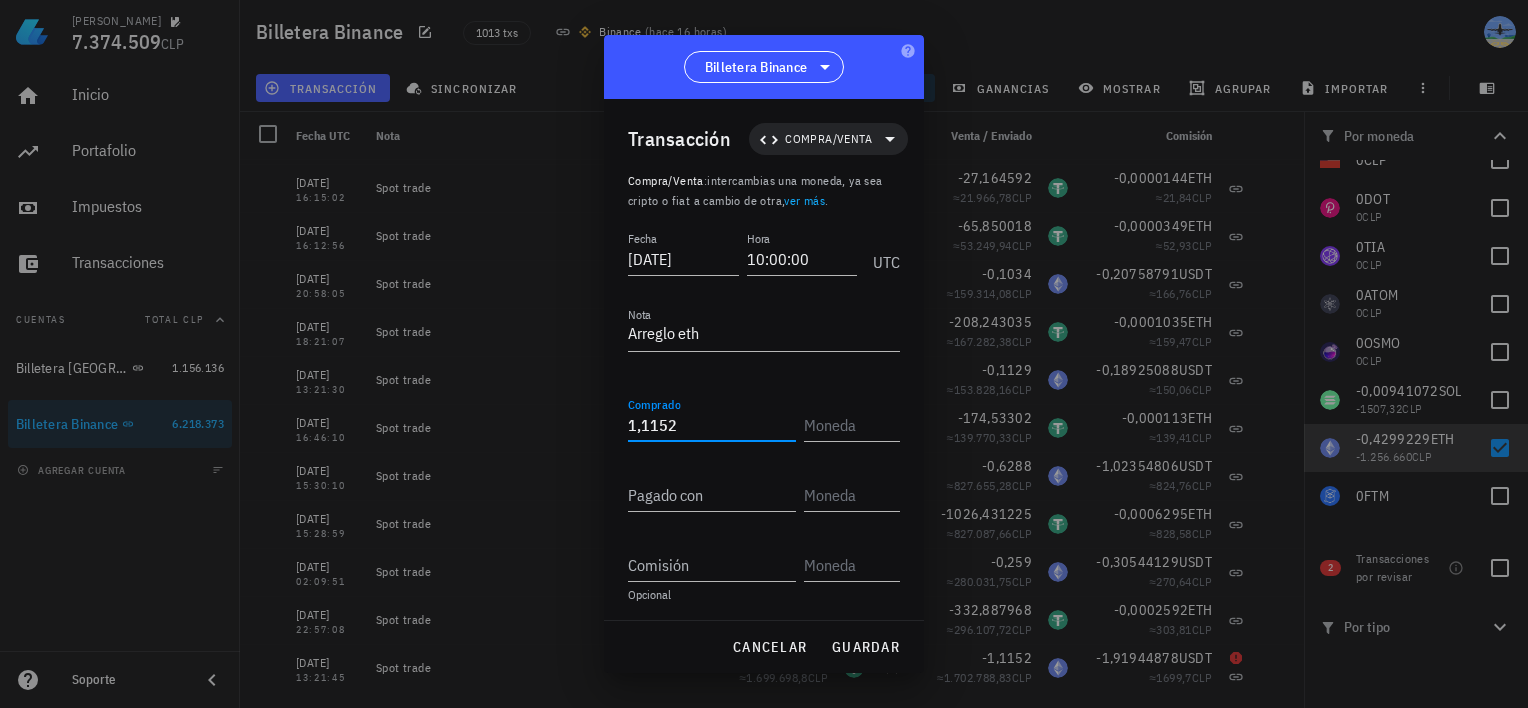 type on "1,1152" 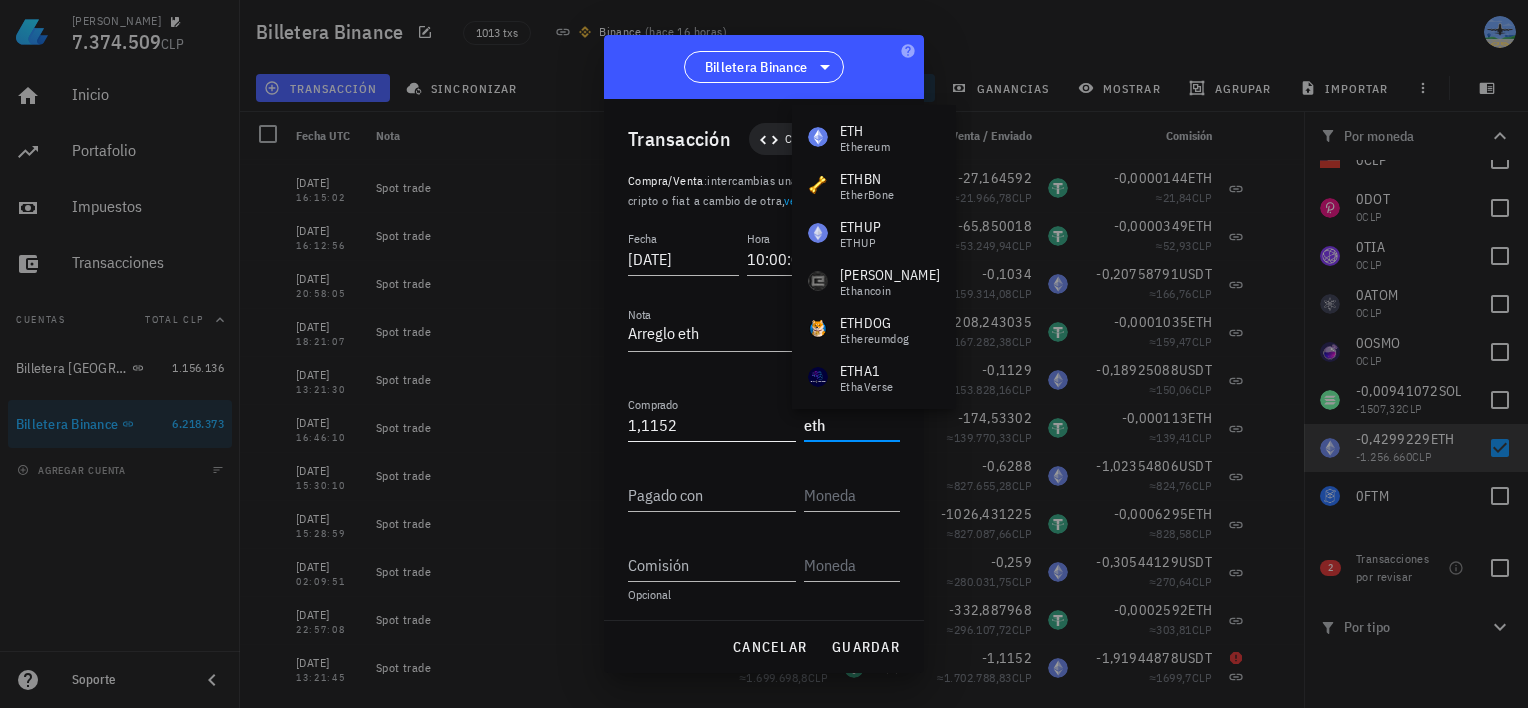 type on "ETH" 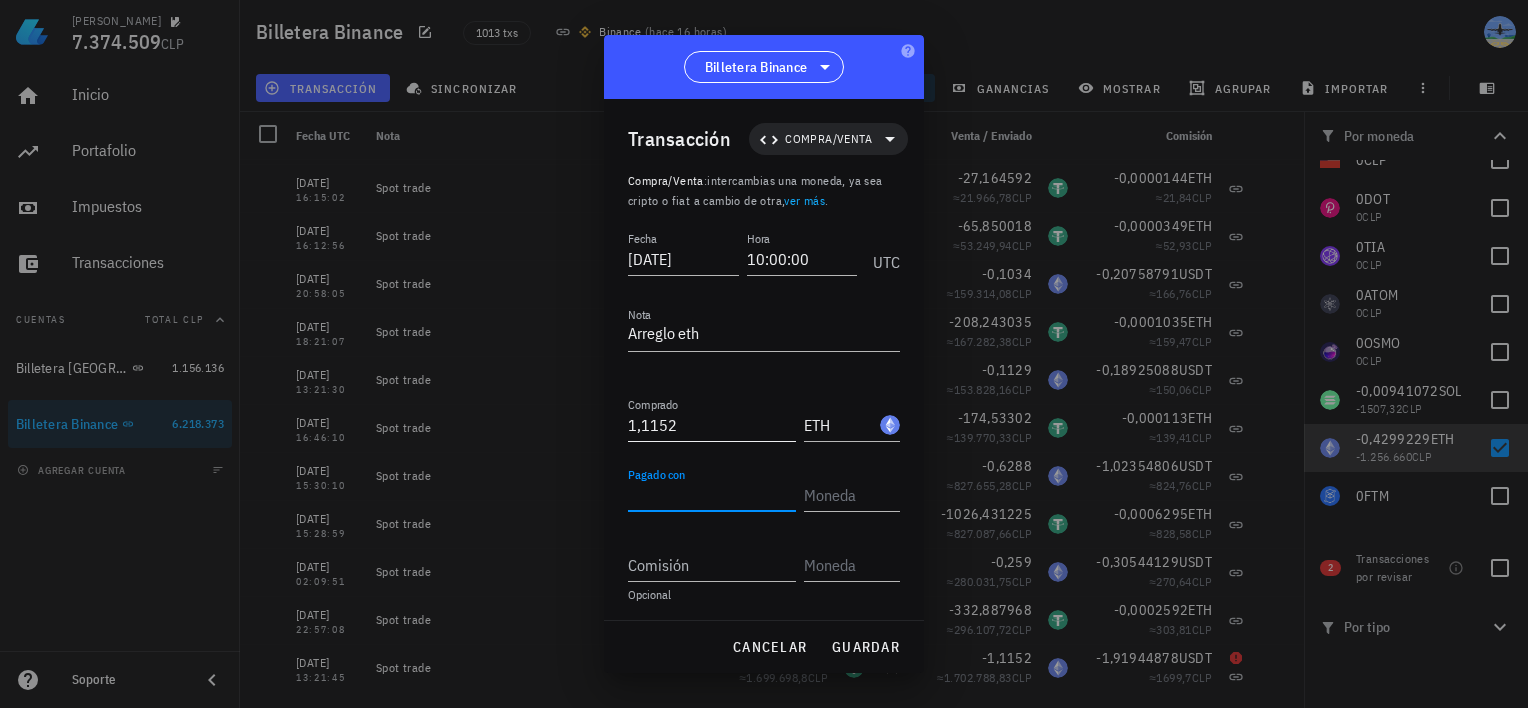 paste on "1919,448784" 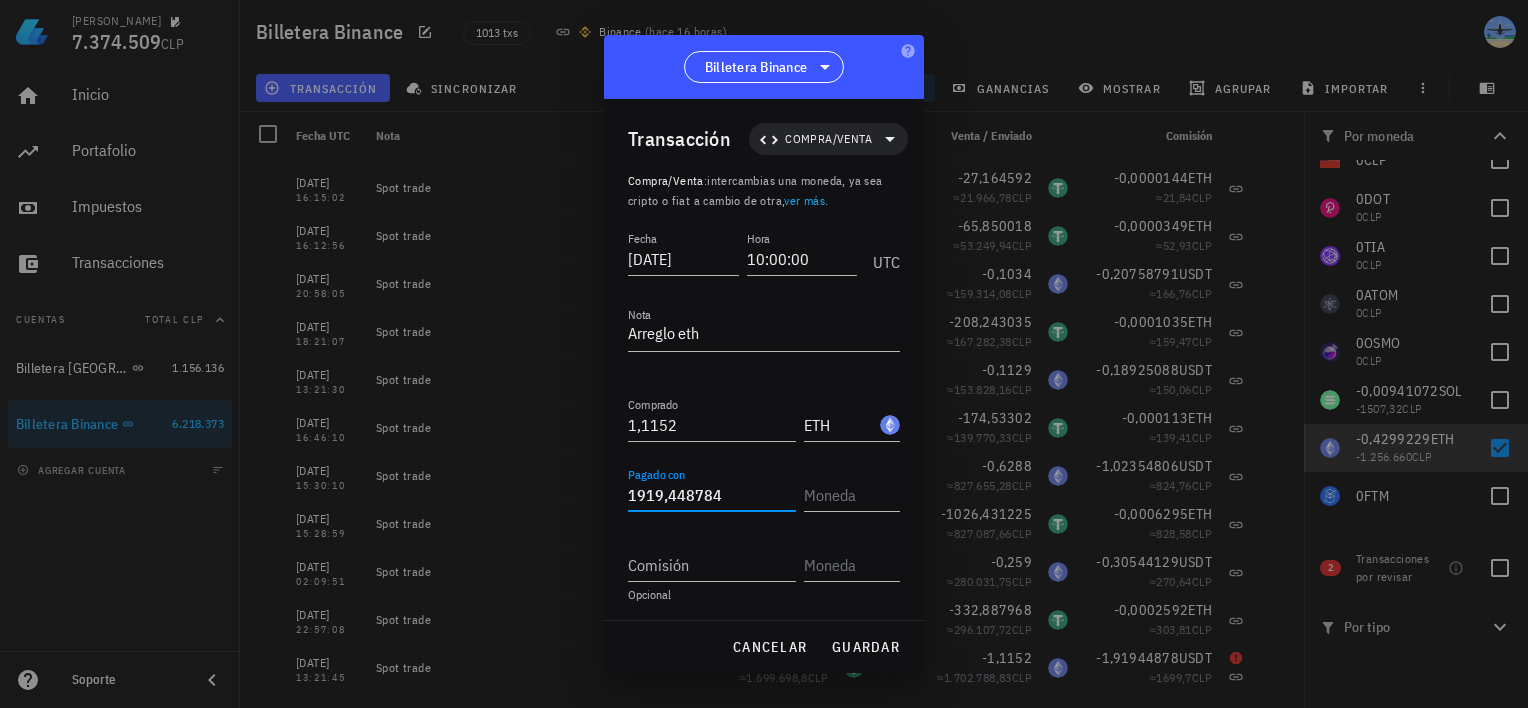 type on "1.919,448784" 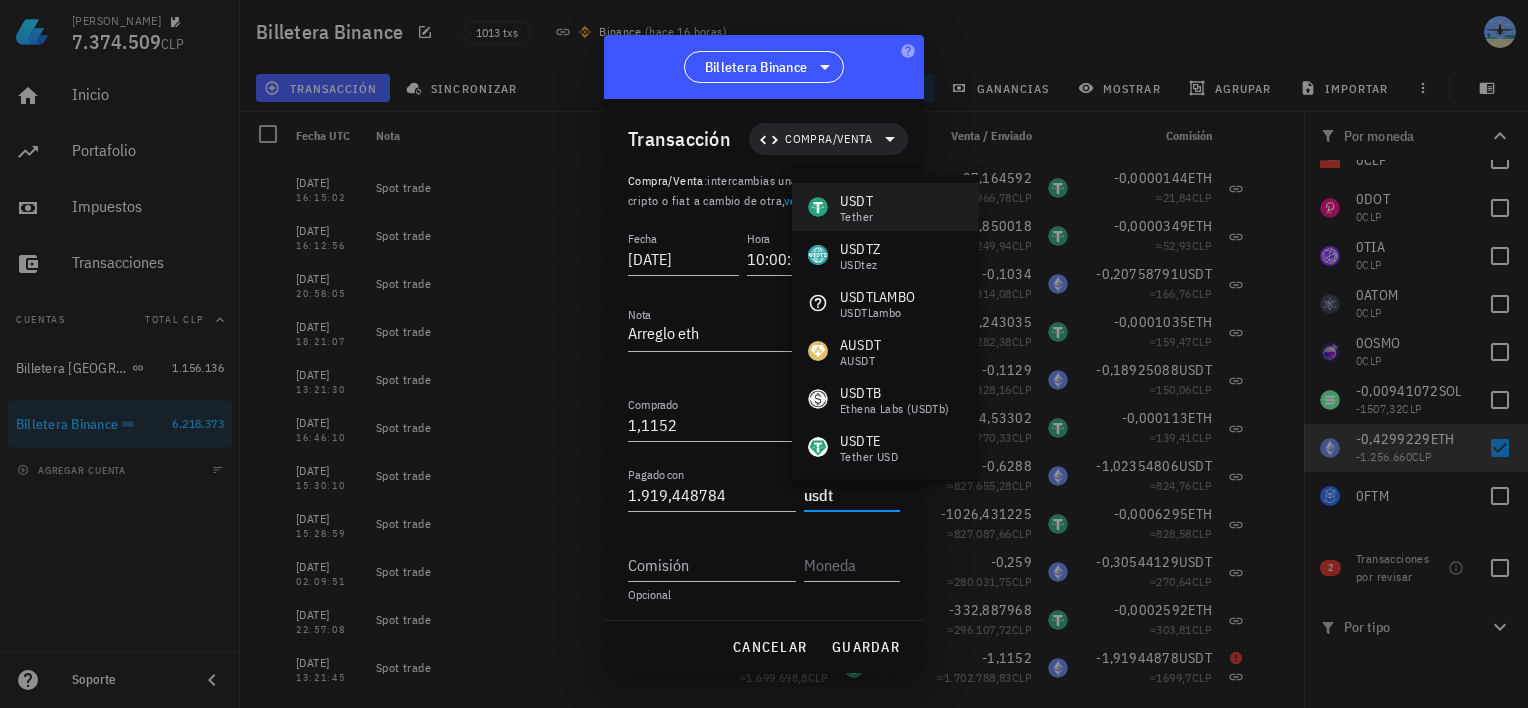 click on "USDT   Tether" at bounding box center (885, 207) 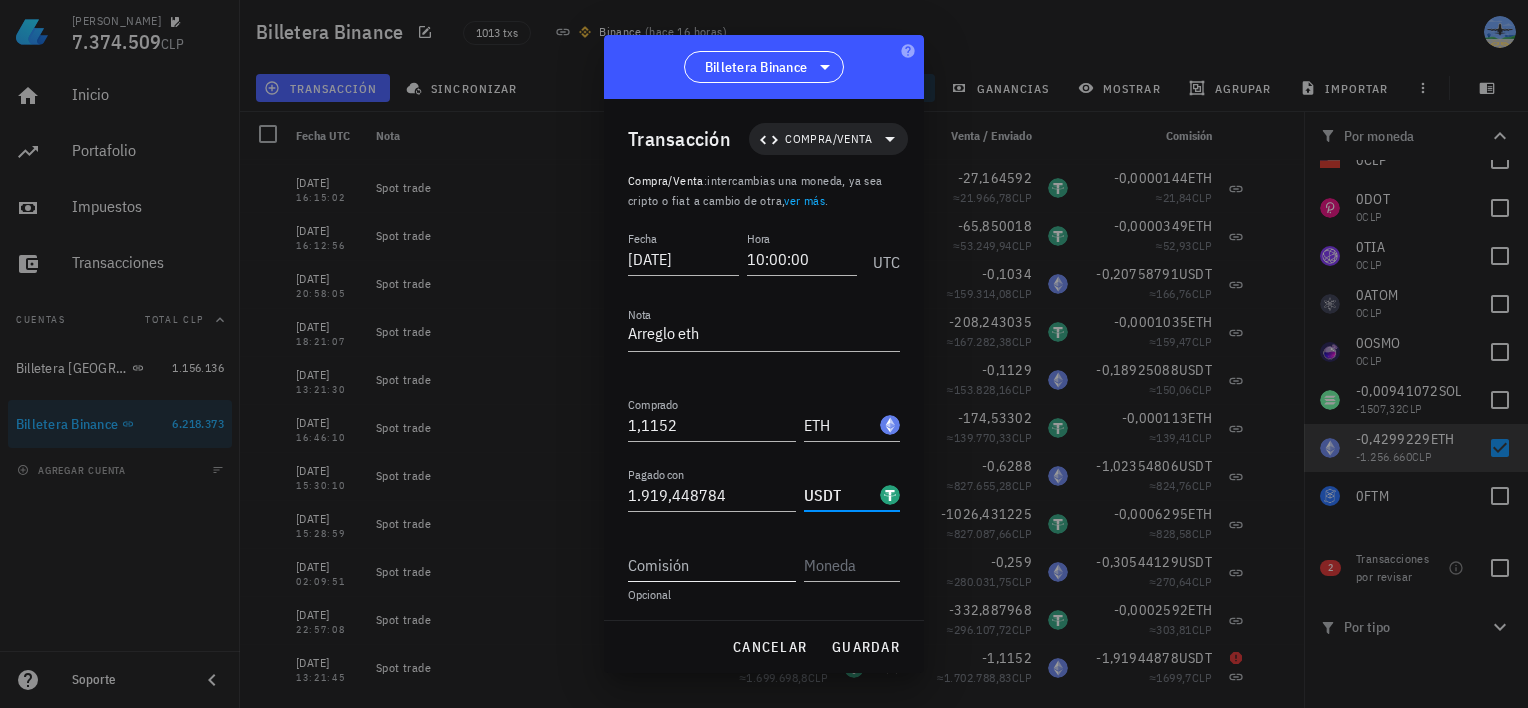 type on "USDT" 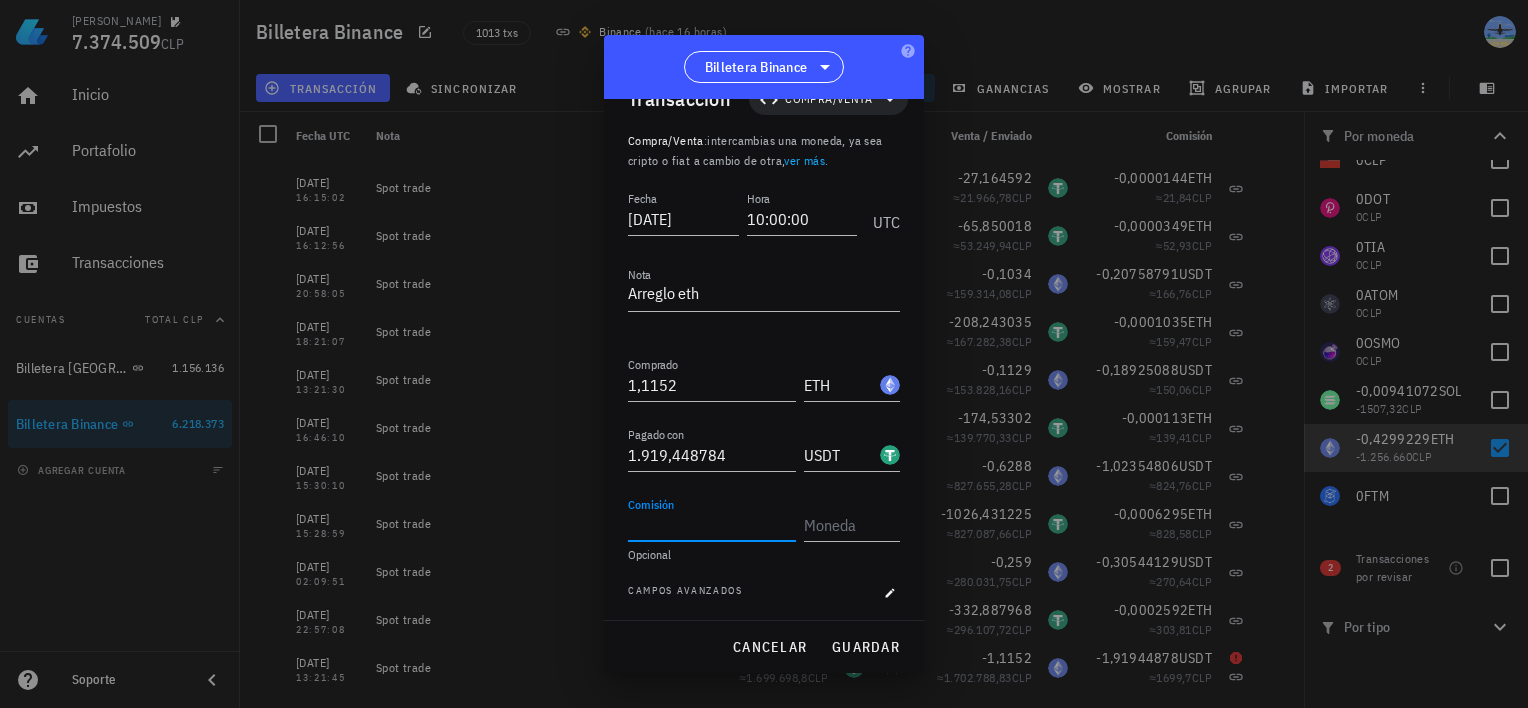 scroll, scrollTop: 43, scrollLeft: 0, axis: vertical 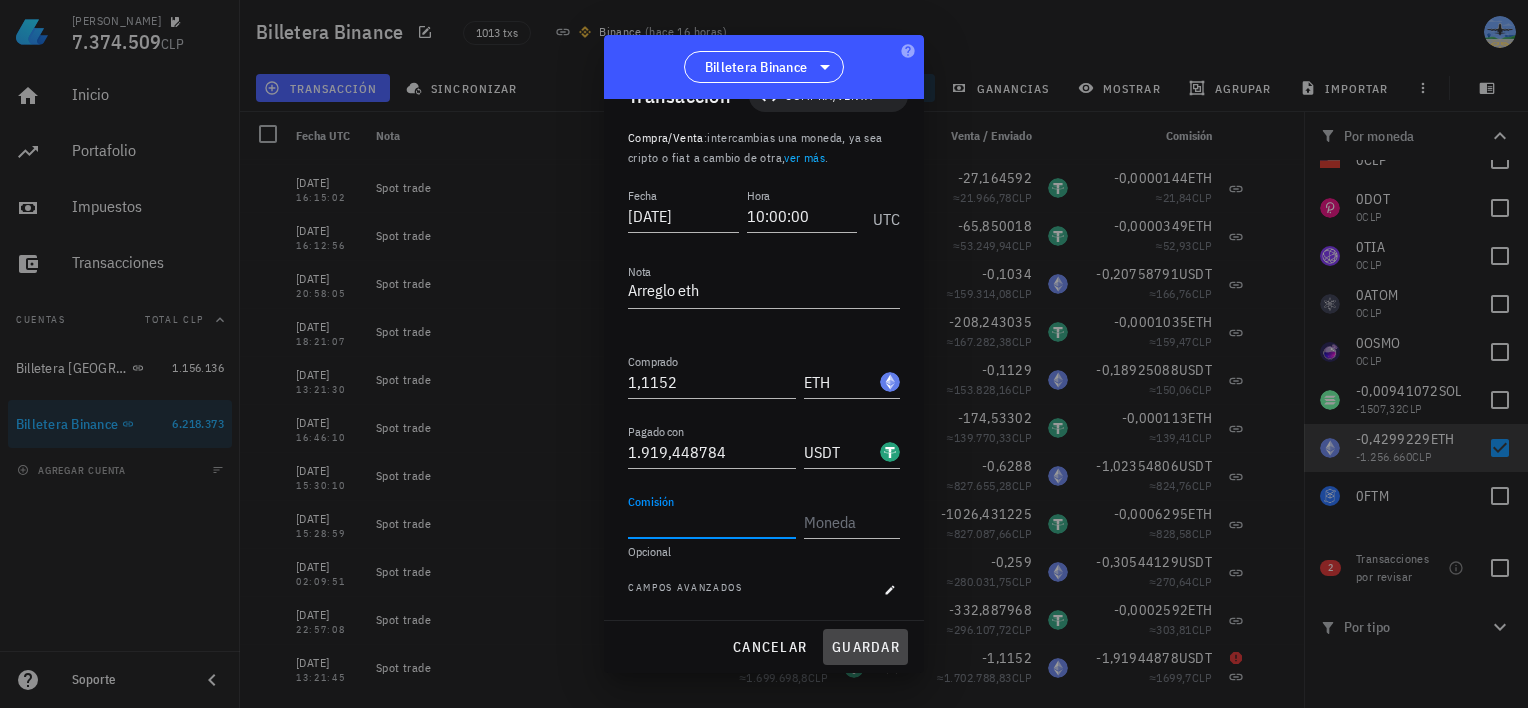 click on "guardar" at bounding box center [865, 647] 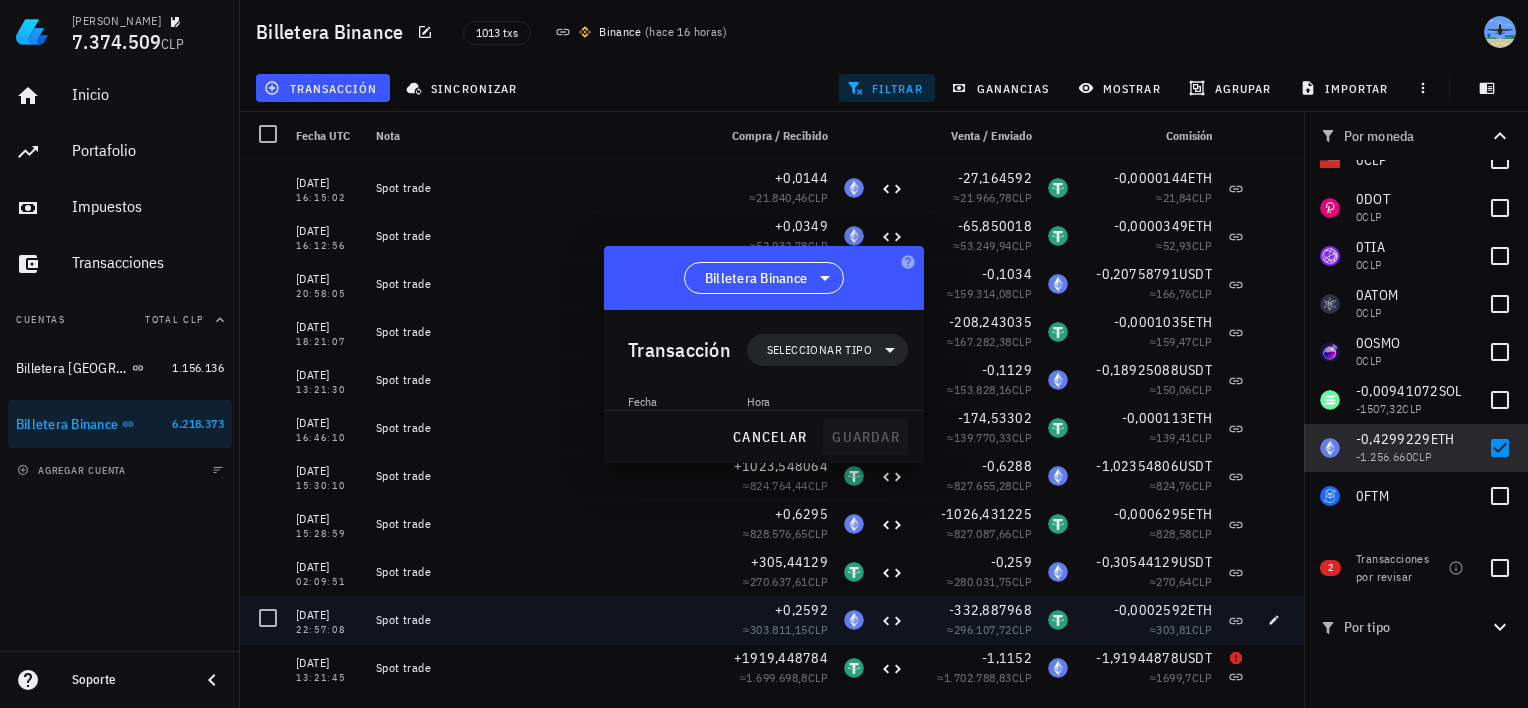 scroll, scrollTop: 0, scrollLeft: 0, axis: both 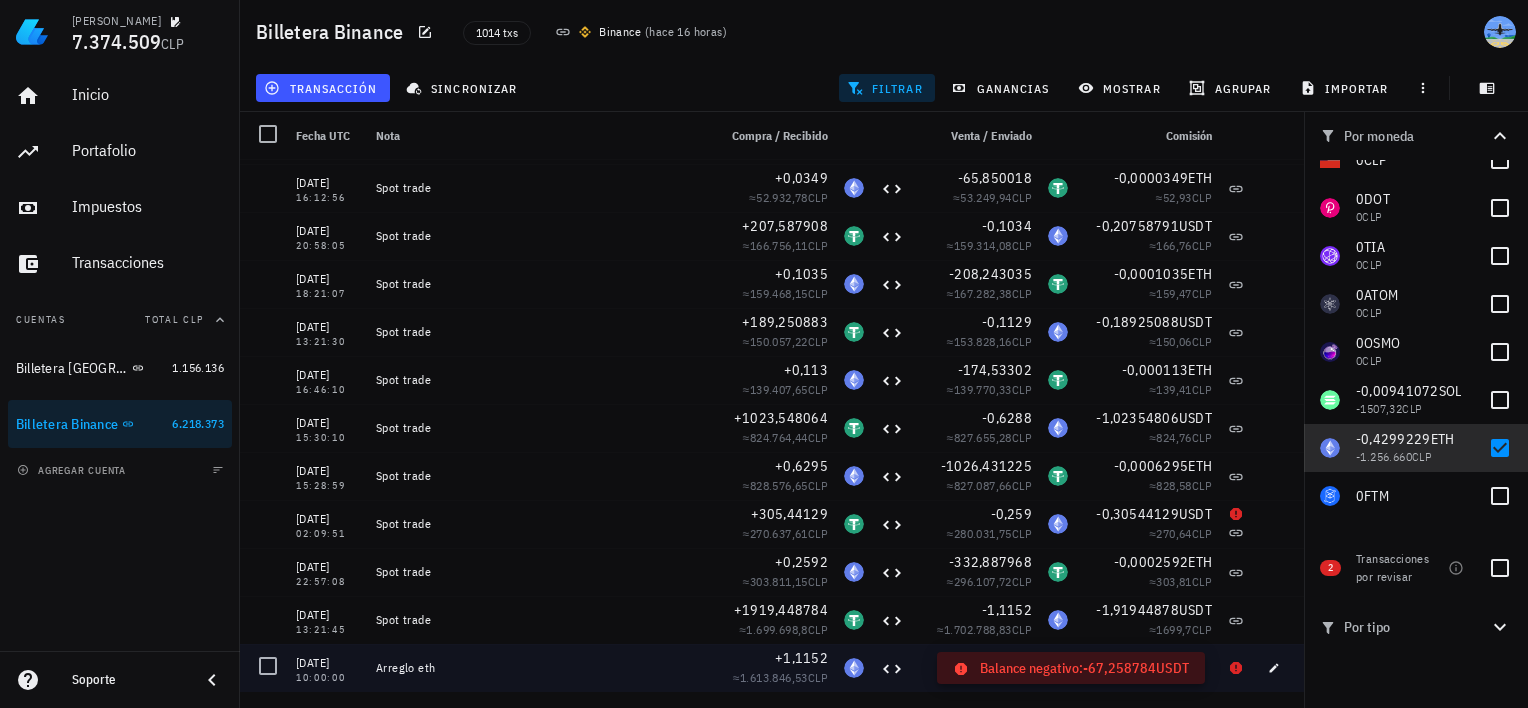 click 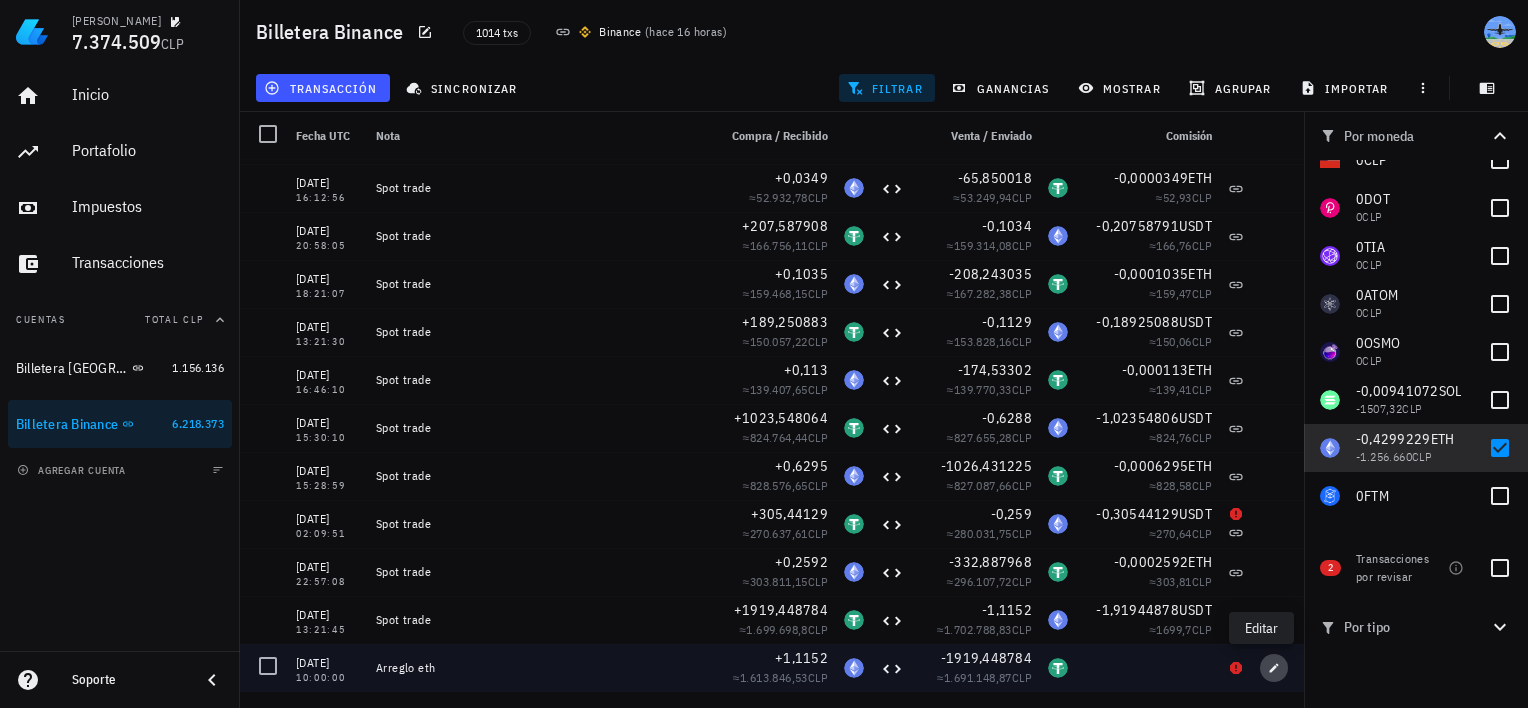 click 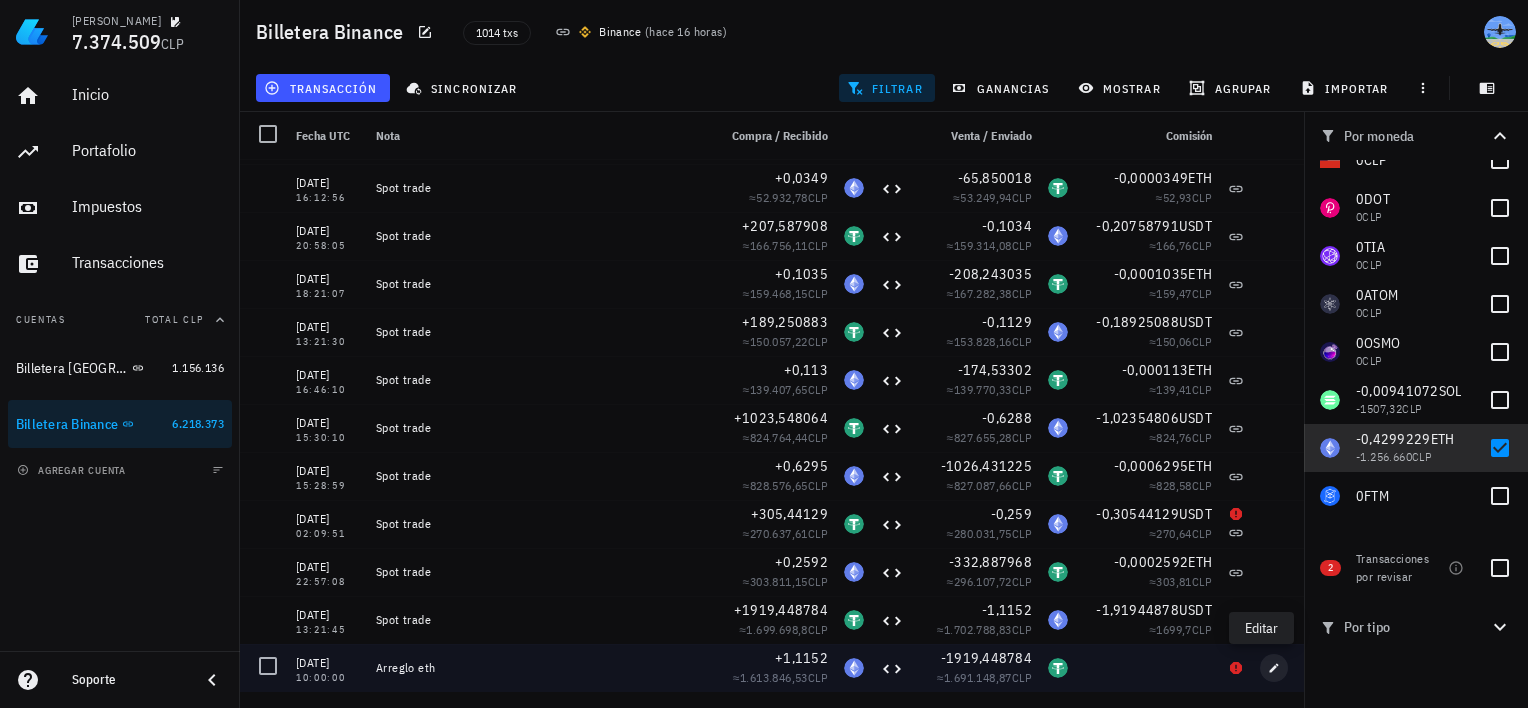 type on "[DATE]" 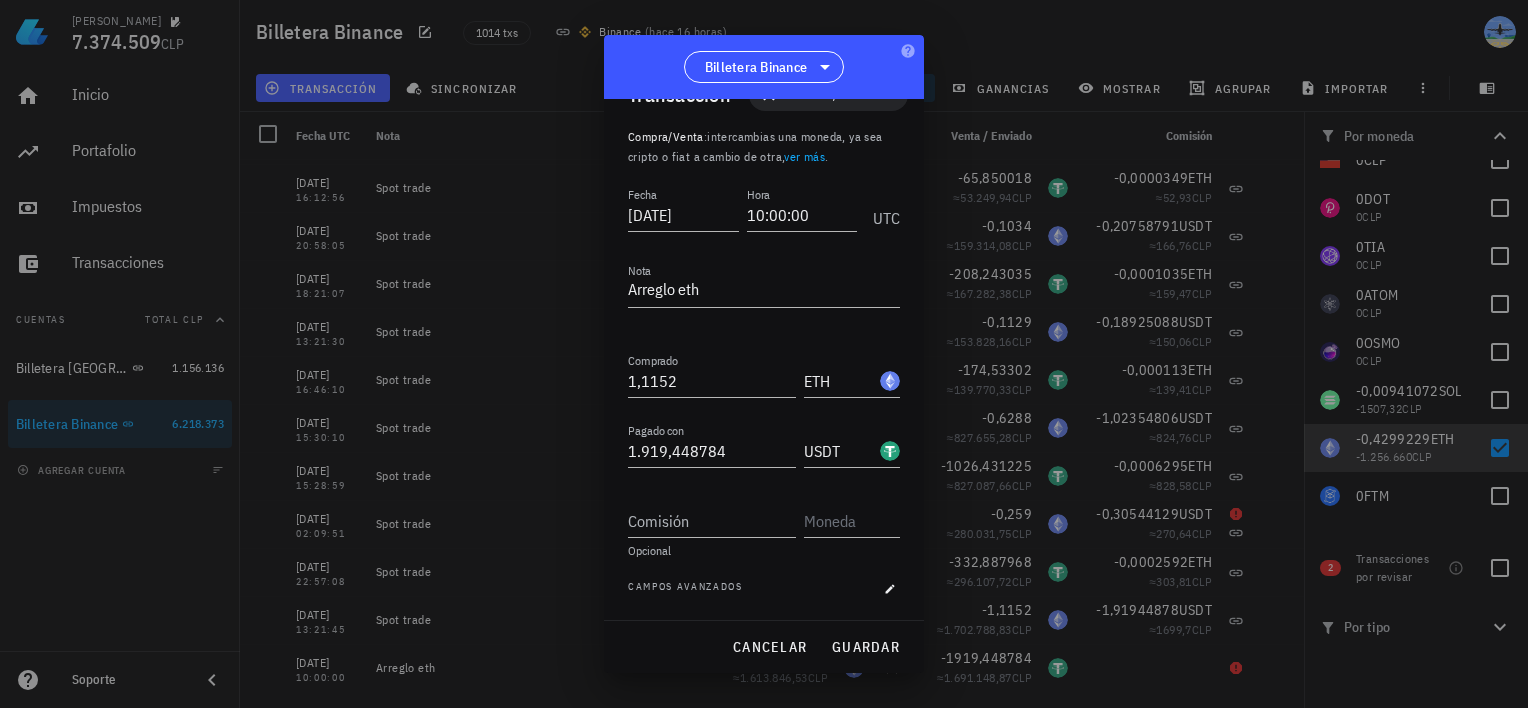 scroll, scrollTop: 43, scrollLeft: 0, axis: vertical 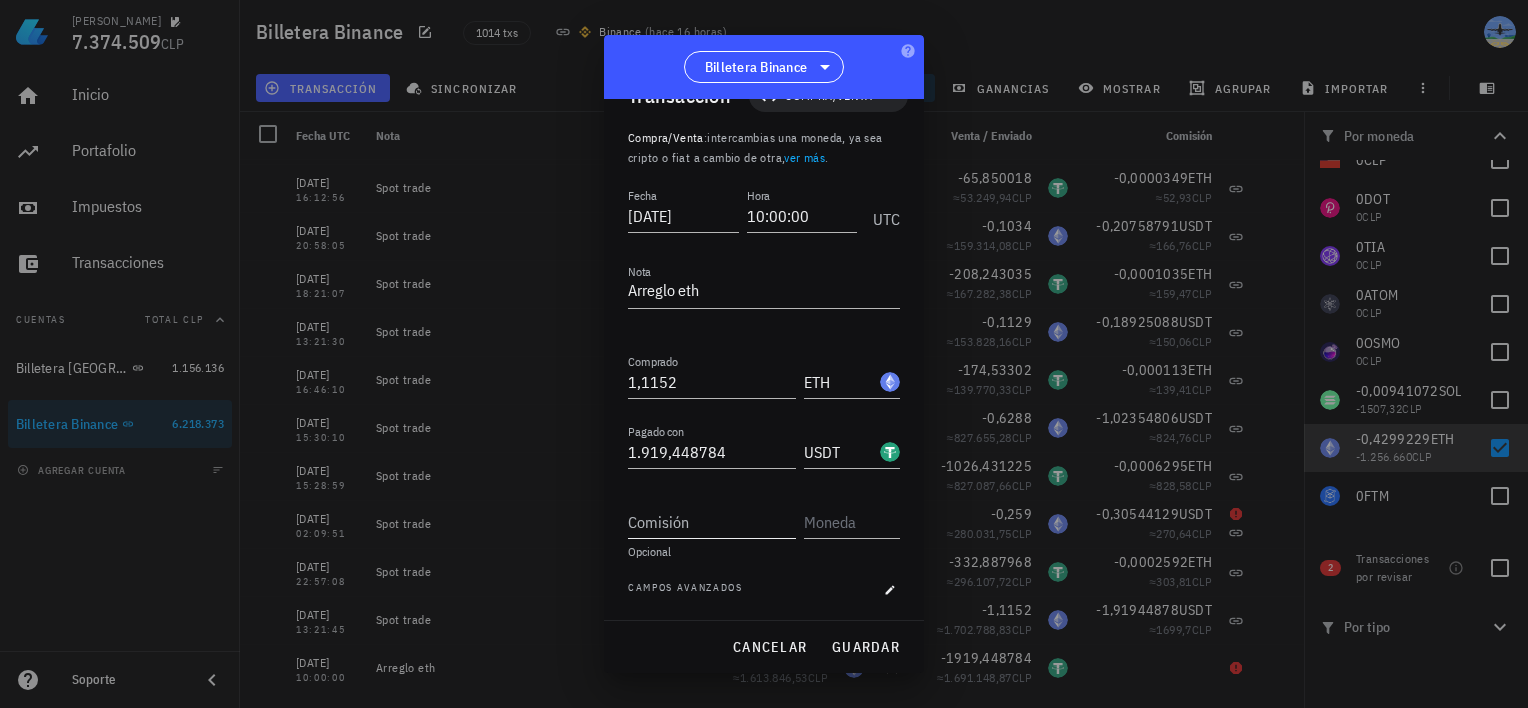 click on "Comisión" at bounding box center (712, 522) 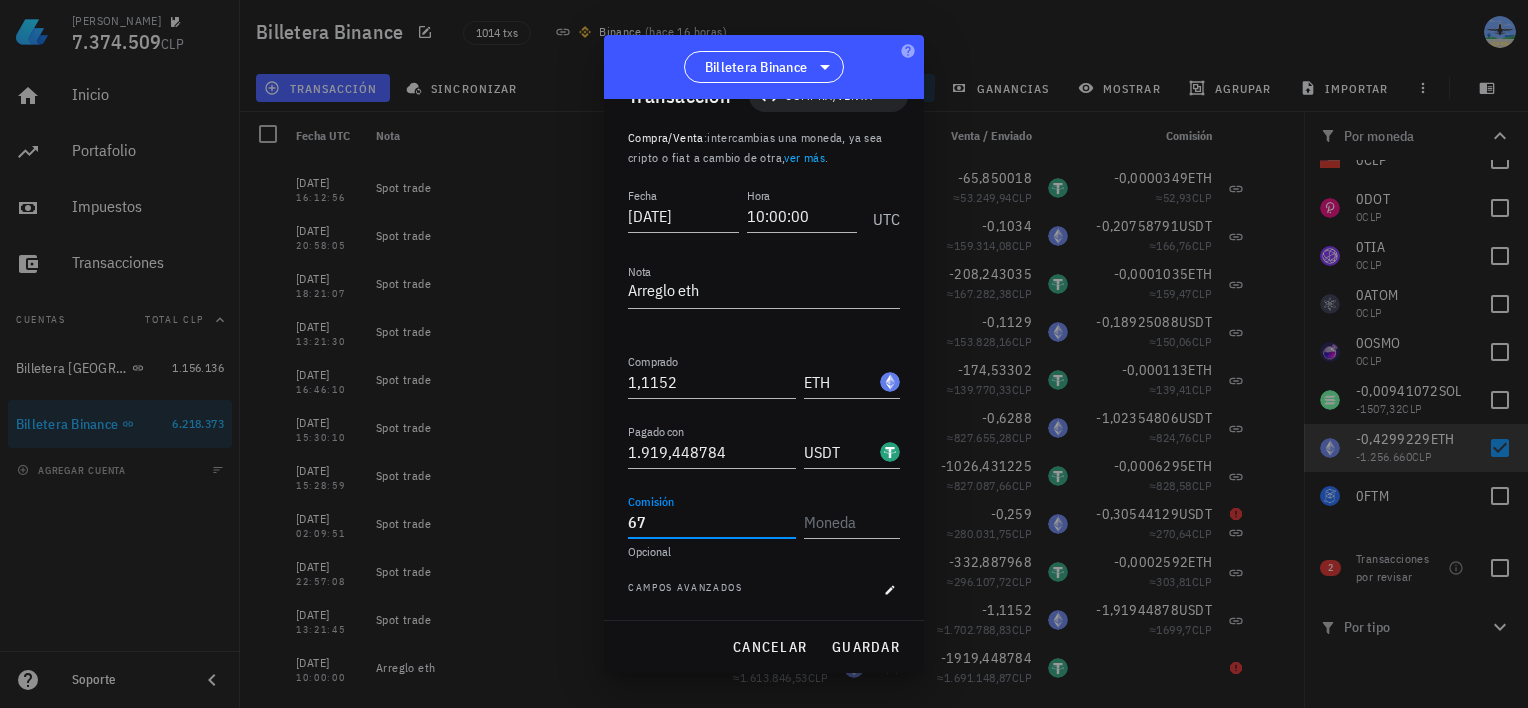 type on "67" 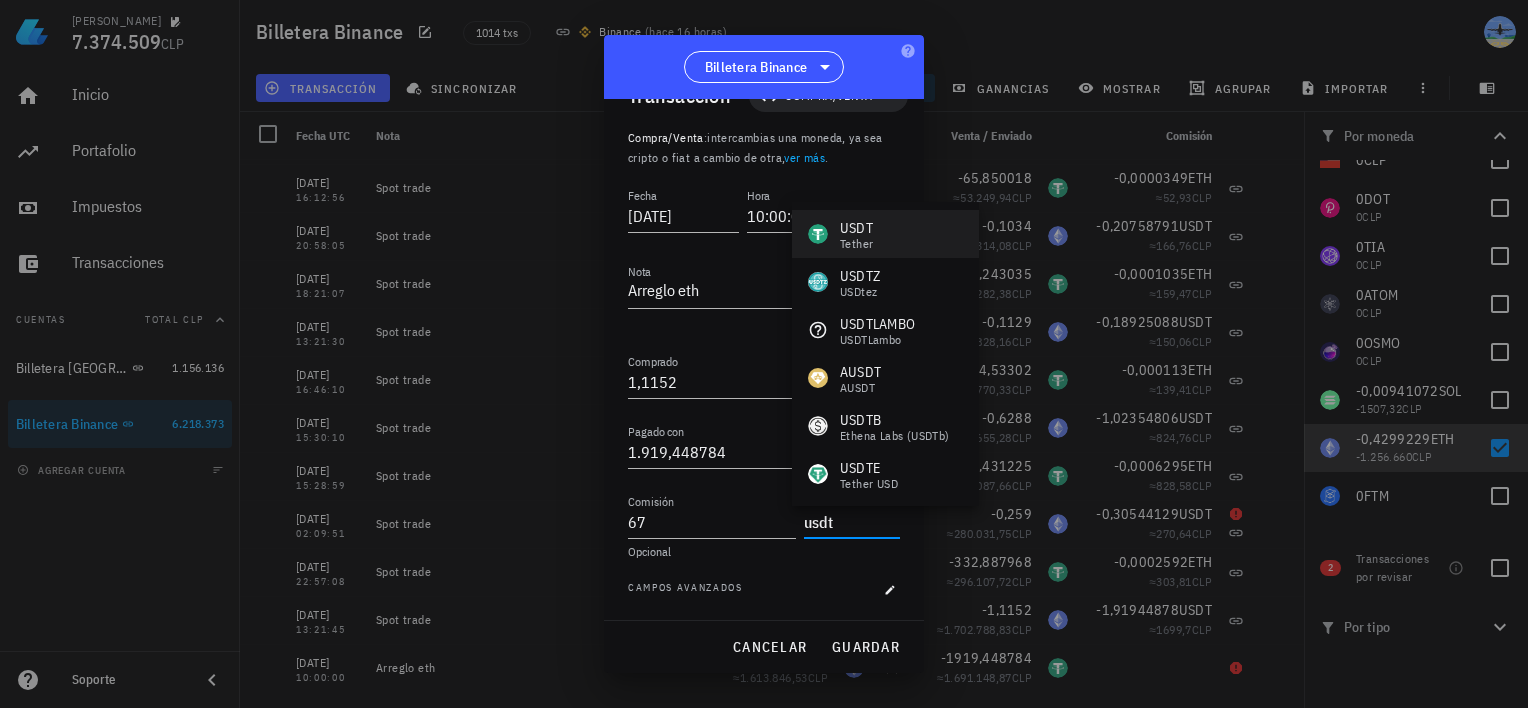 click on "USDT   Tether" at bounding box center (885, 234) 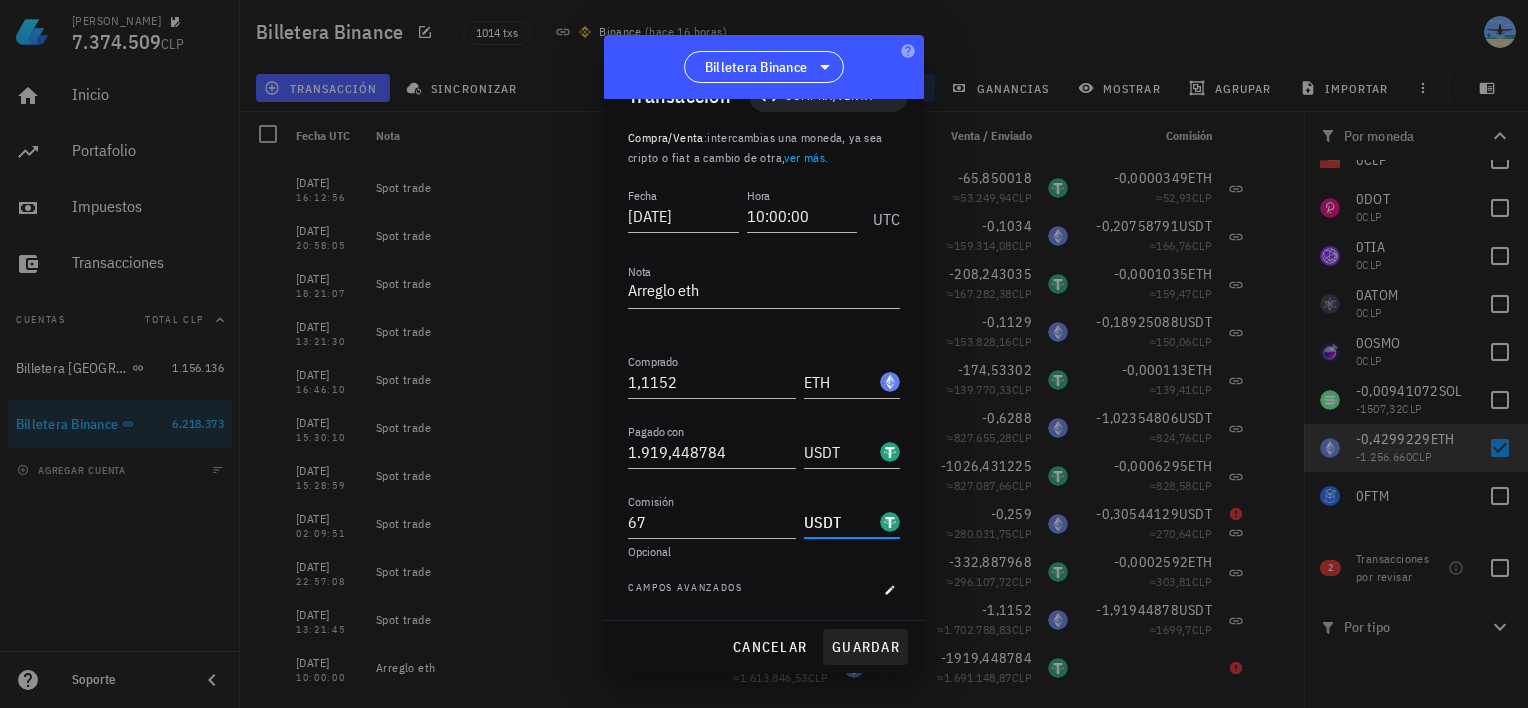 type on "USDT" 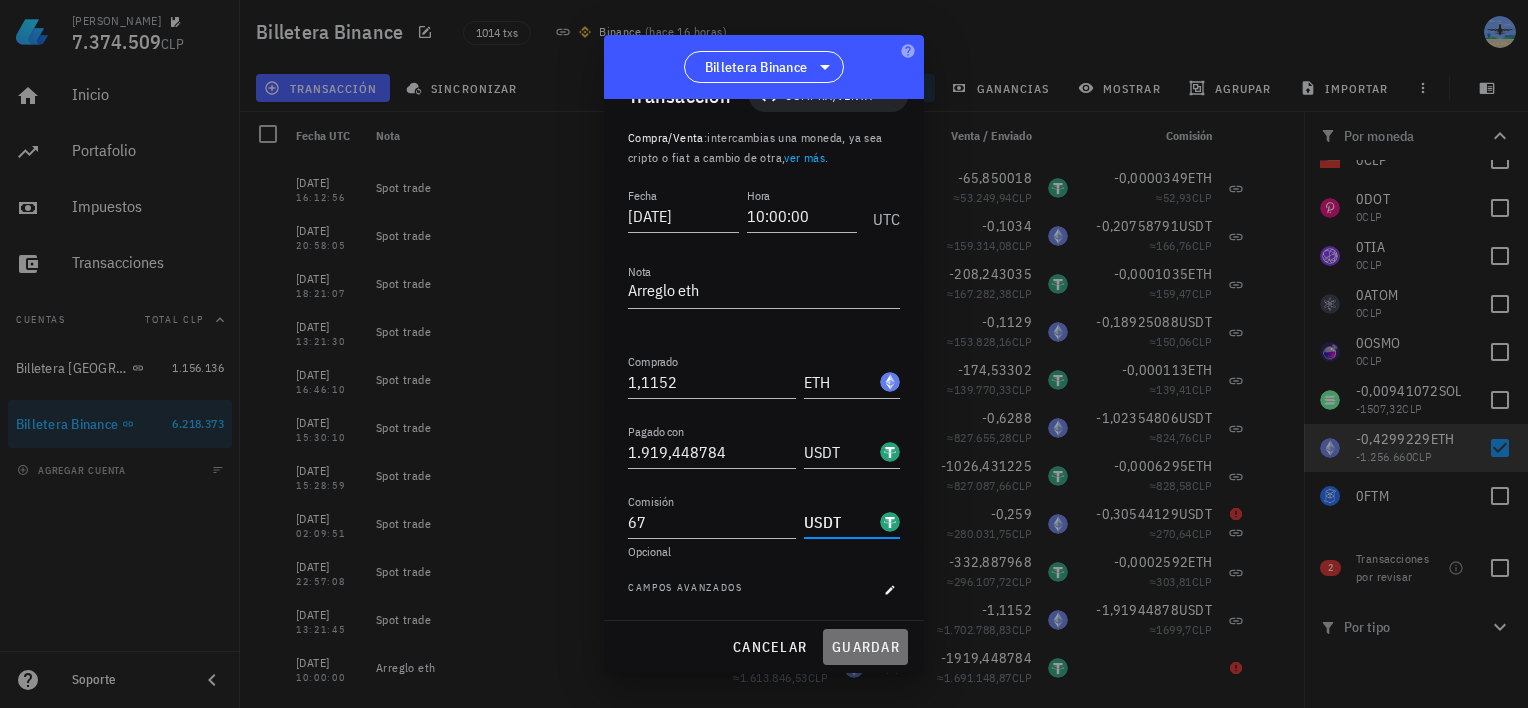click on "guardar" at bounding box center (865, 647) 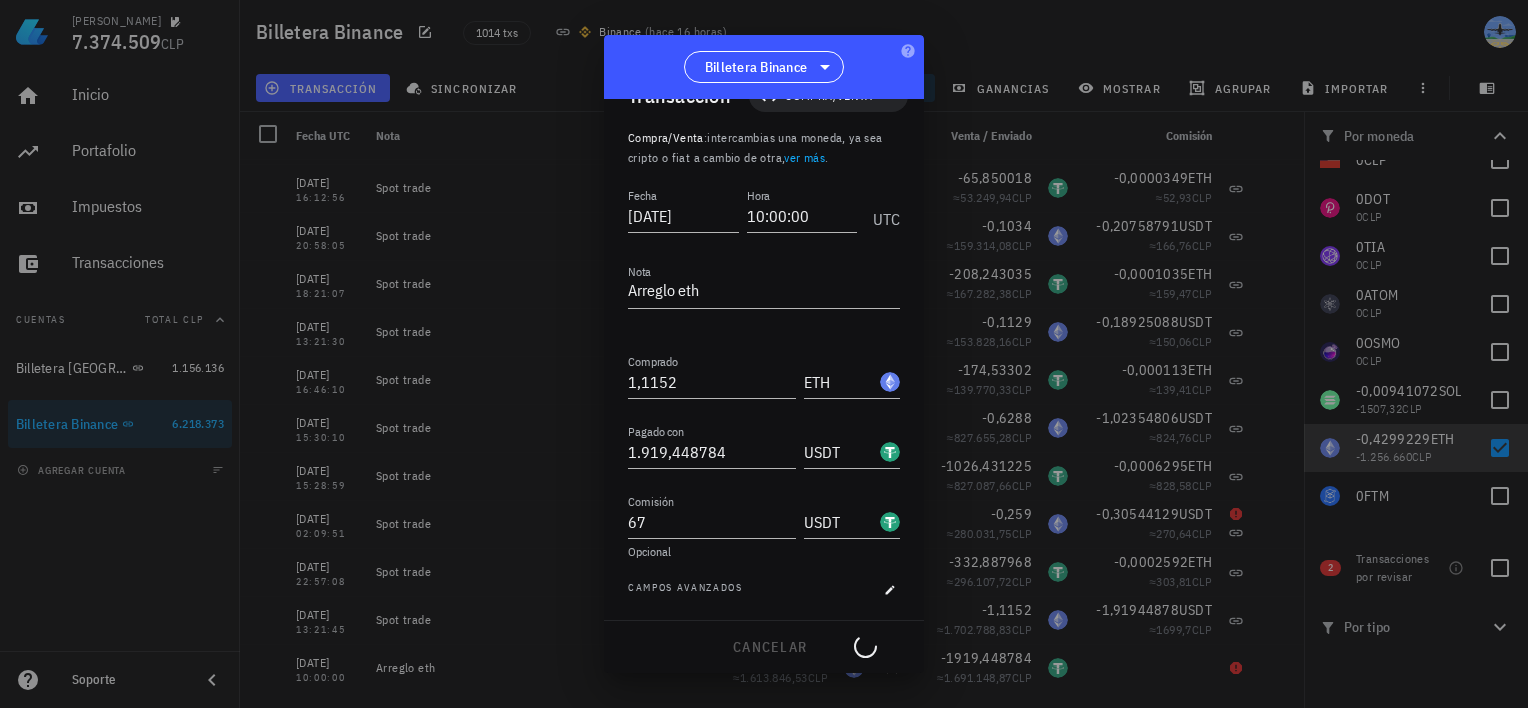 type 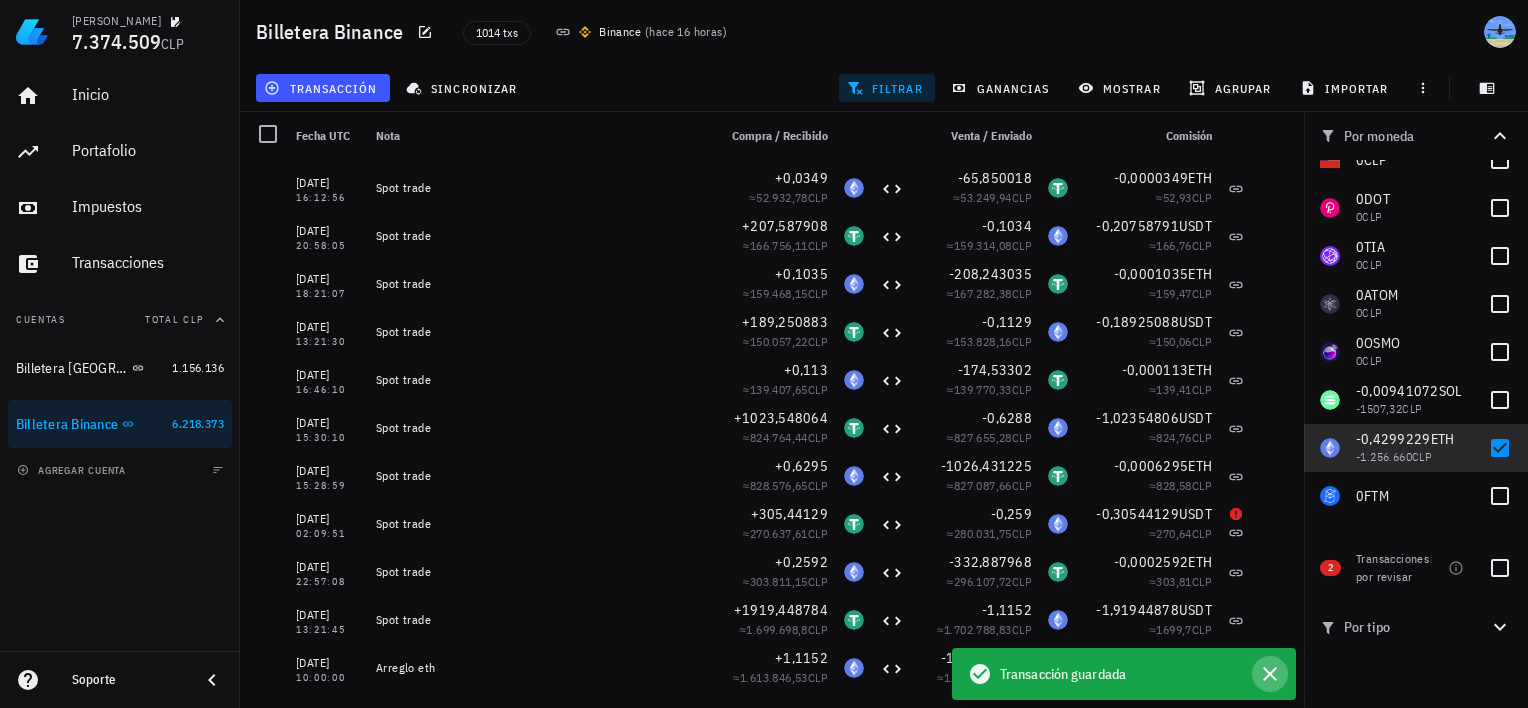 click 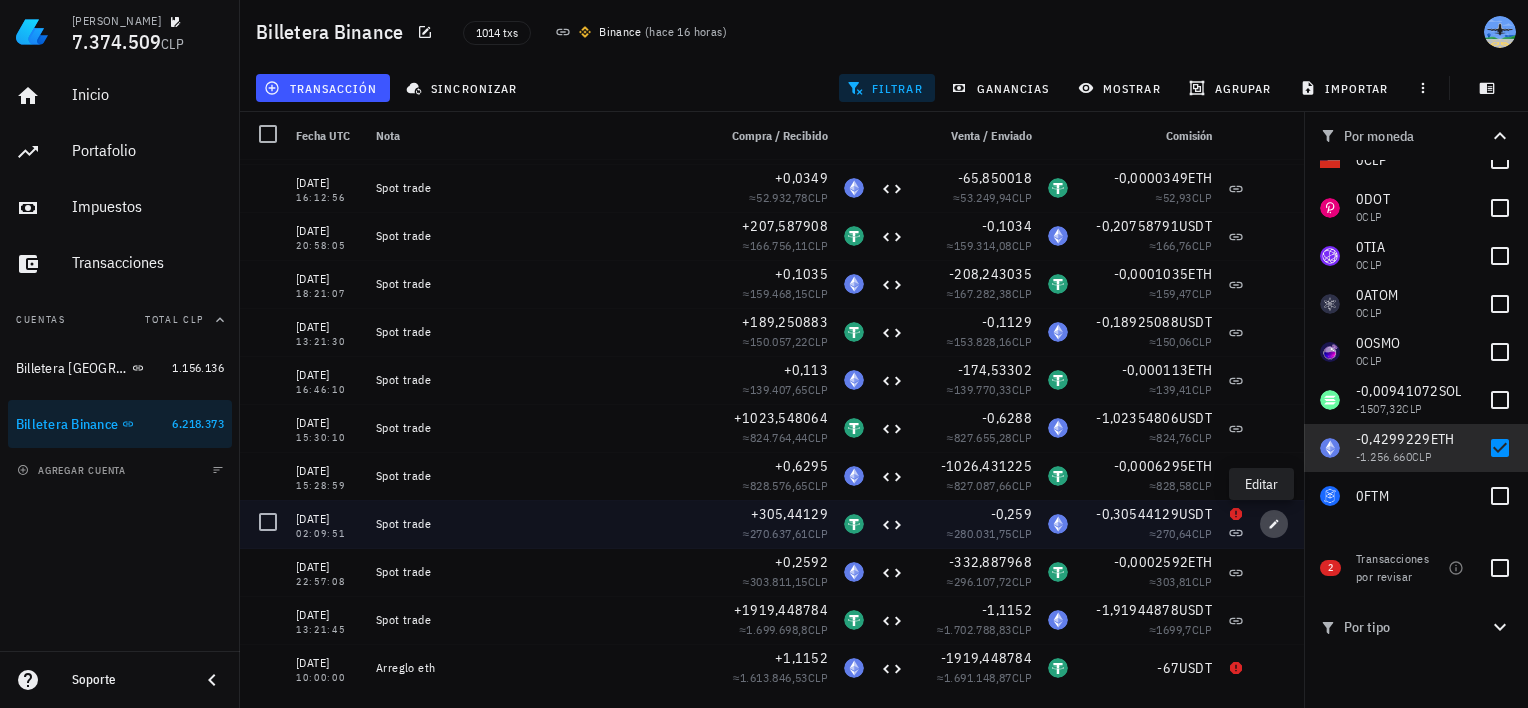 click 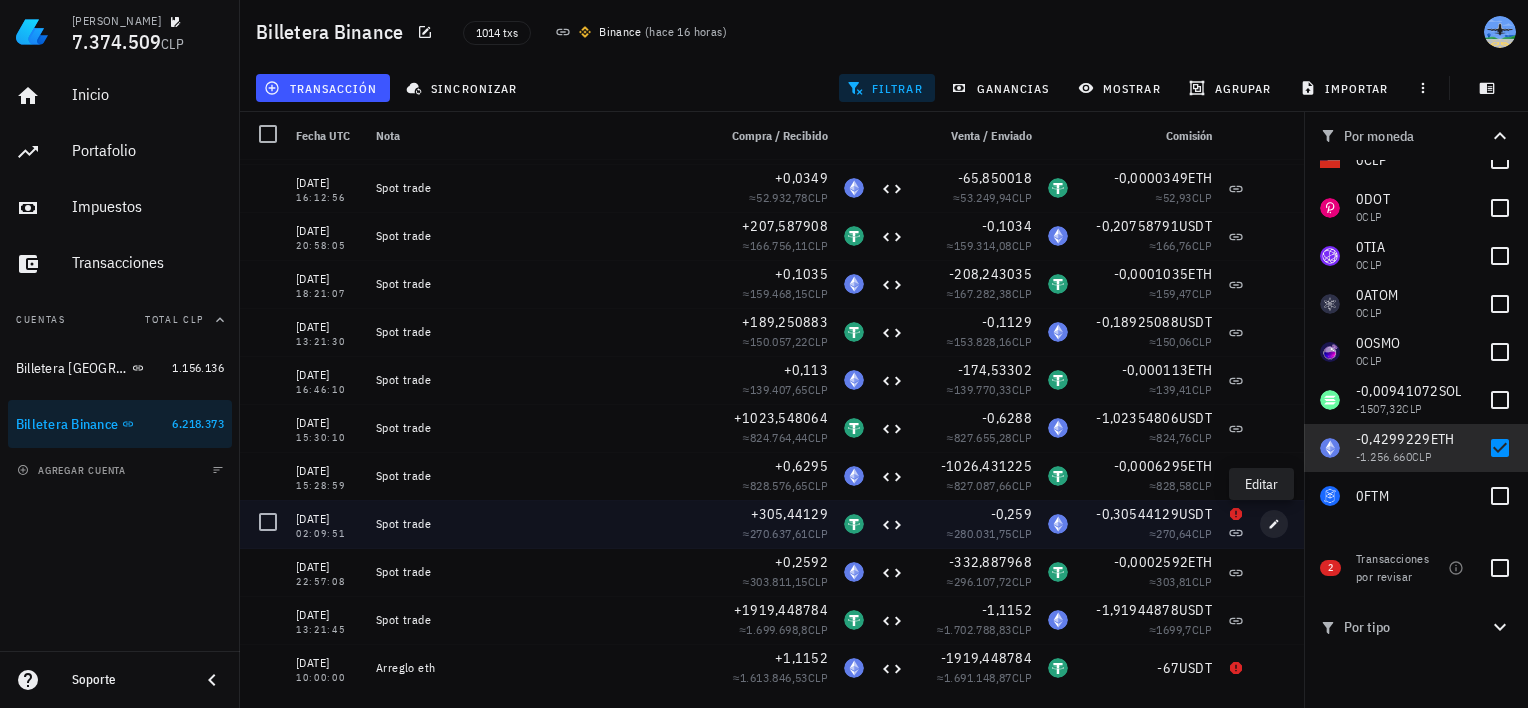 type on "[DATE]" 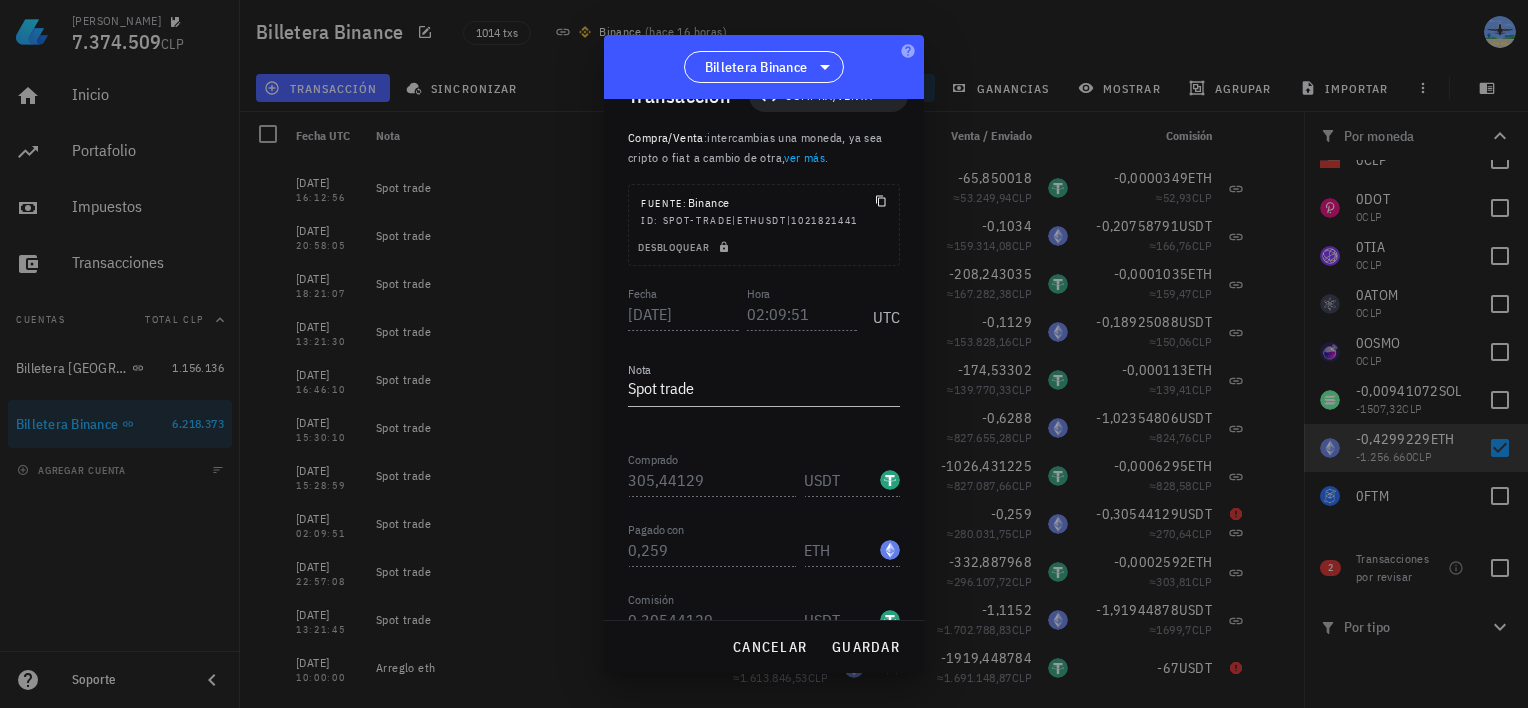 scroll, scrollTop: 0, scrollLeft: 0, axis: both 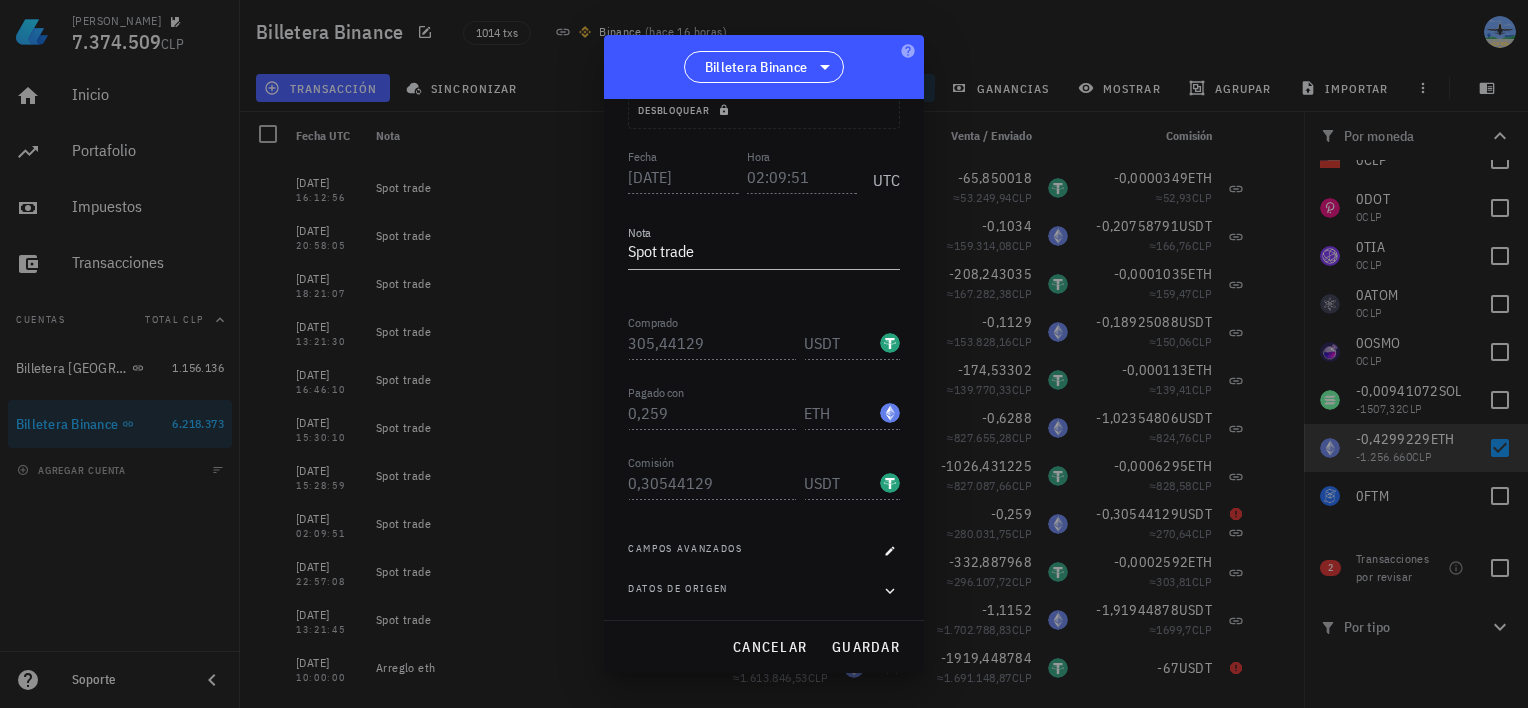 click at bounding box center [764, 354] 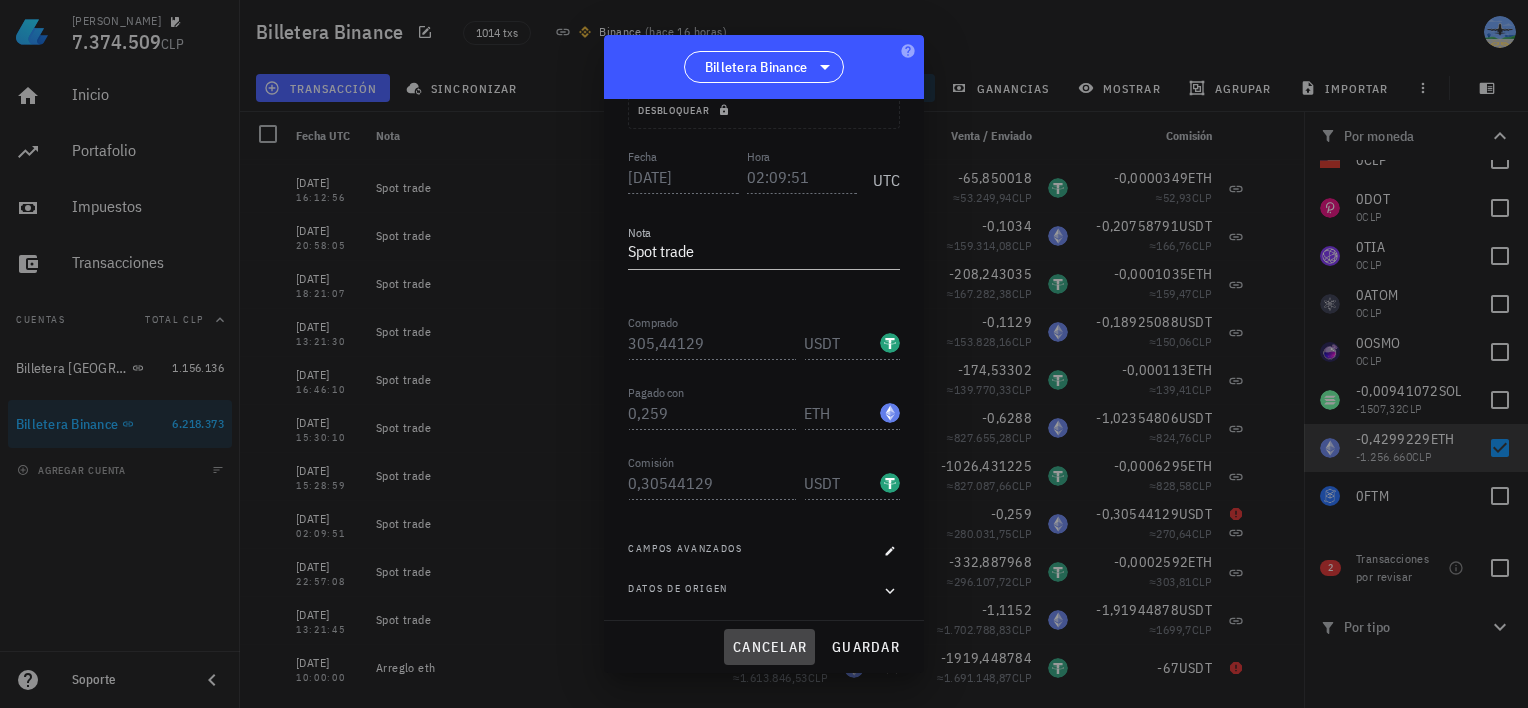 click on "cancelar" at bounding box center (769, 647) 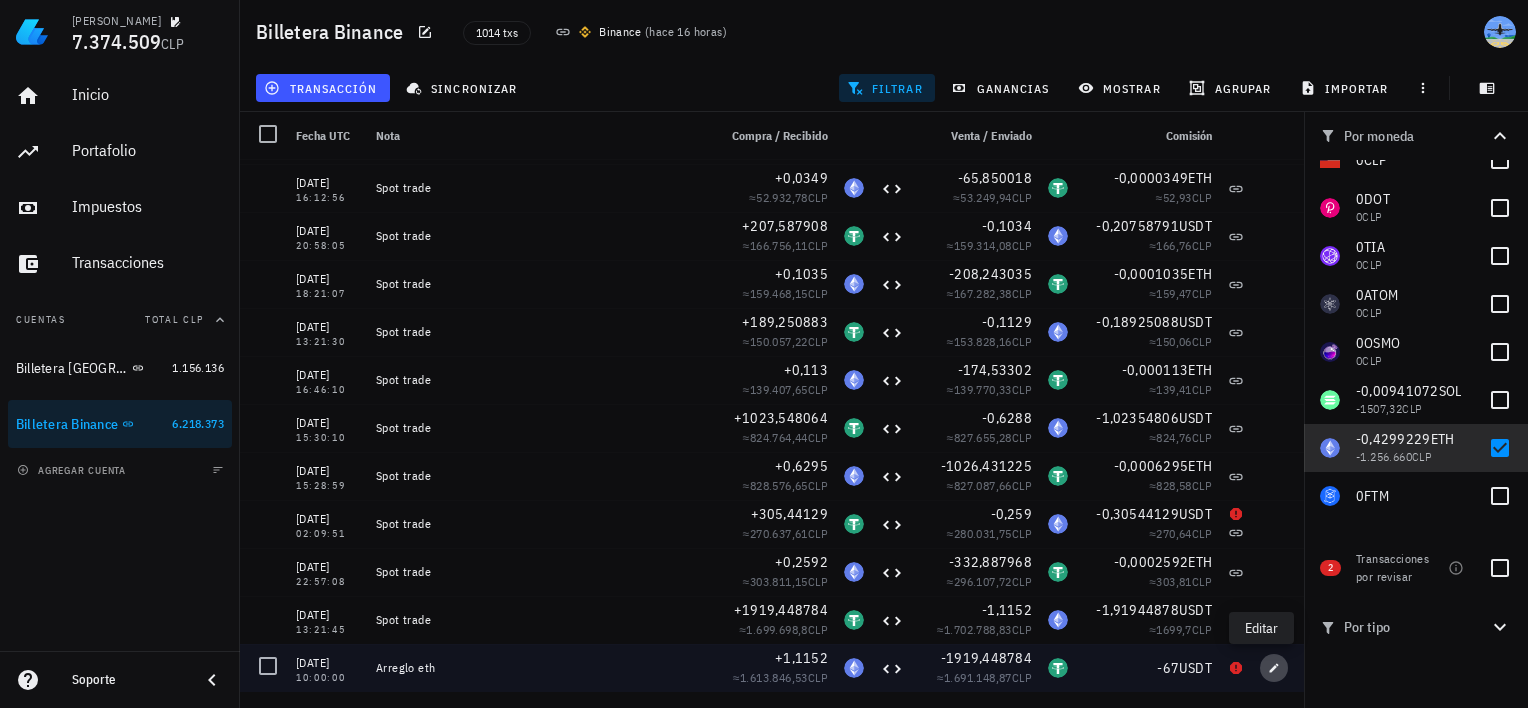 click at bounding box center [1274, 668] 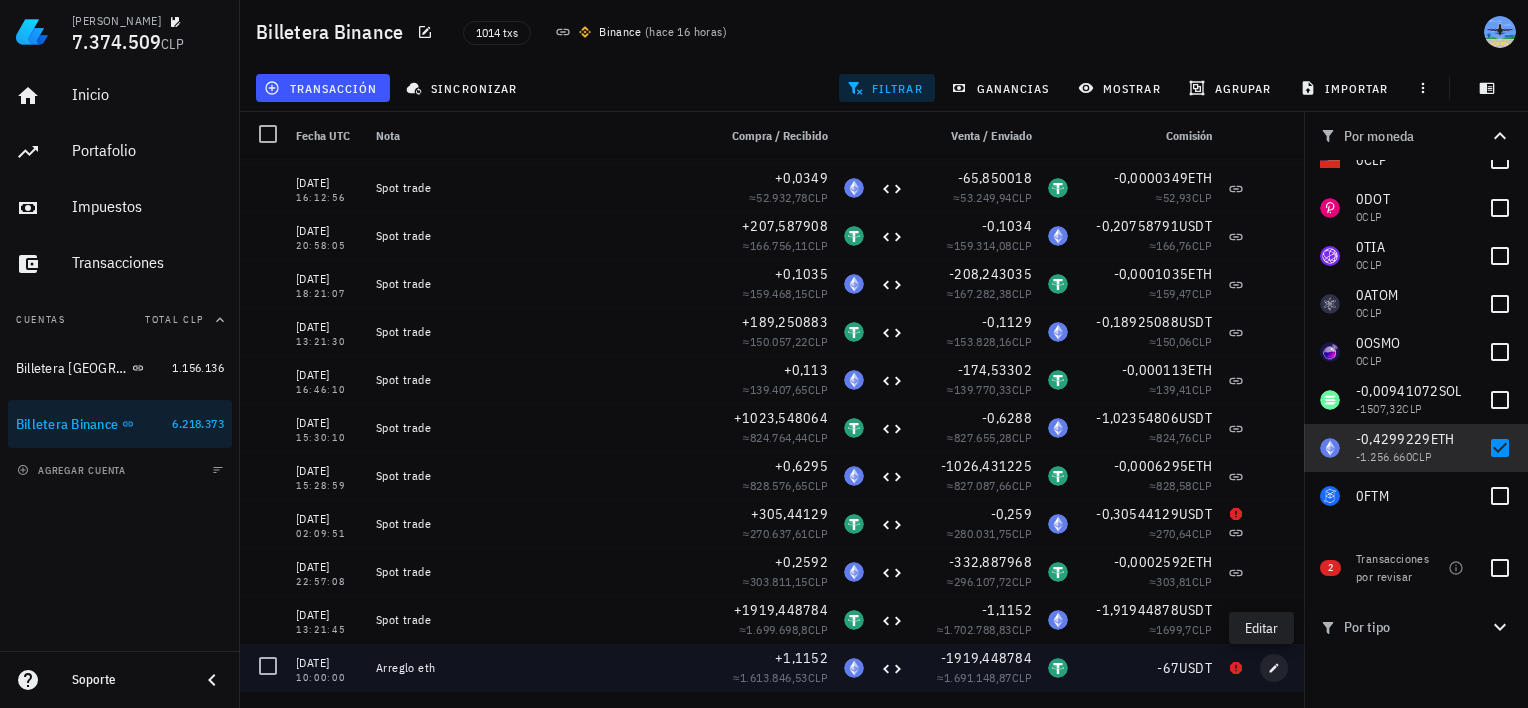 type on "[DATE]" 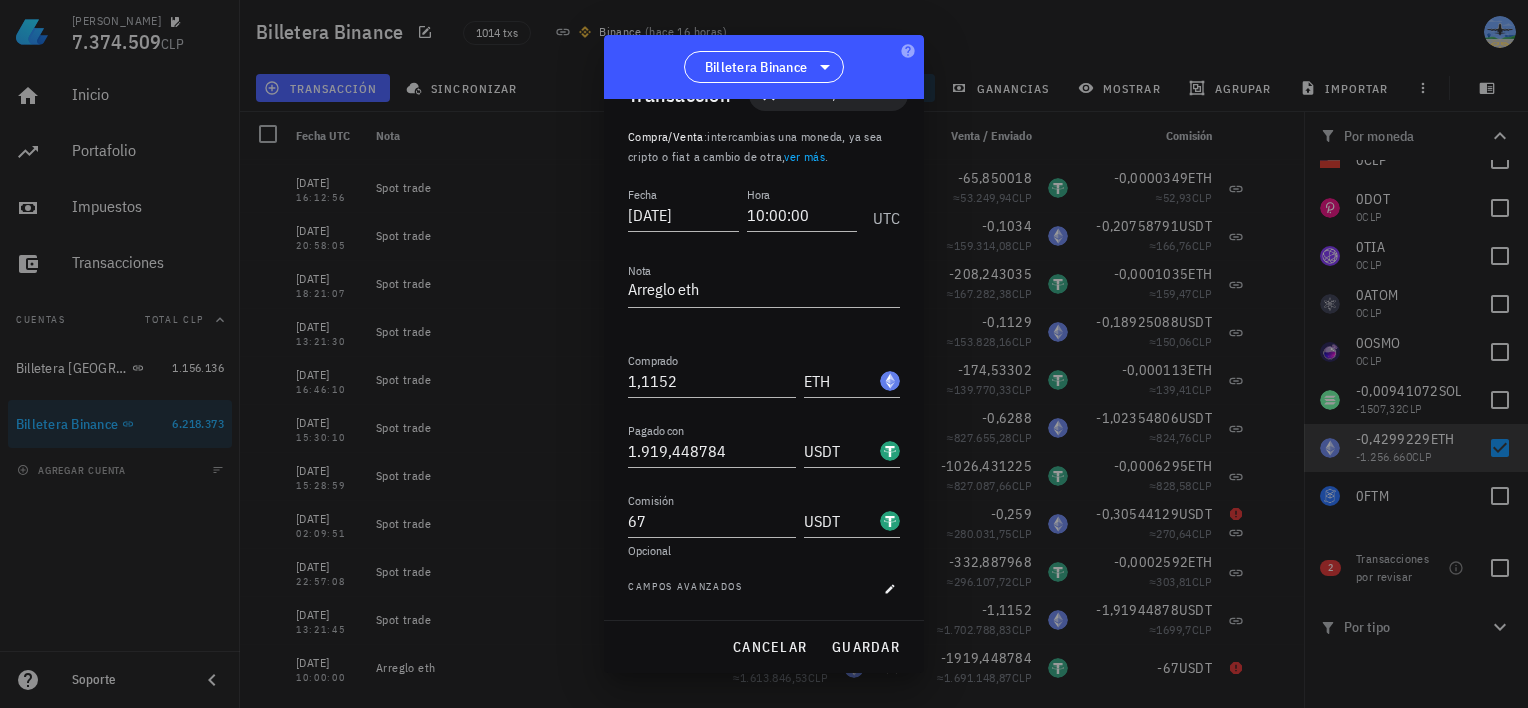 scroll, scrollTop: 43, scrollLeft: 0, axis: vertical 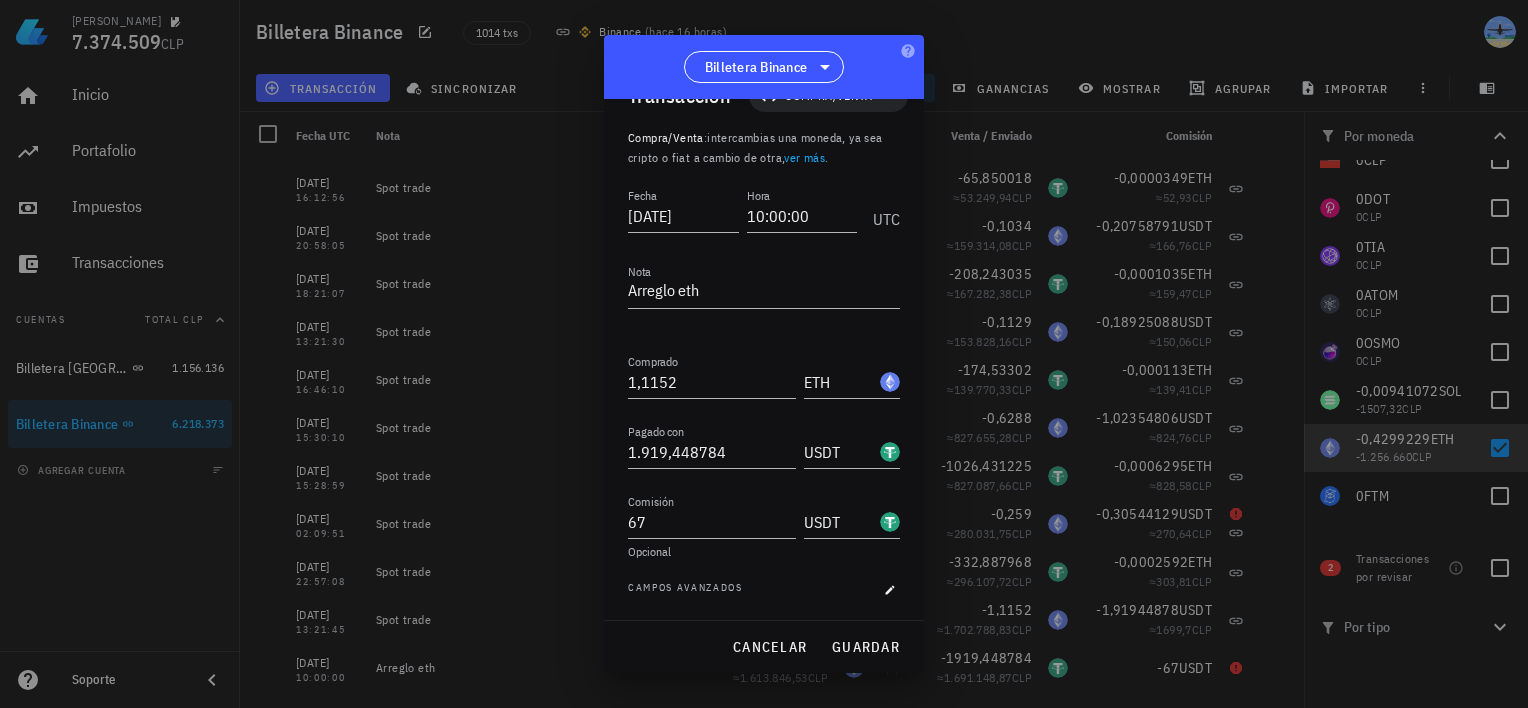 click on "Billetera Binance" at bounding box center [764, 67] 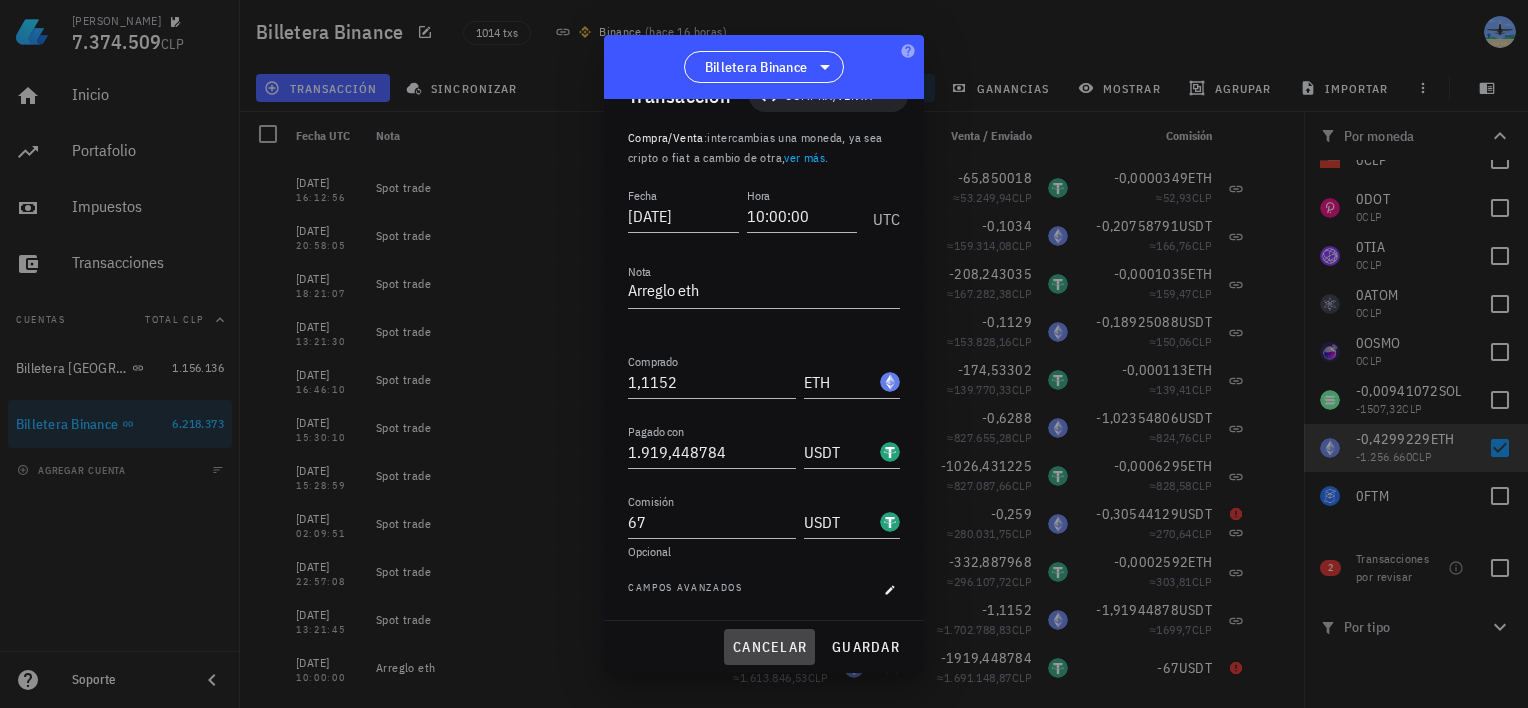 click on "cancelar" at bounding box center [769, 647] 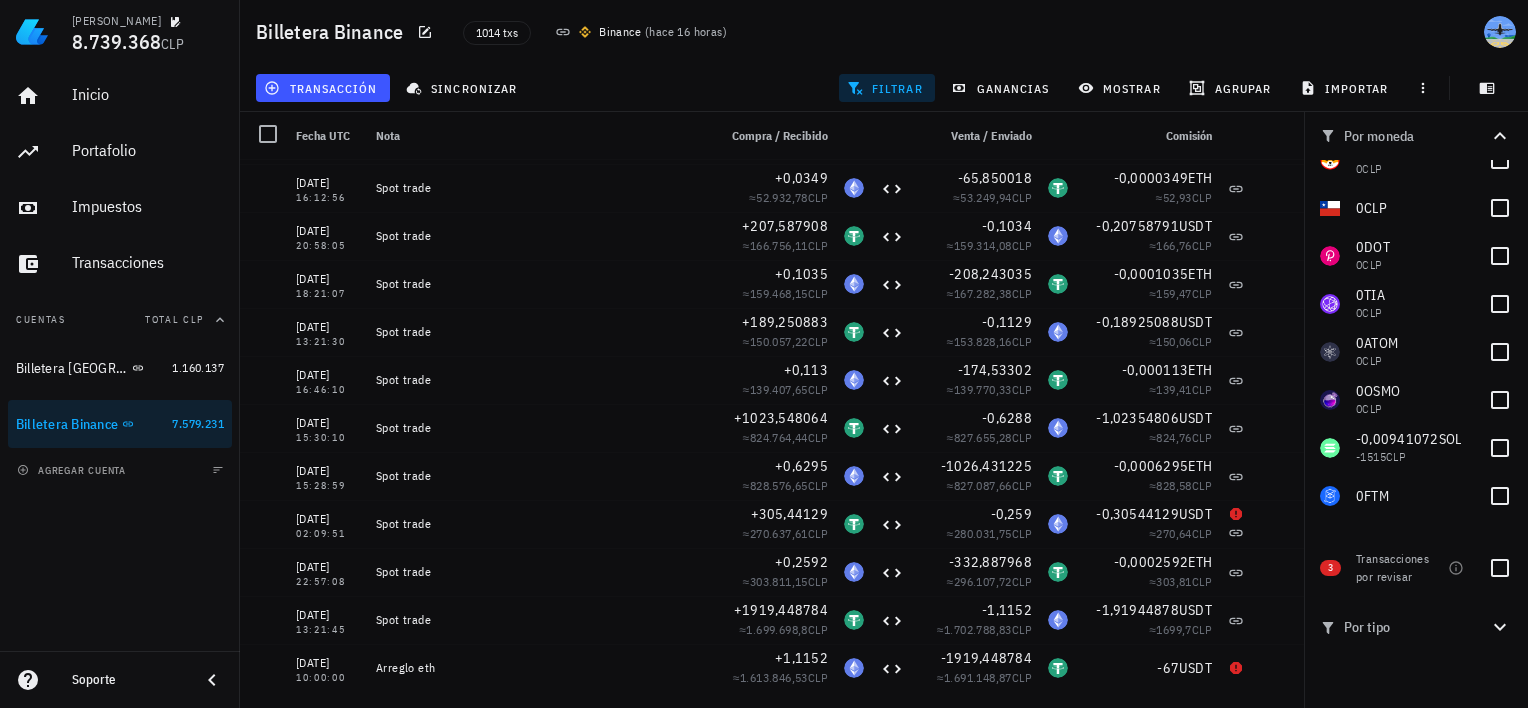 click 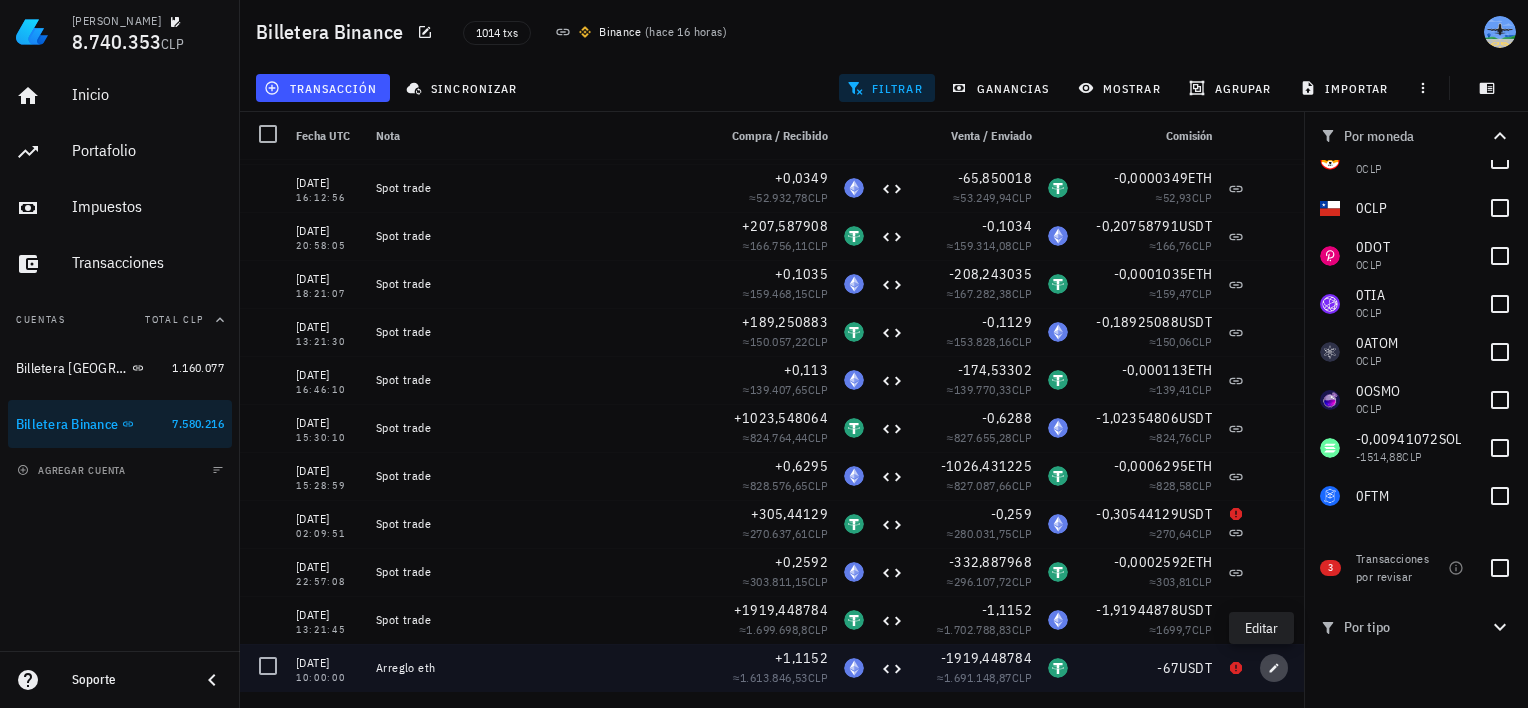 click 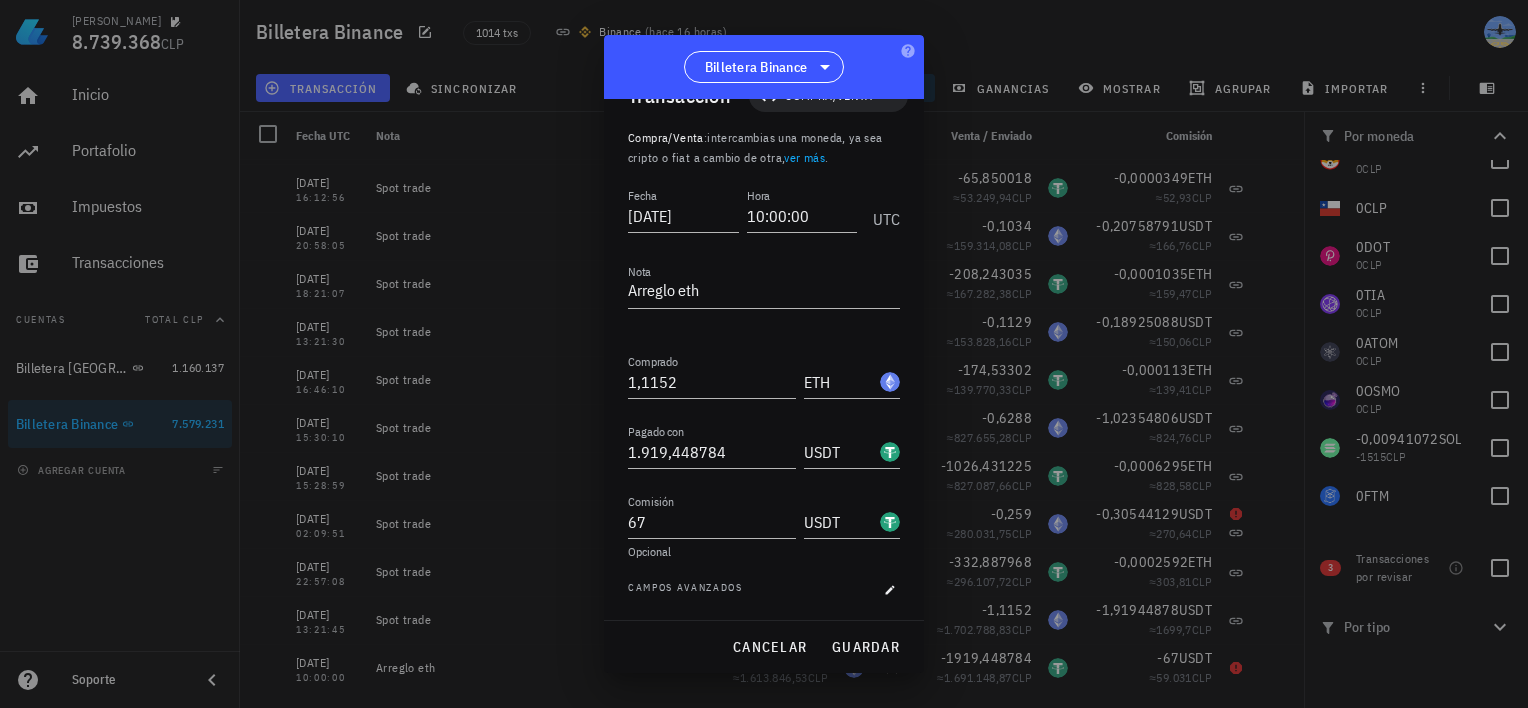 click at bounding box center (764, 354) 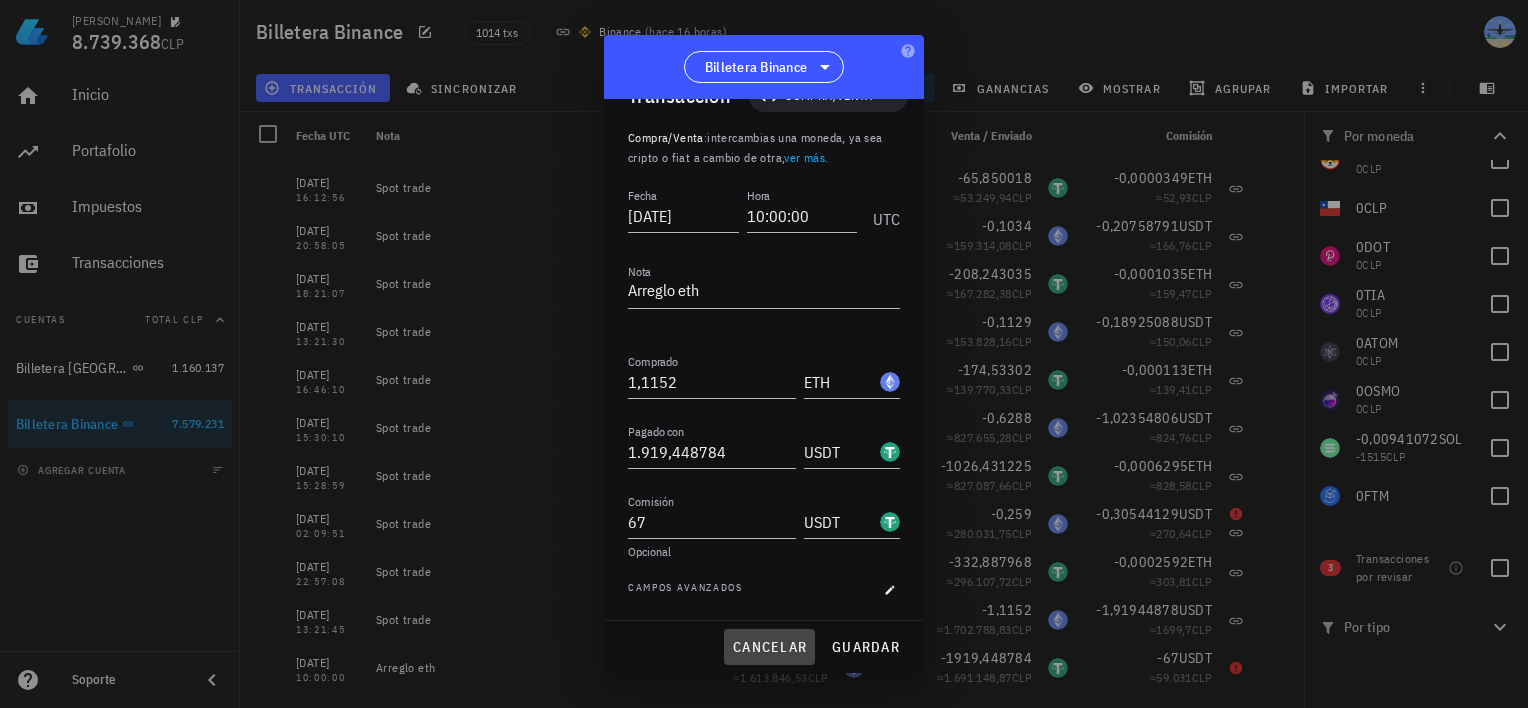 click on "cancelar" at bounding box center [769, 647] 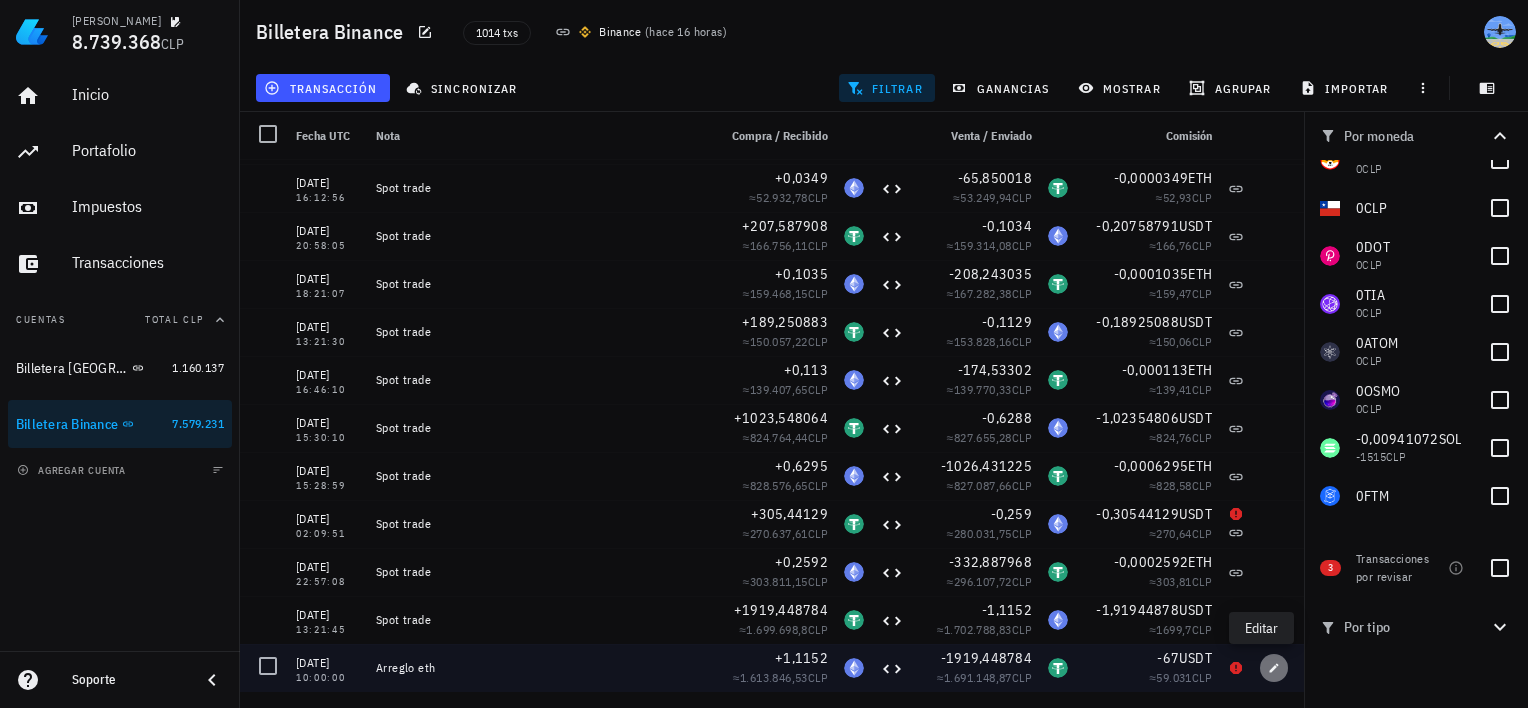 click 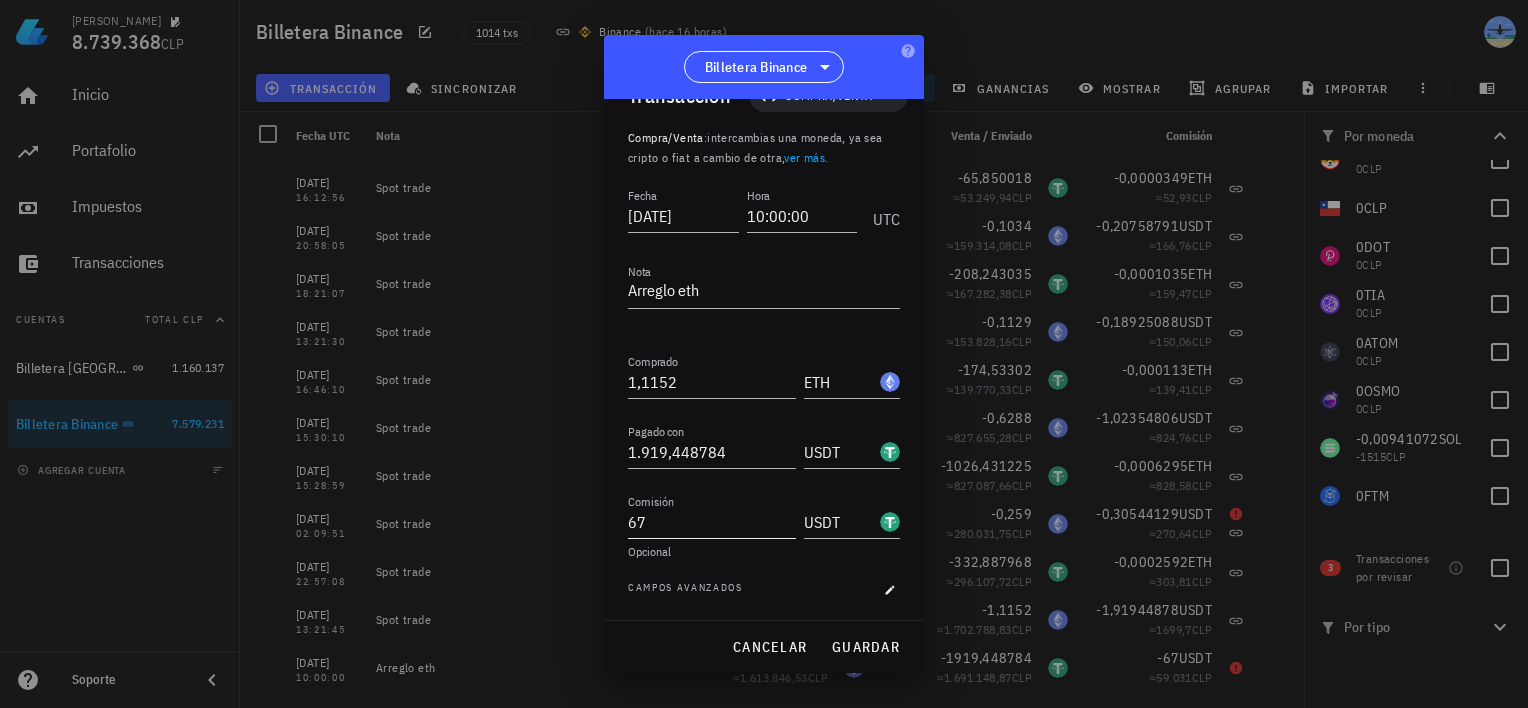 click on "67" at bounding box center [712, 522] 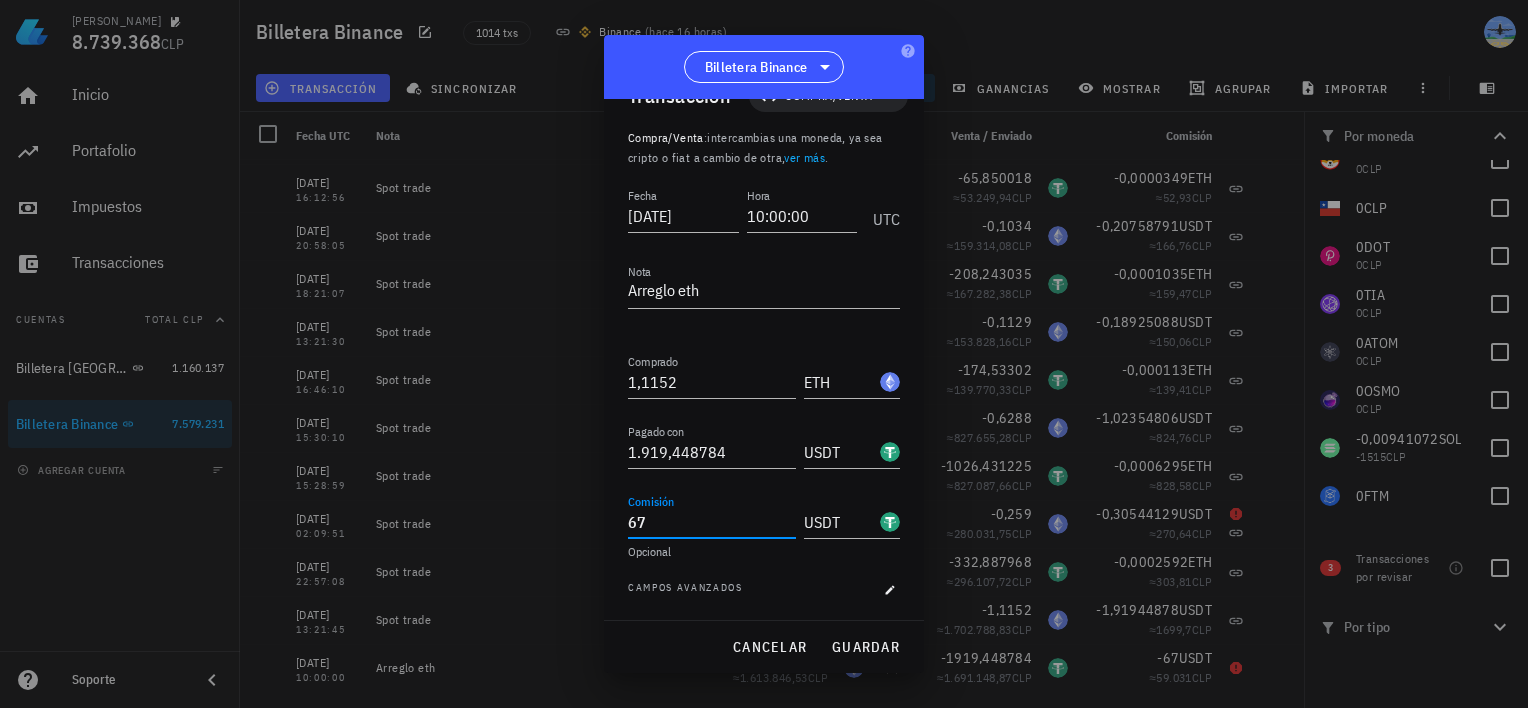 click on "67" at bounding box center [712, 522] 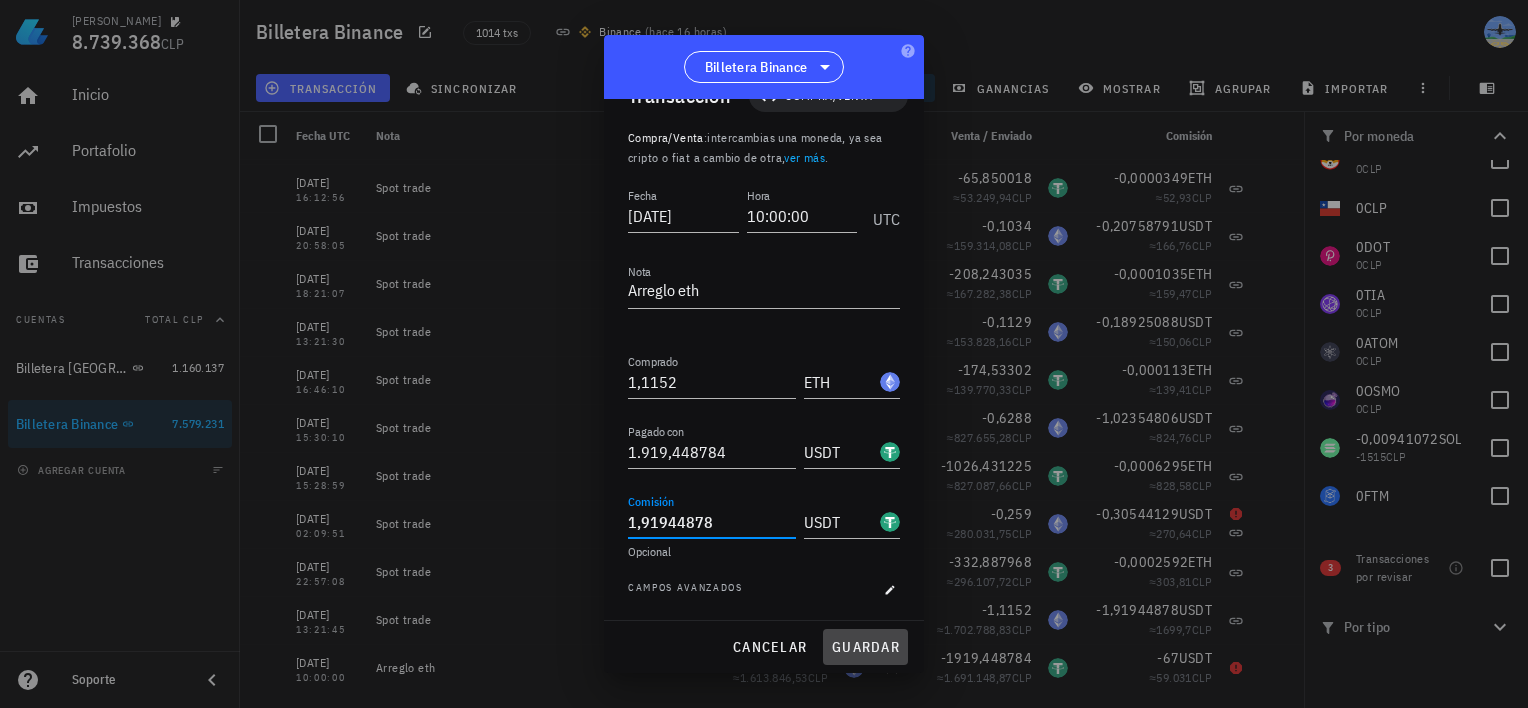 click on "guardar" at bounding box center (865, 647) 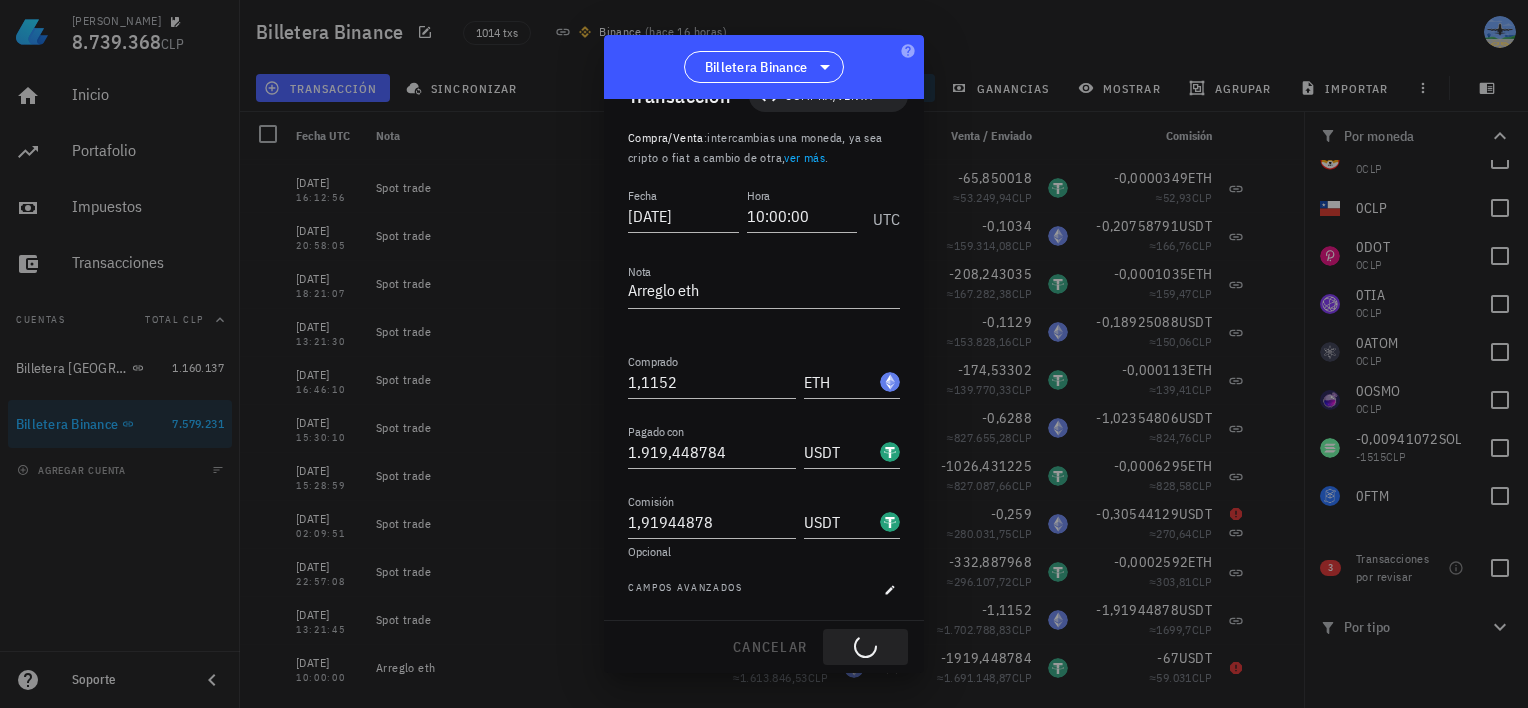 type on "67" 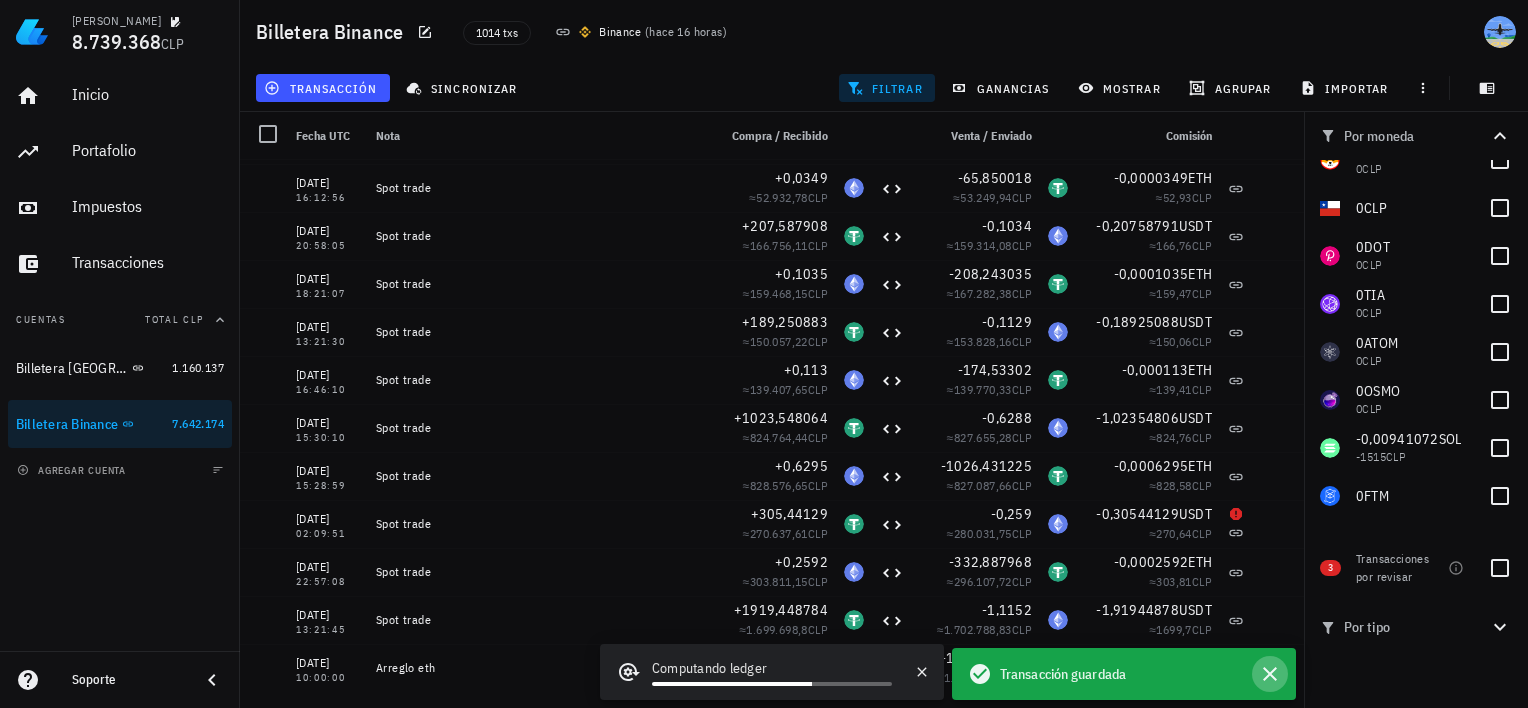 click 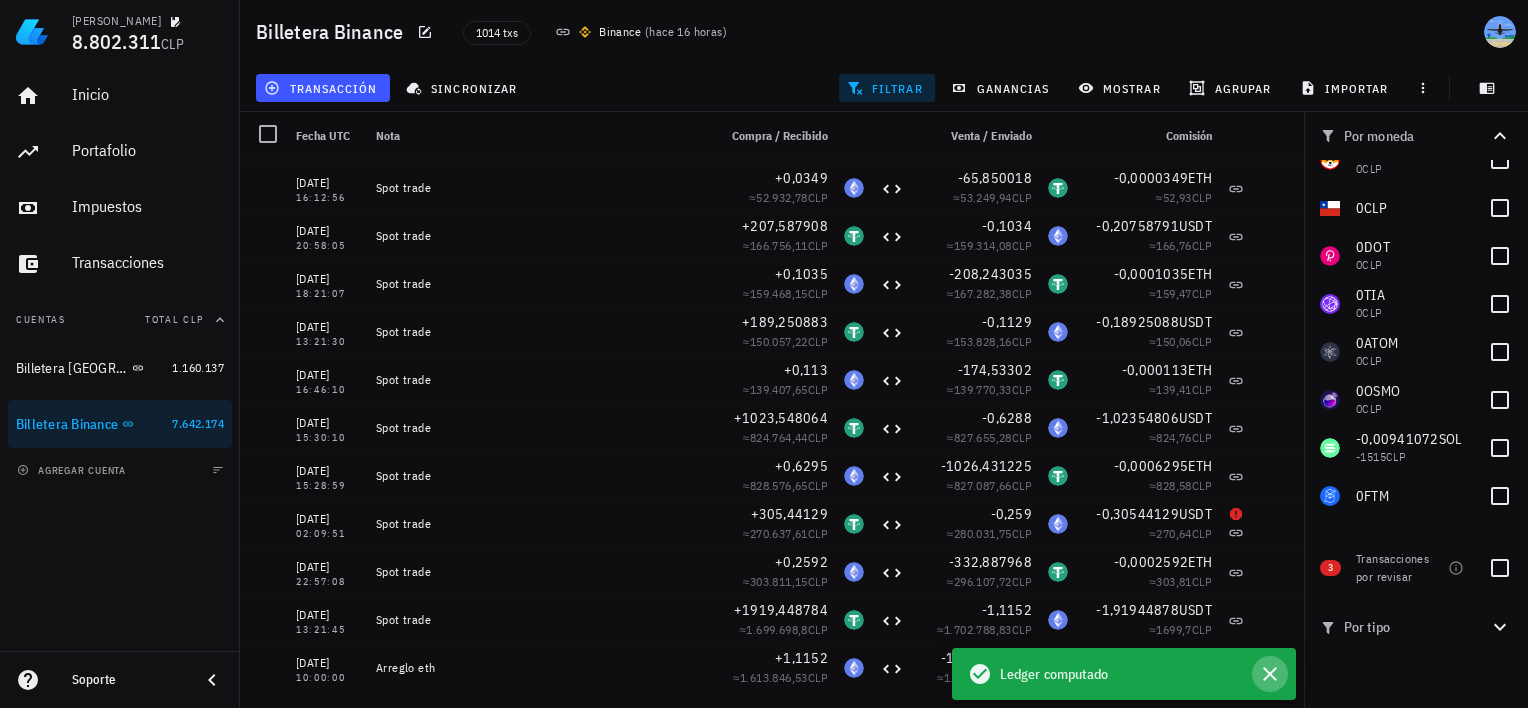 click 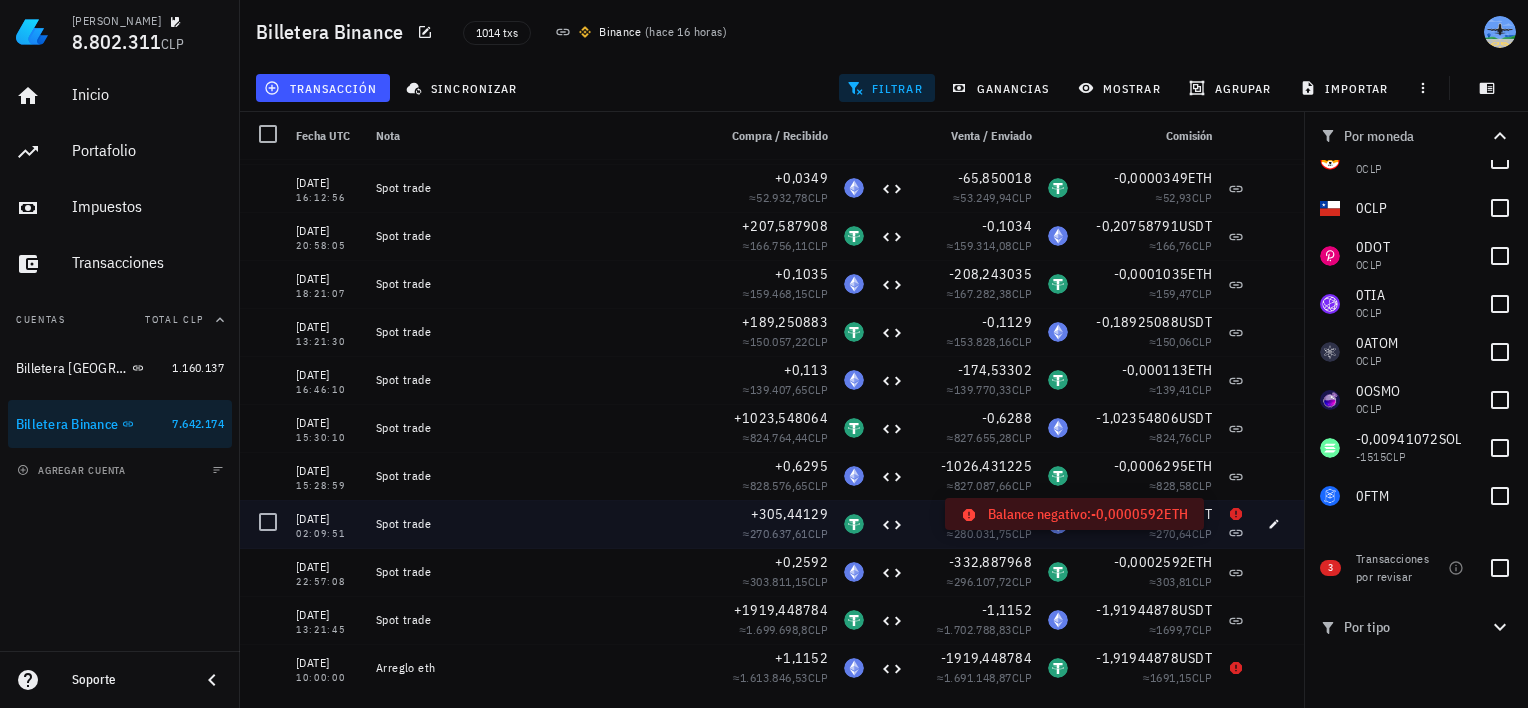 click 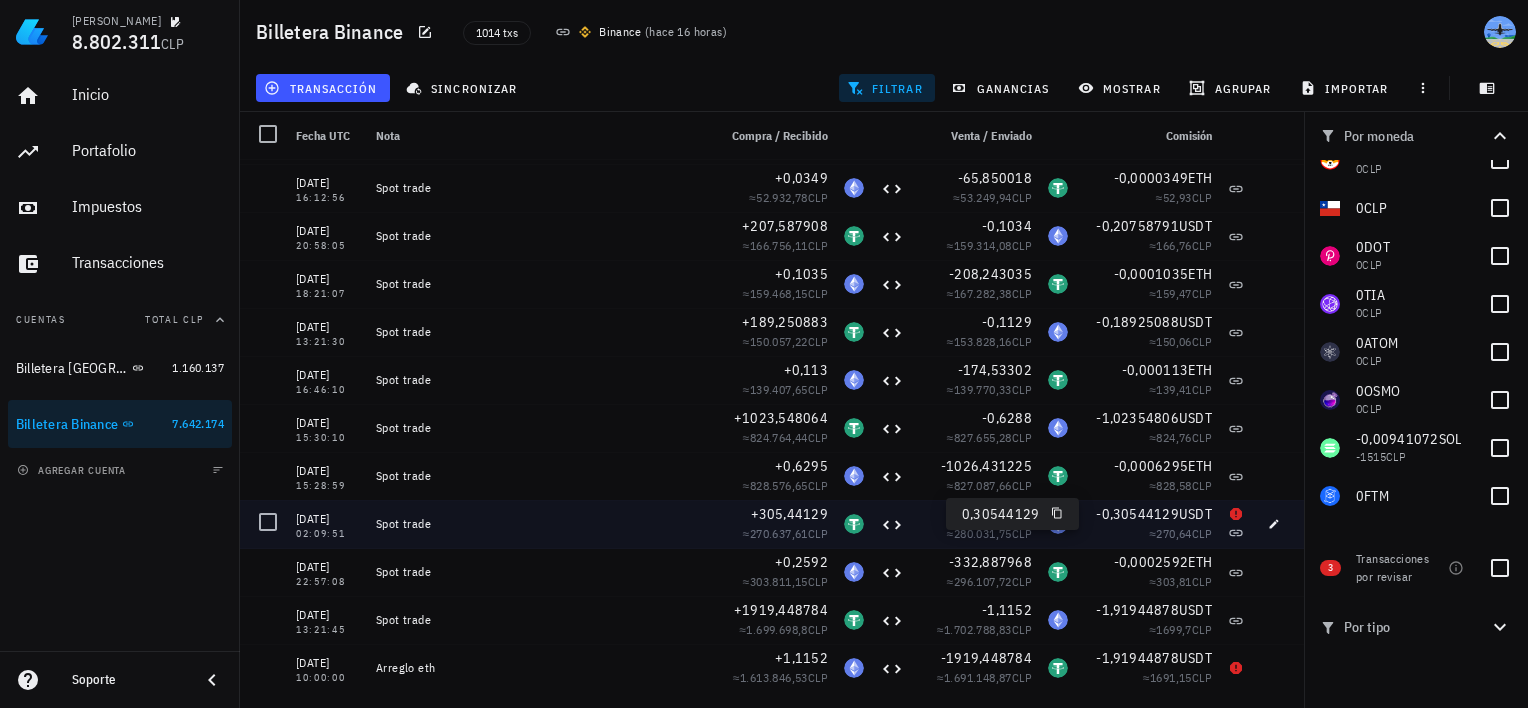 drag, startPoint x: 1116, startPoint y: 520, endPoint x: 1240, endPoint y: 523, distance: 124.036285 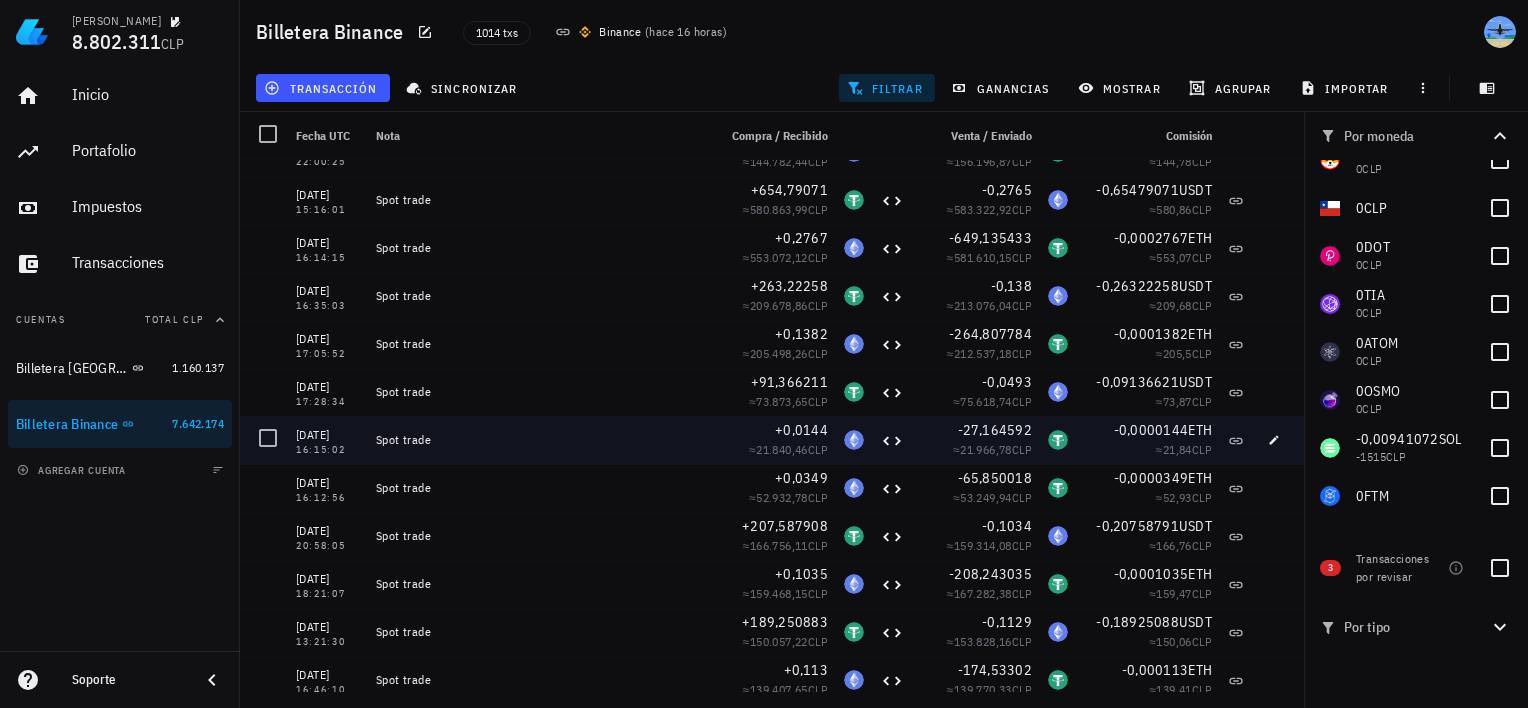 scroll, scrollTop: 1196, scrollLeft: 0, axis: vertical 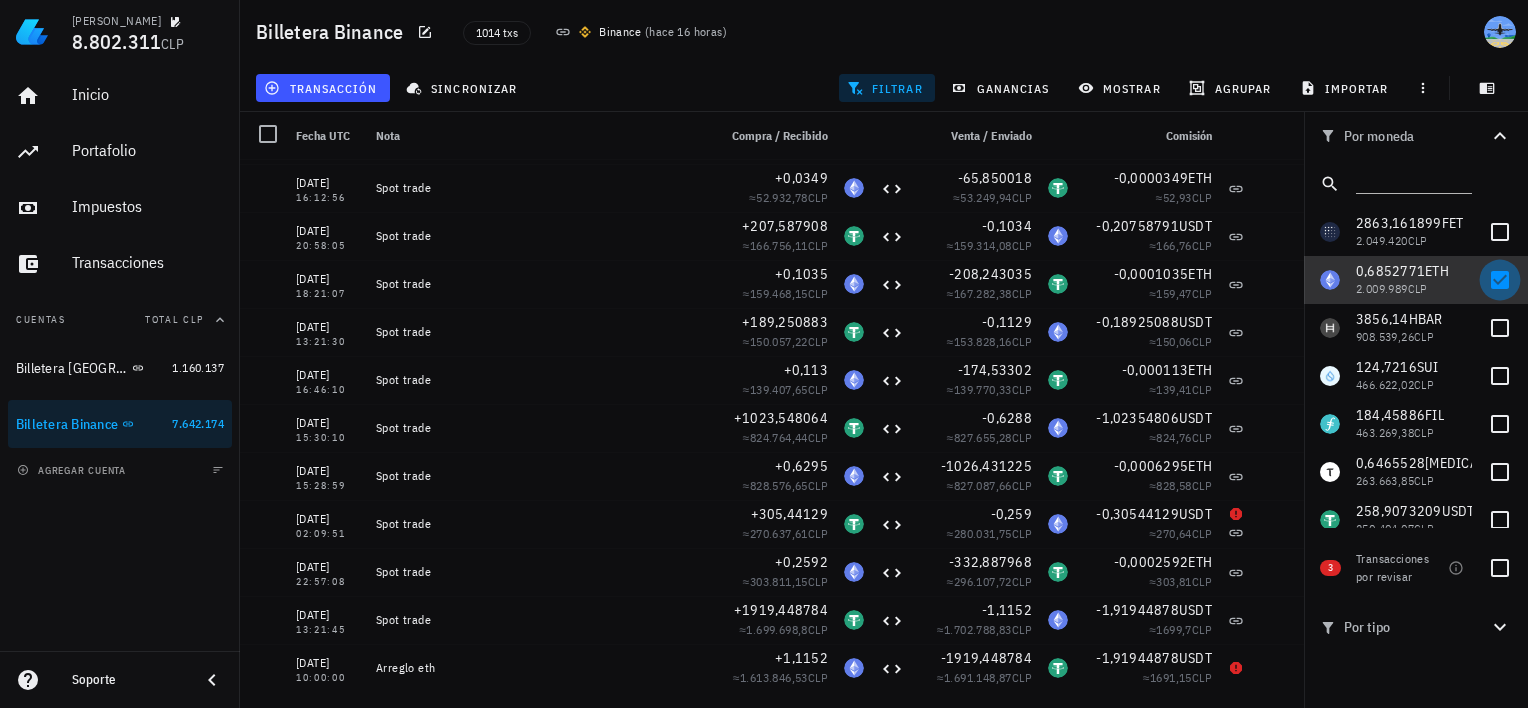 click at bounding box center (1500, 280) 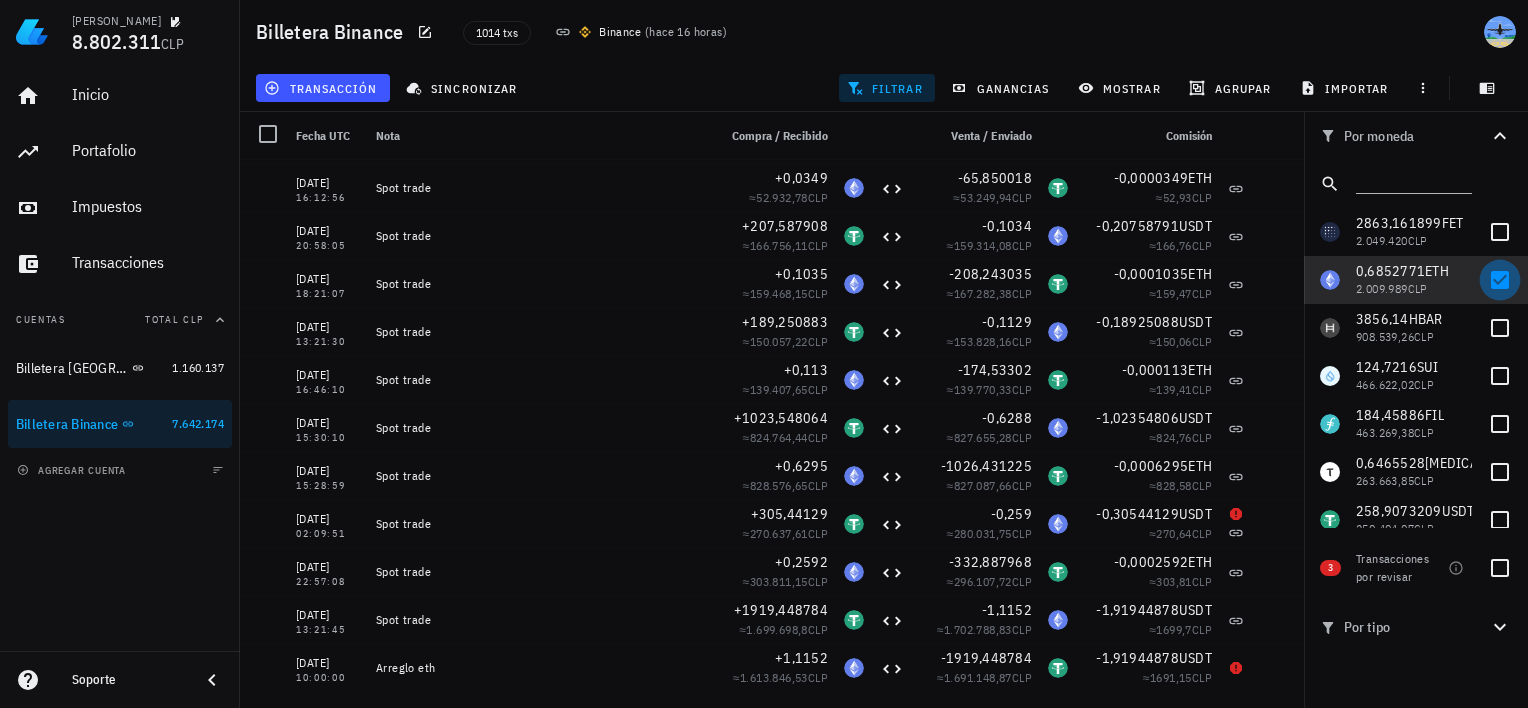 checkbox on "false" 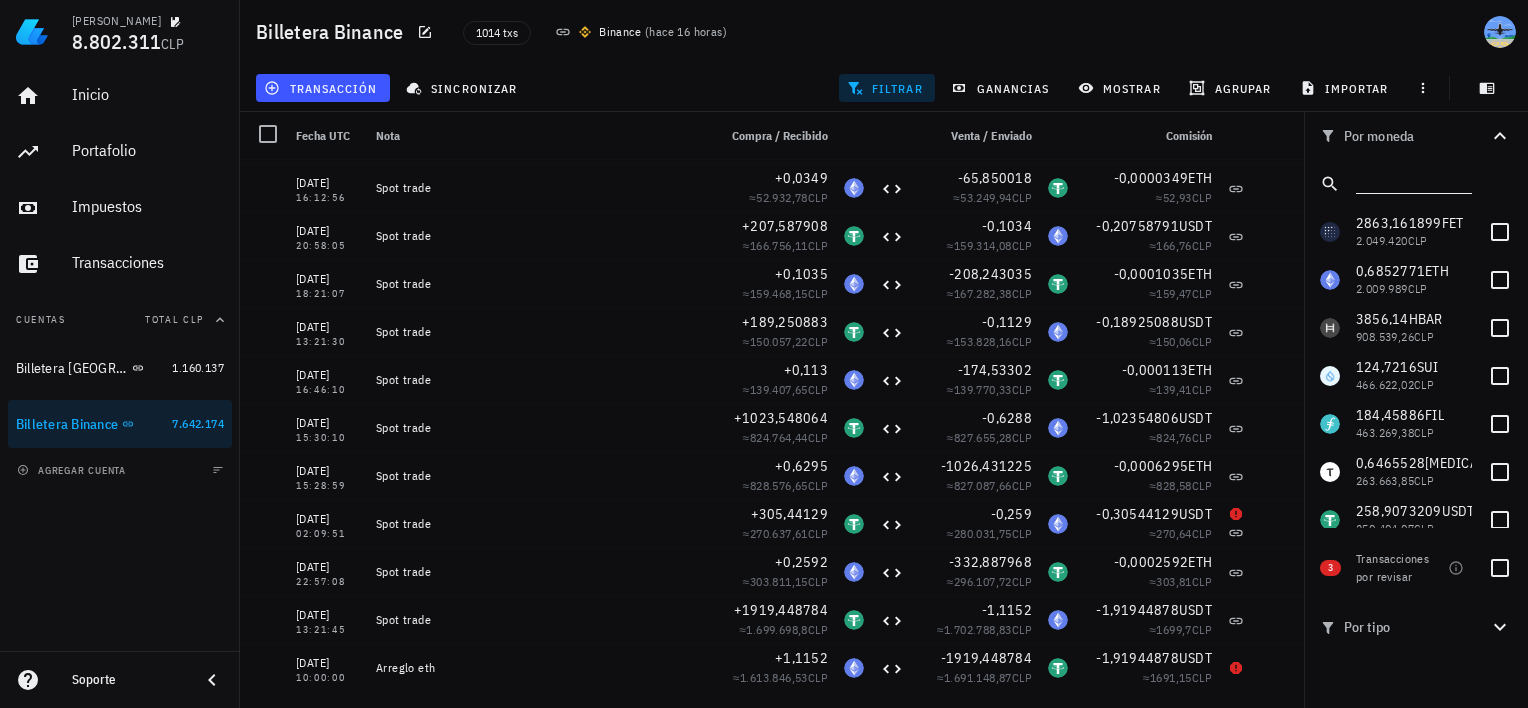 click at bounding box center [1412, 180] 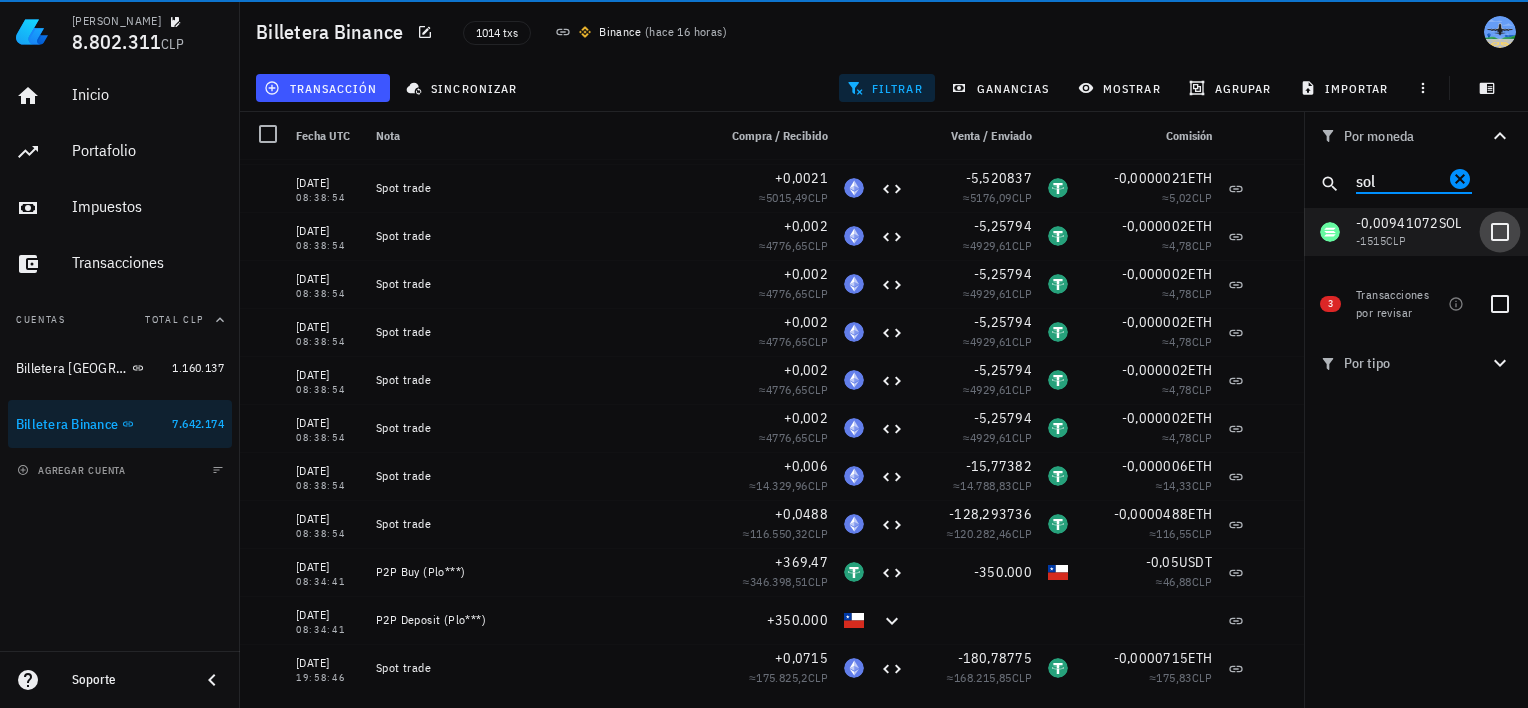 type on "sol" 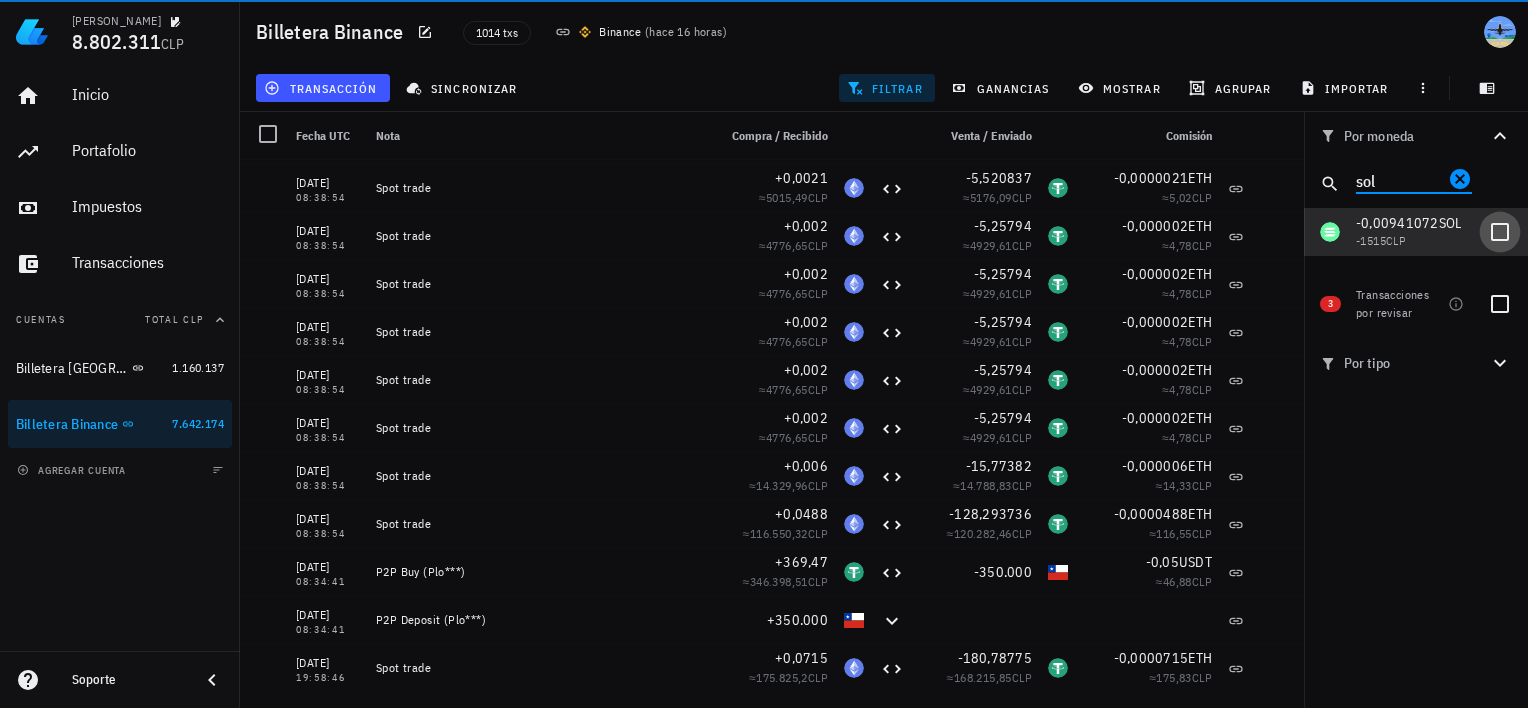 click at bounding box center (1500, 232) 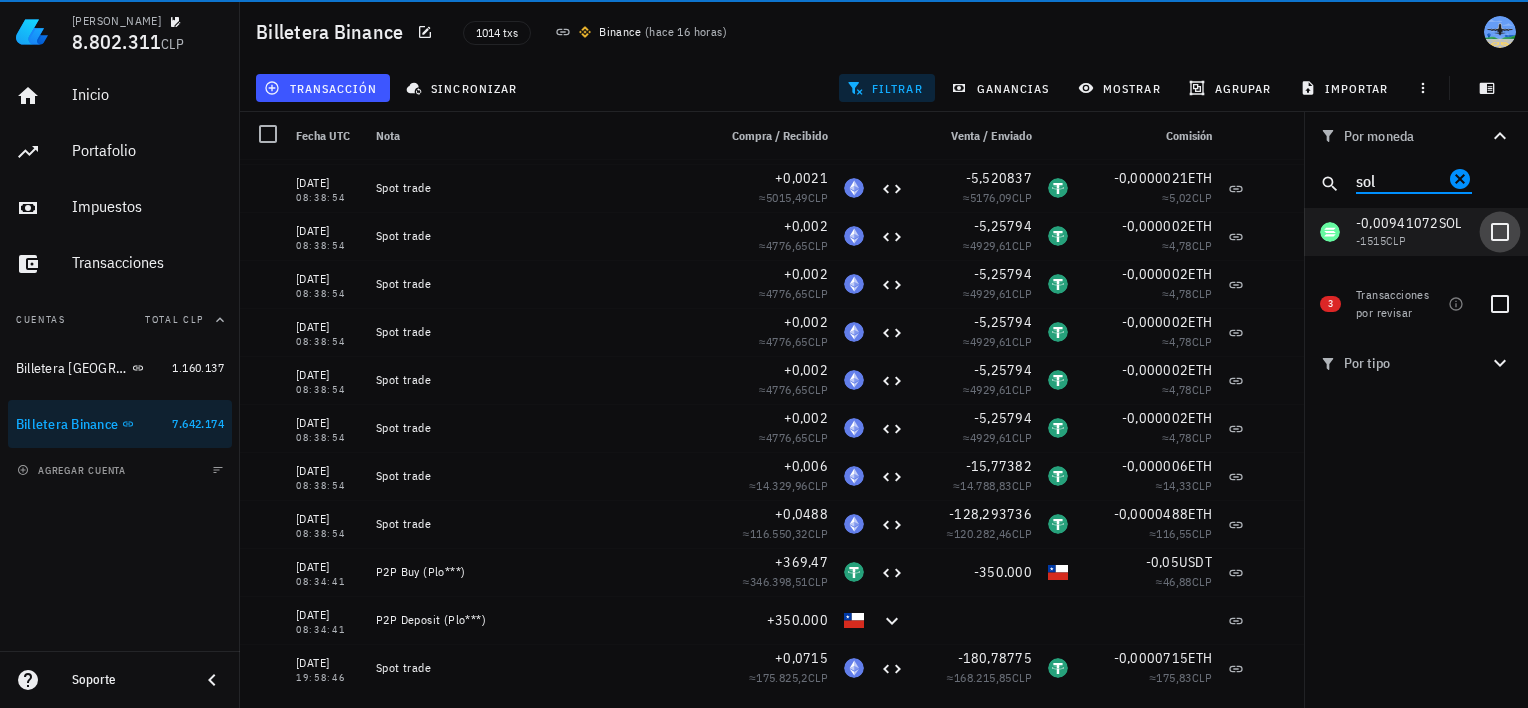checkbox on "true" 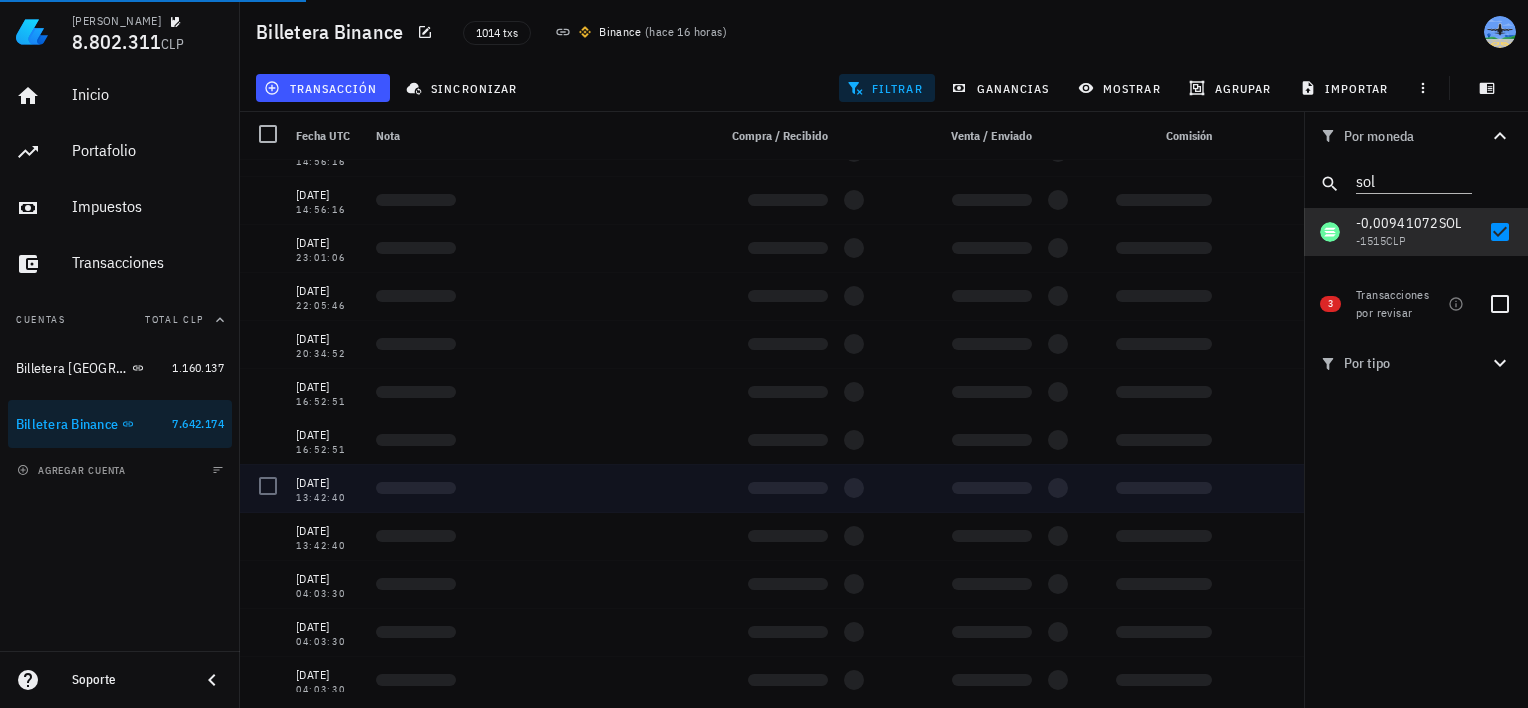 scroll, scrollTop: 5468, scrollLeft: 0, axis: vertical 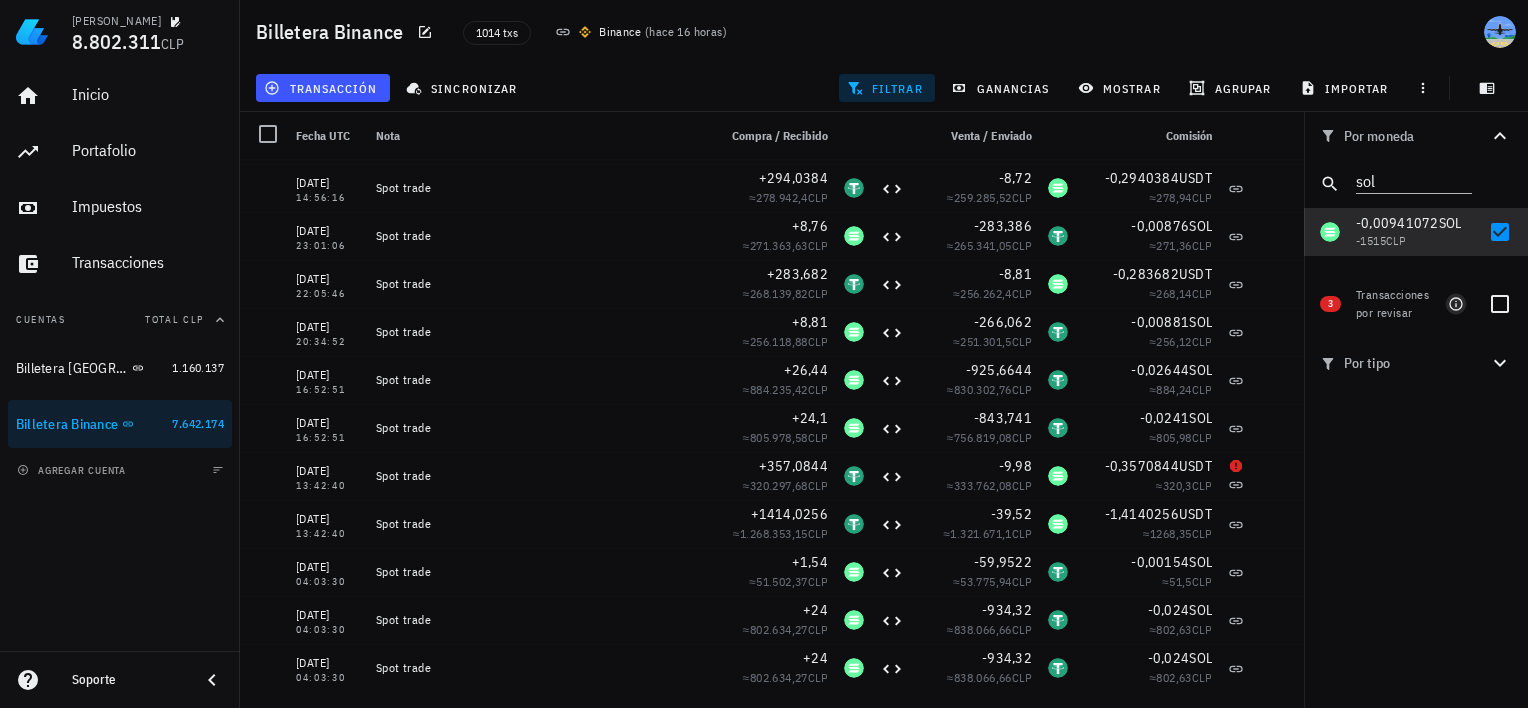 click 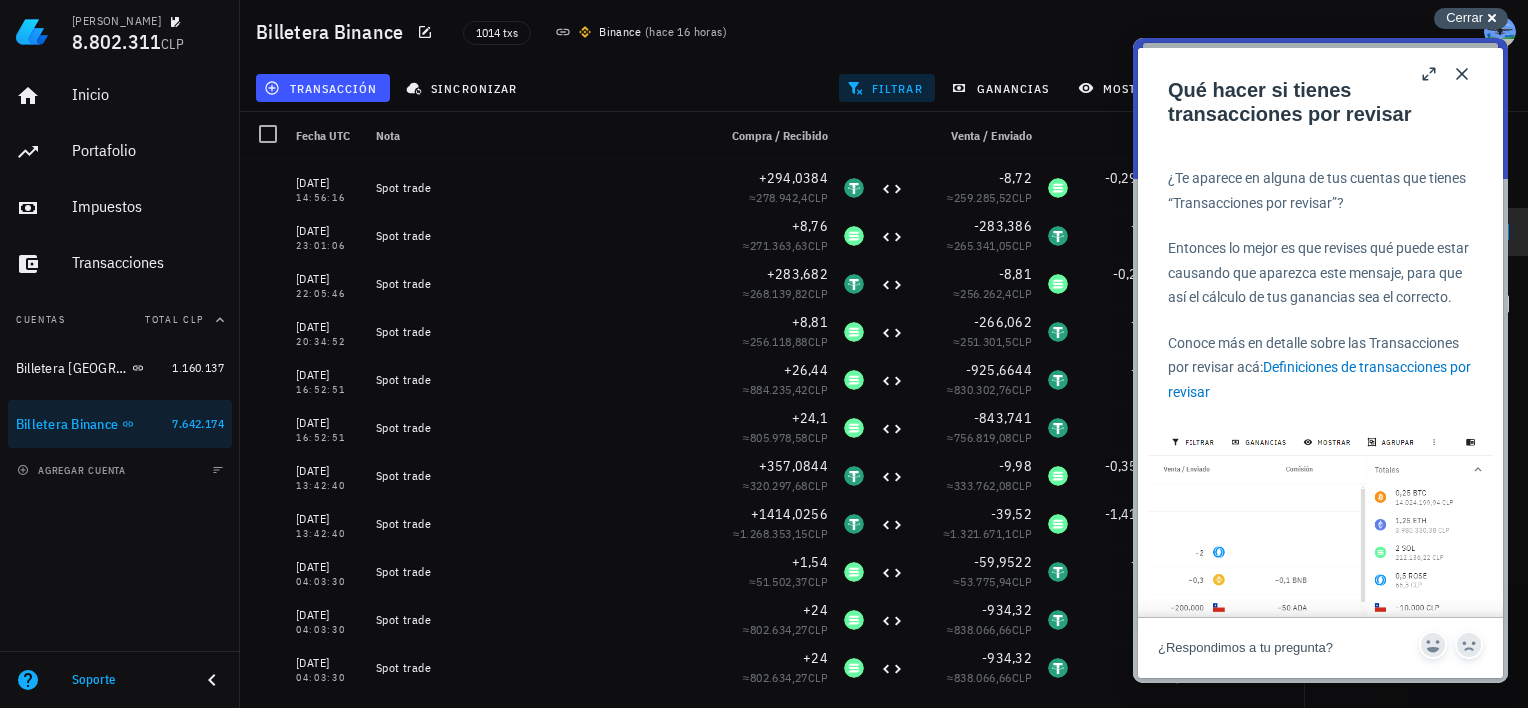 click on "Cerrar" at bounding box center [1464, 17] 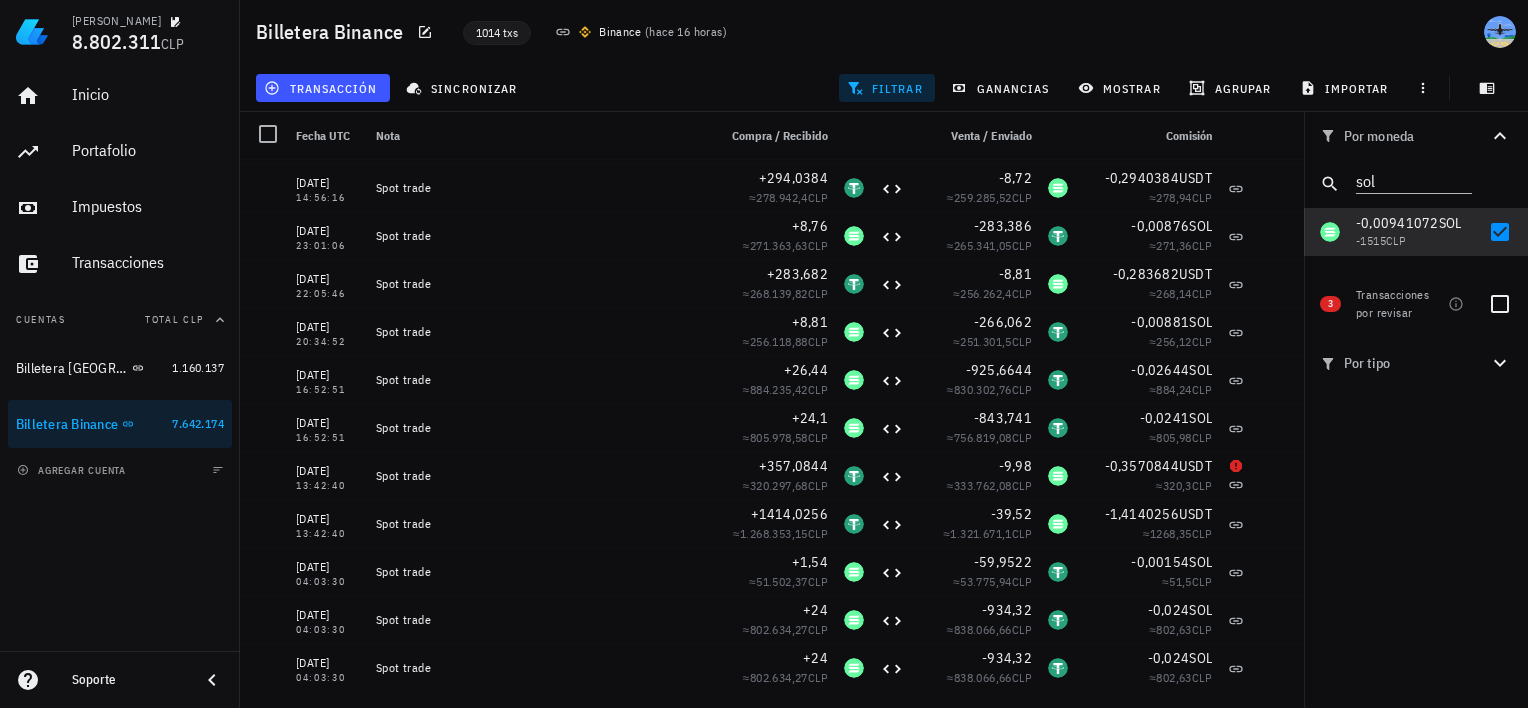 click on "1014 txs" at bounding box center [497, 33] 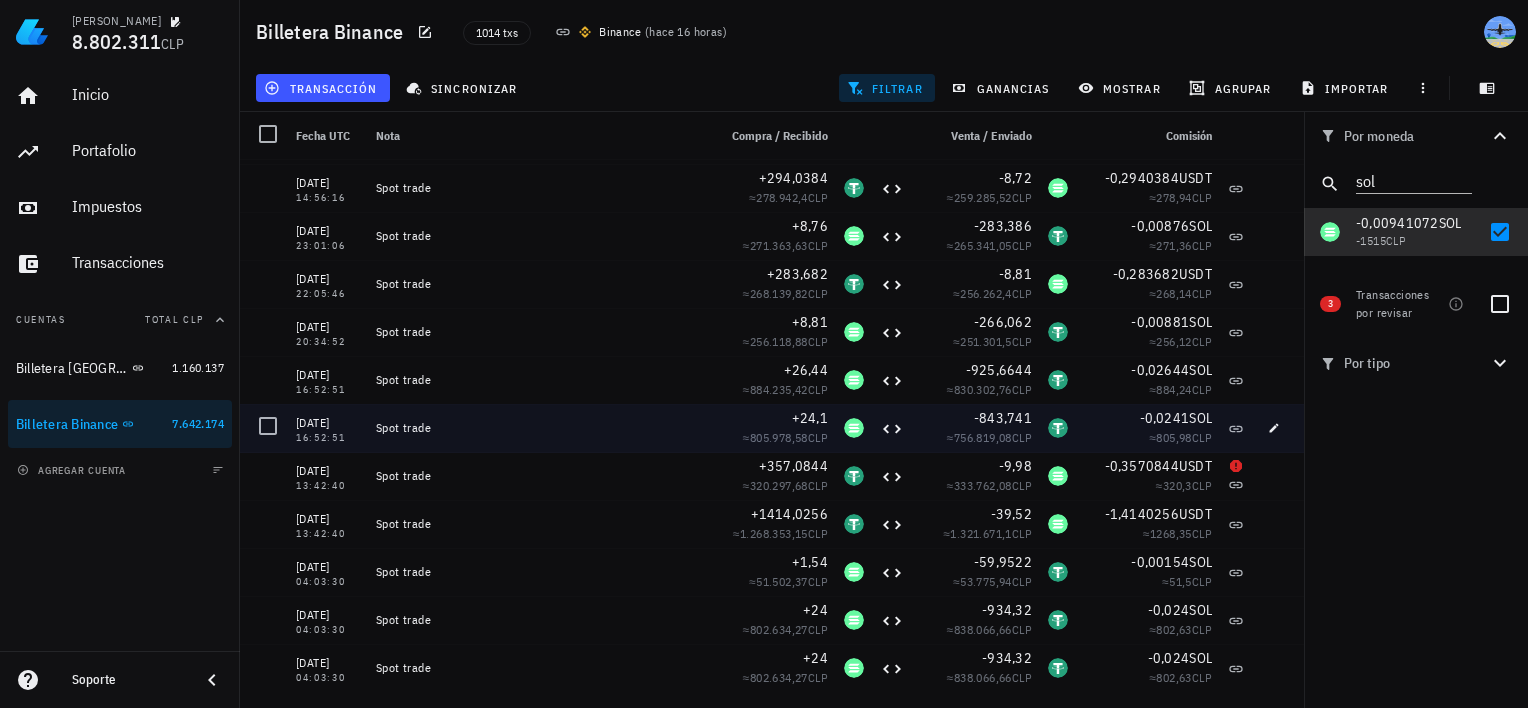 scroll, scrollTop: 4968, scrollLeft: 0, axis: vertical 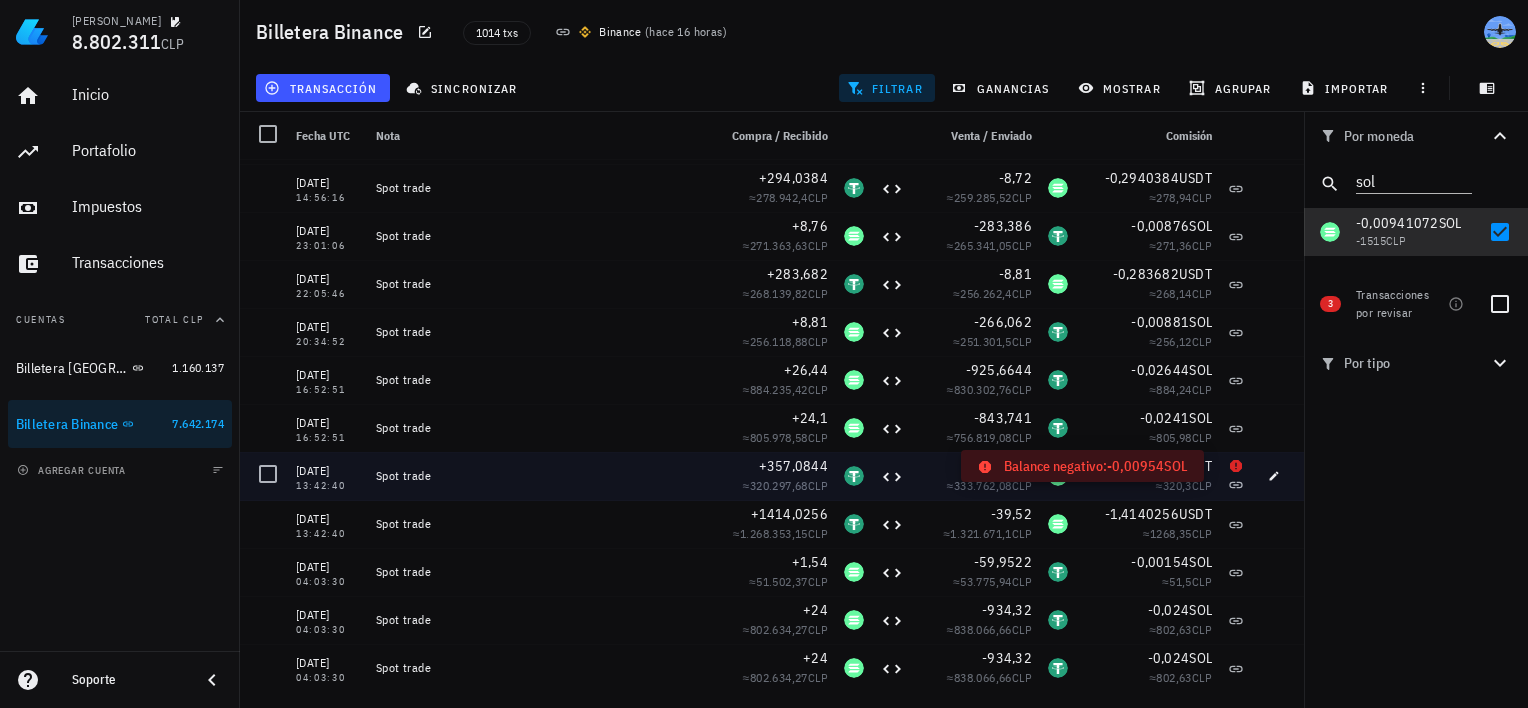 click 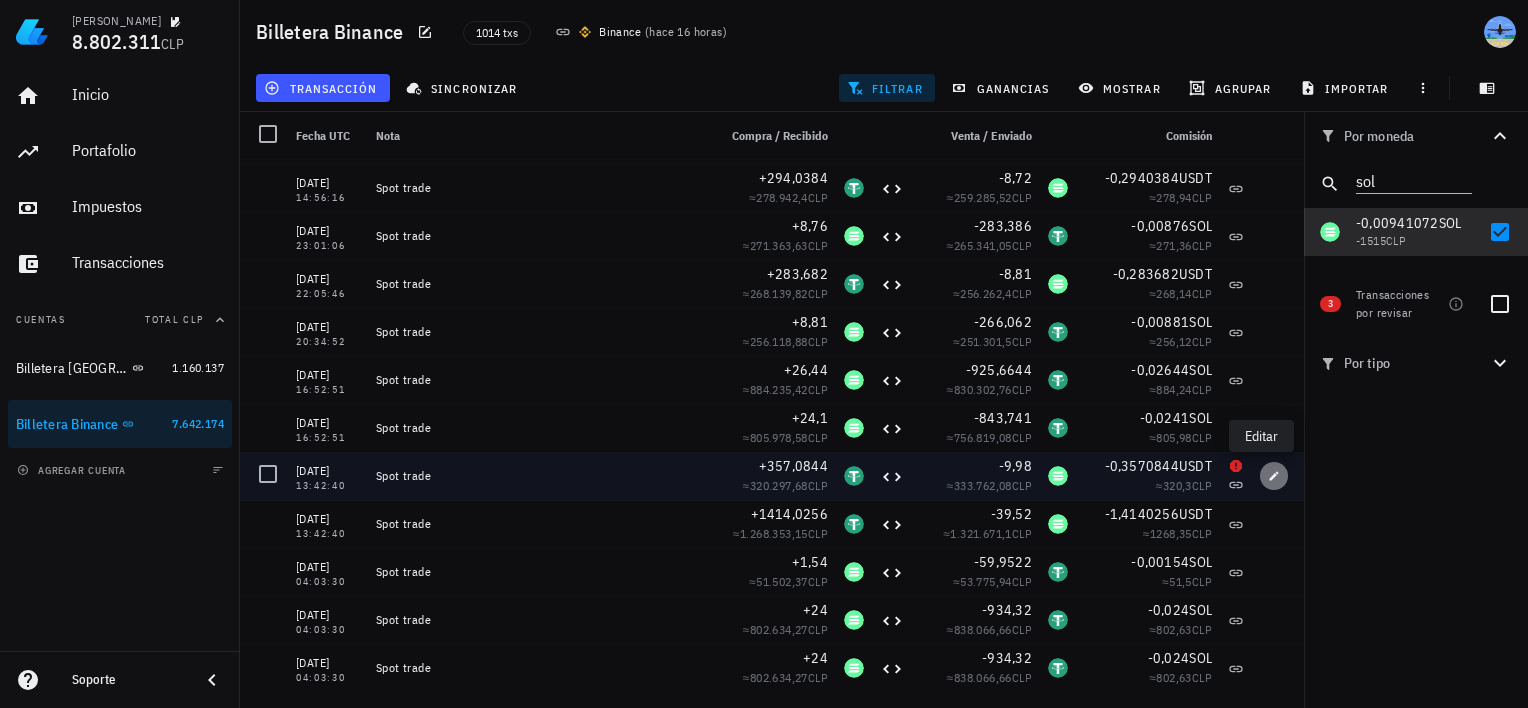 click 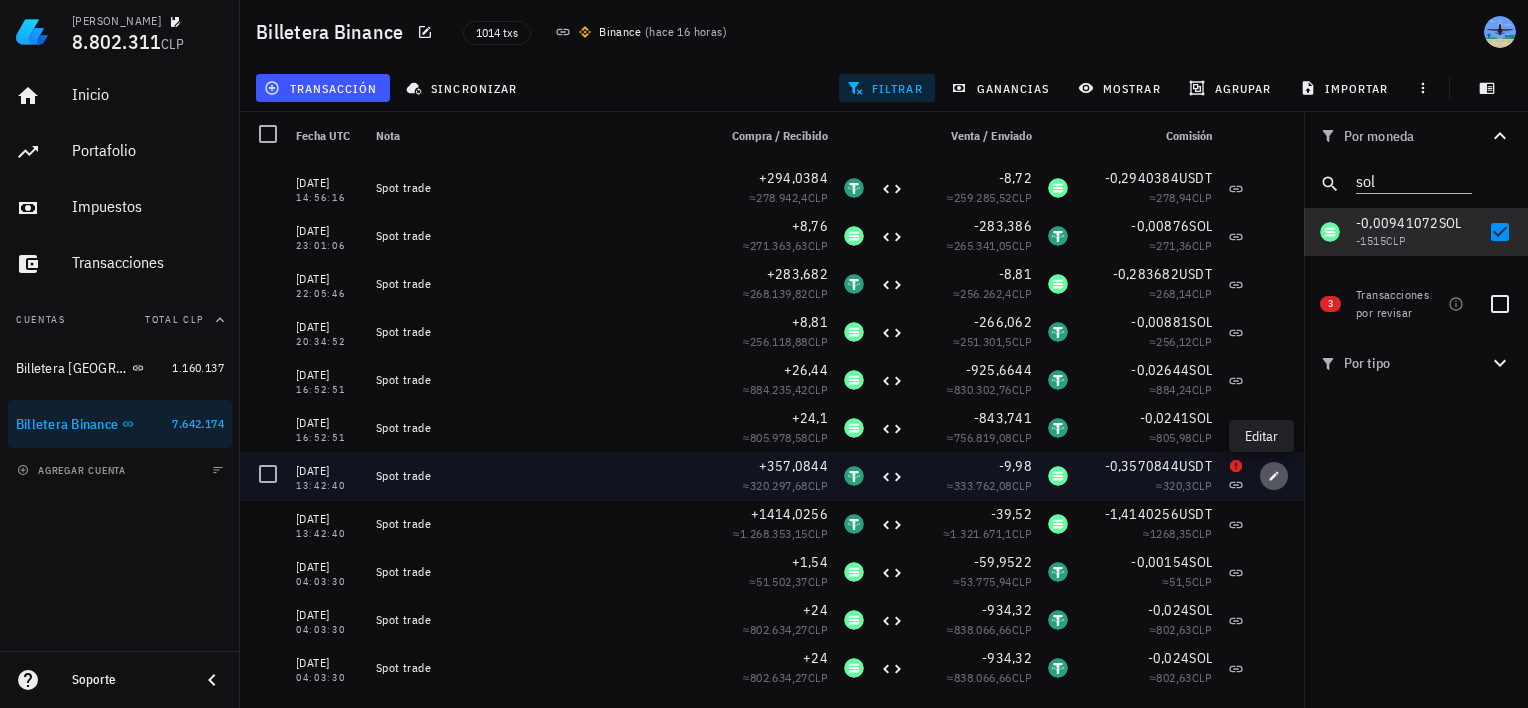 type on "[DATE]" 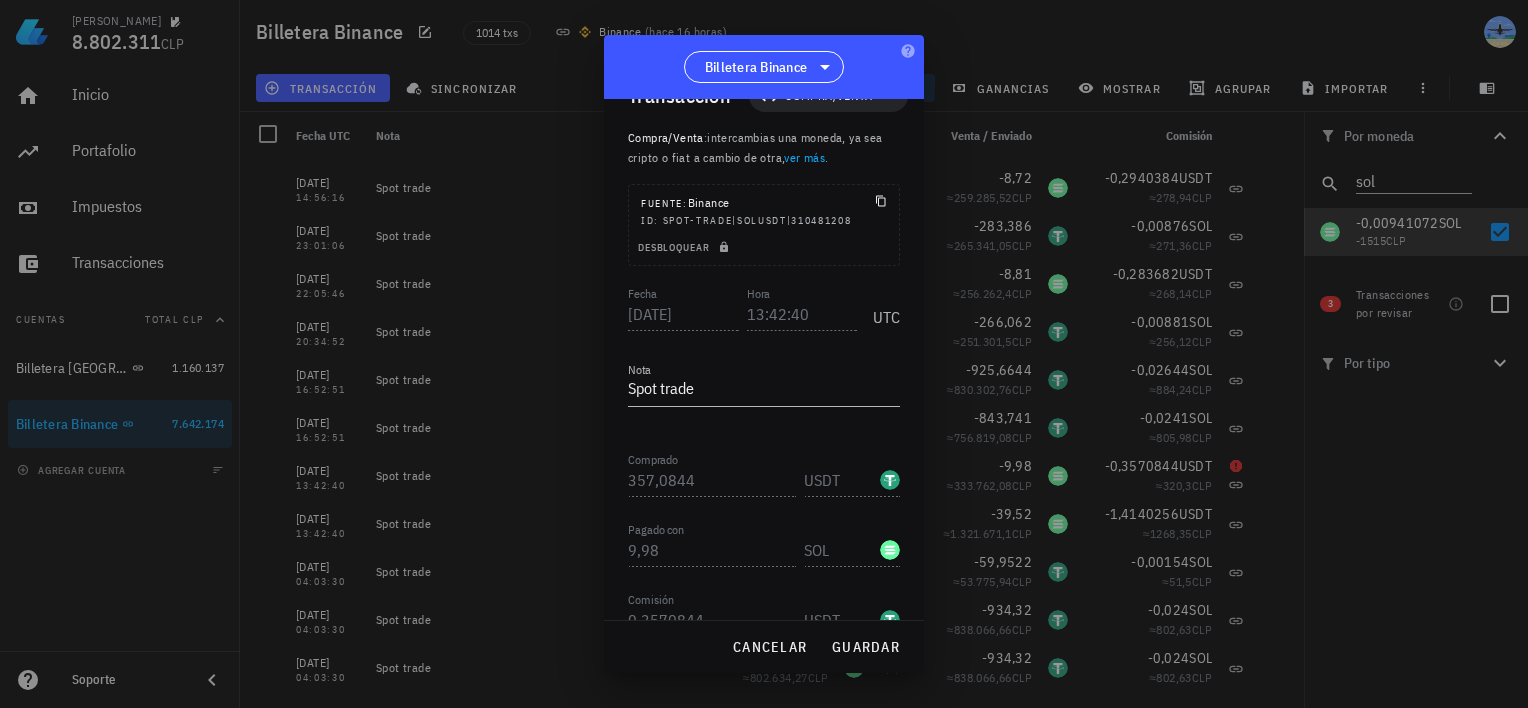 scroll, scrollTop: 0, scrollLeft: 0, axis: both 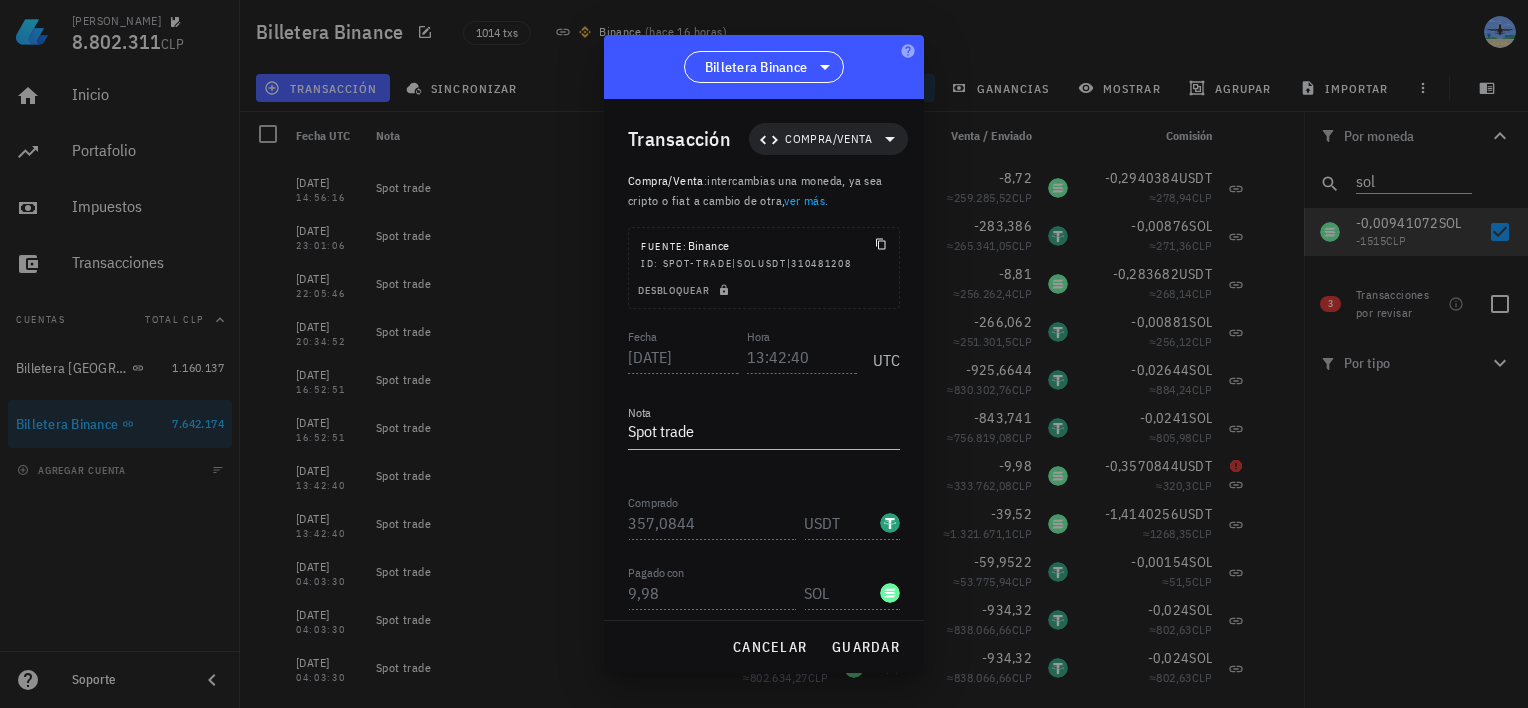click at bounding box center [764, 354] 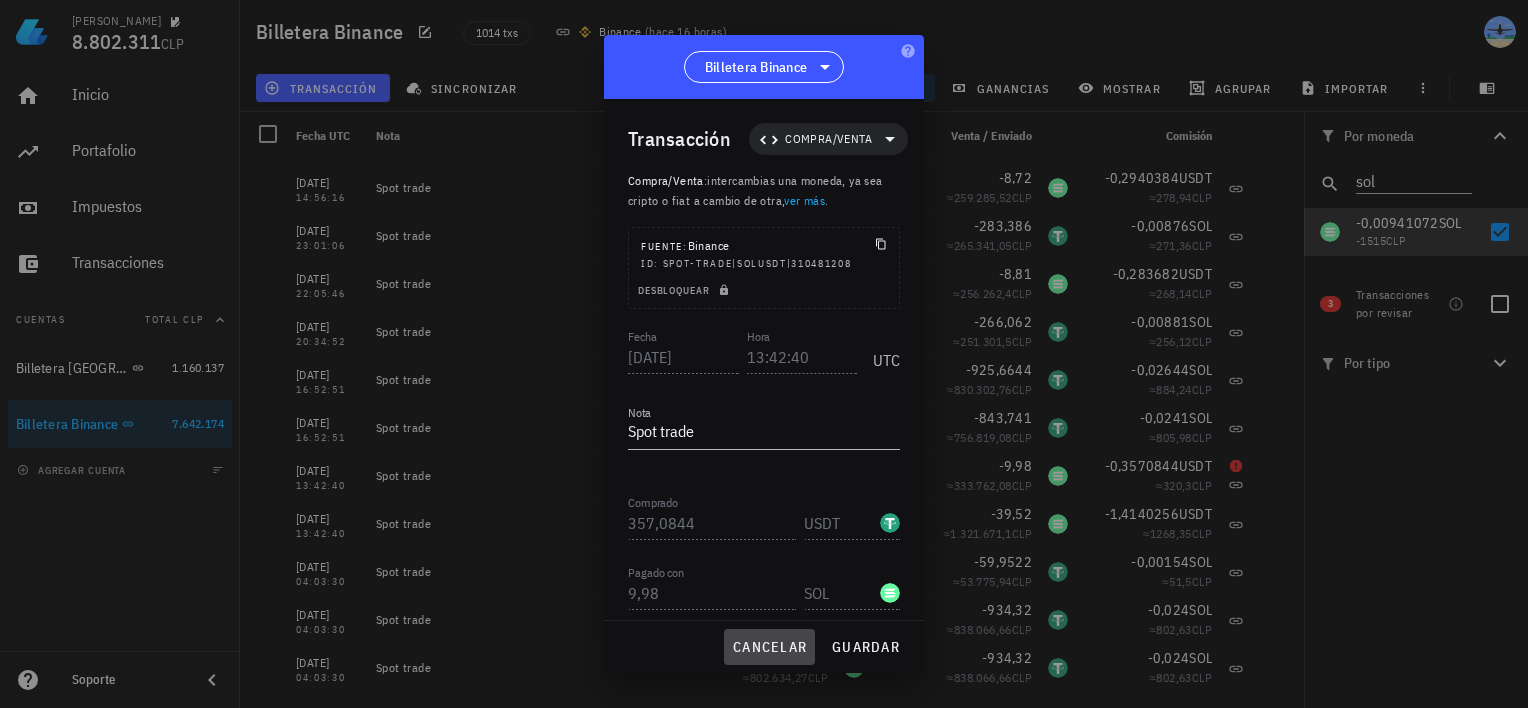 click on "cancelar" at bounding box center (769, 647) 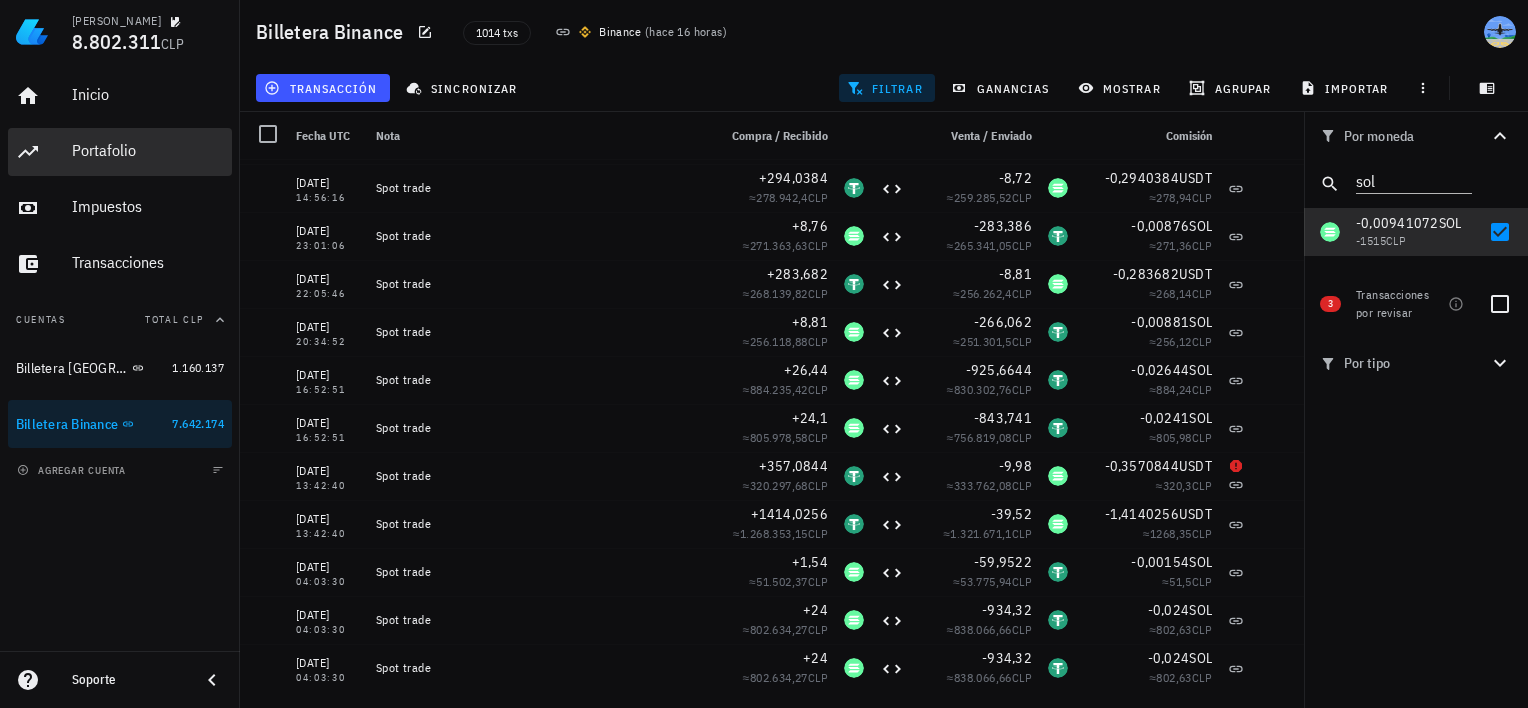 click on "Portafolio" at bounding box center (148, 150) 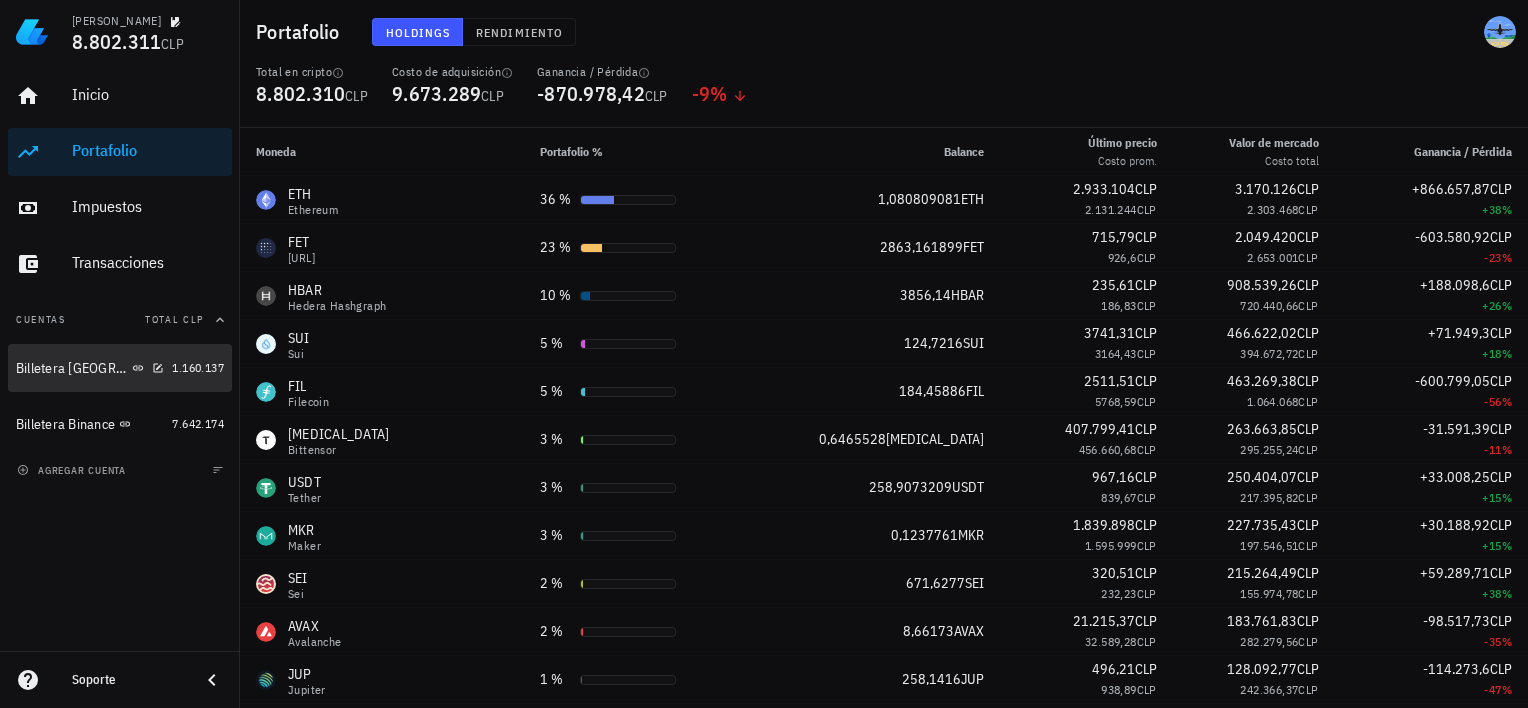 click on "Billetera [GEOGRAPHIC_DATA]" at bounding box center [72, 368] 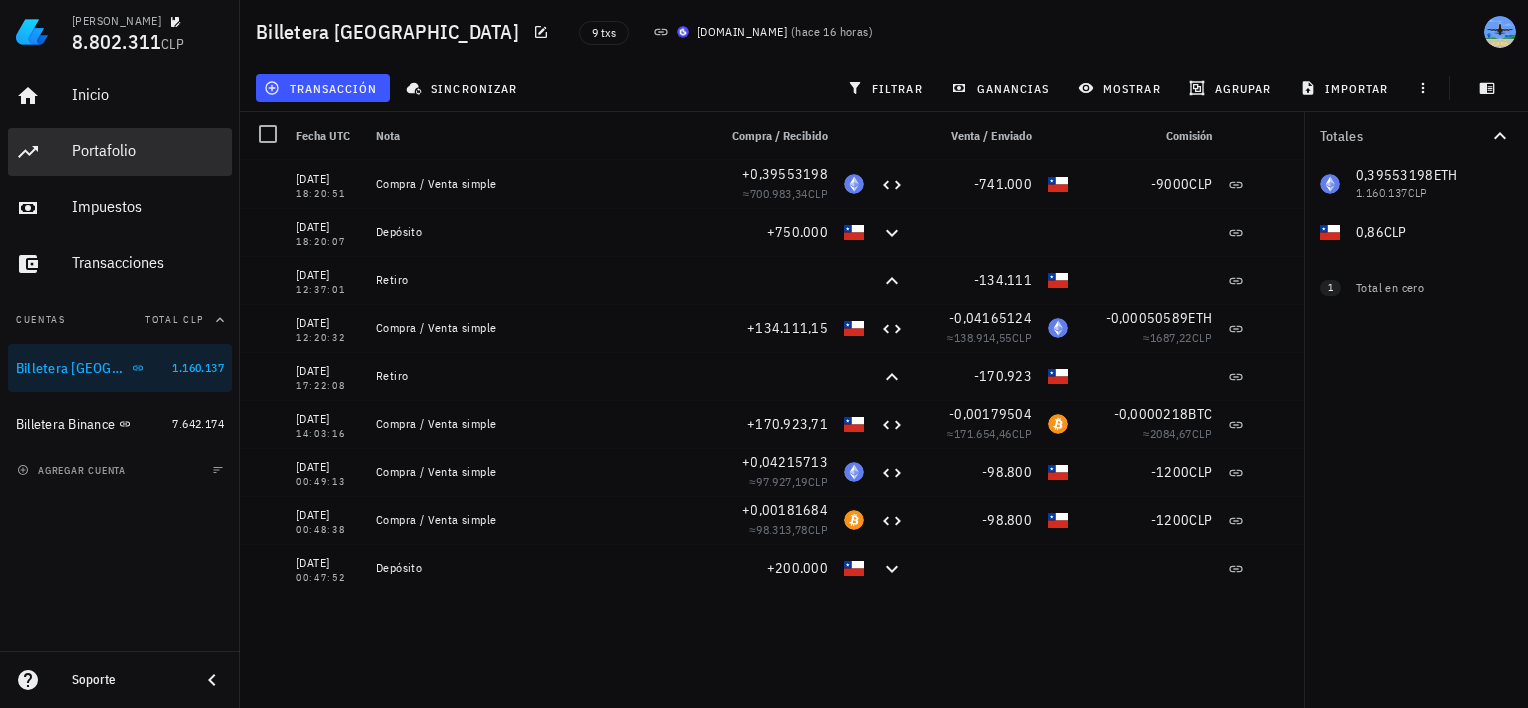 click on "Portafolio" at bounding box center [148, 150] 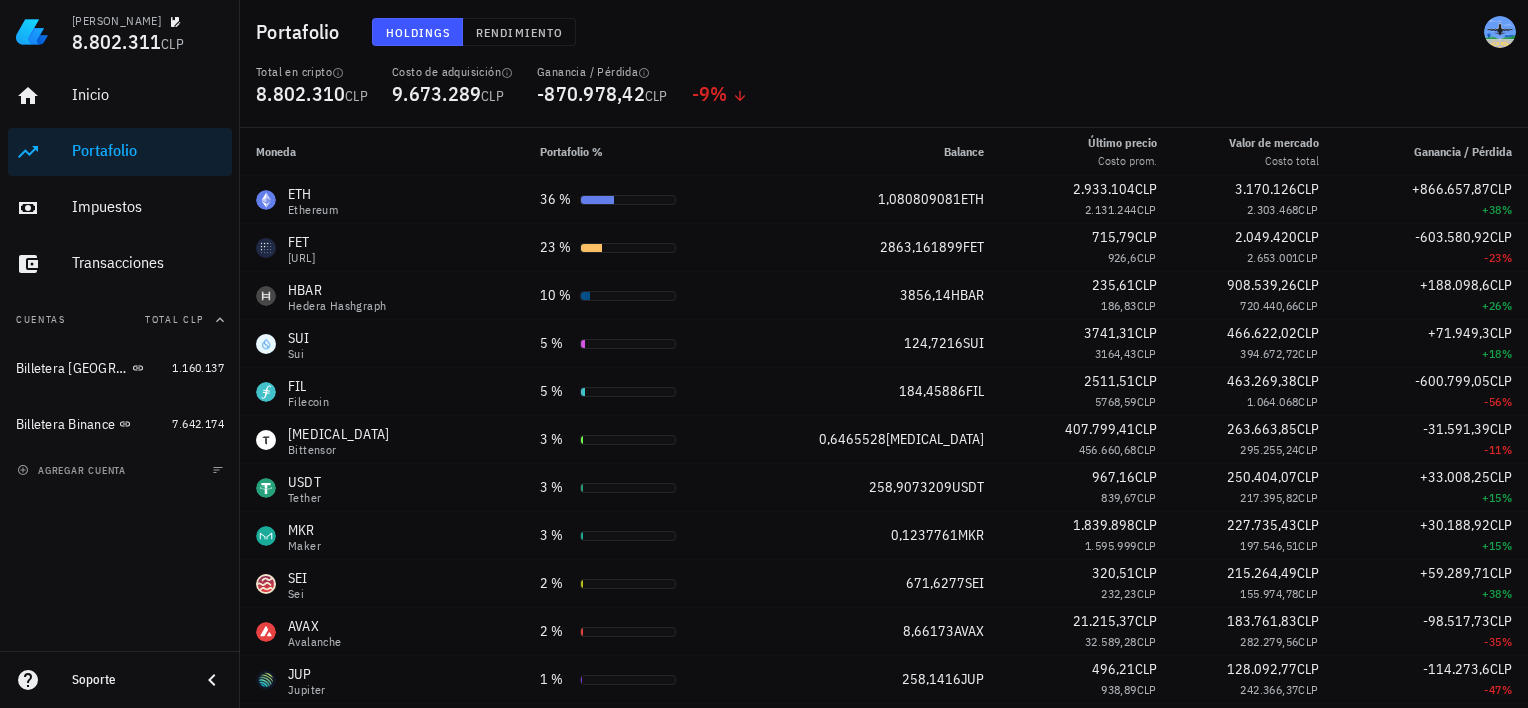 click on "Total en cripto
8.802.310  CLP
Costo de adquisición
9.673.289  CLP
Ganancia / Pérdida
-870.978,42  CLP   -9  %" at bounding box center [884, 96] 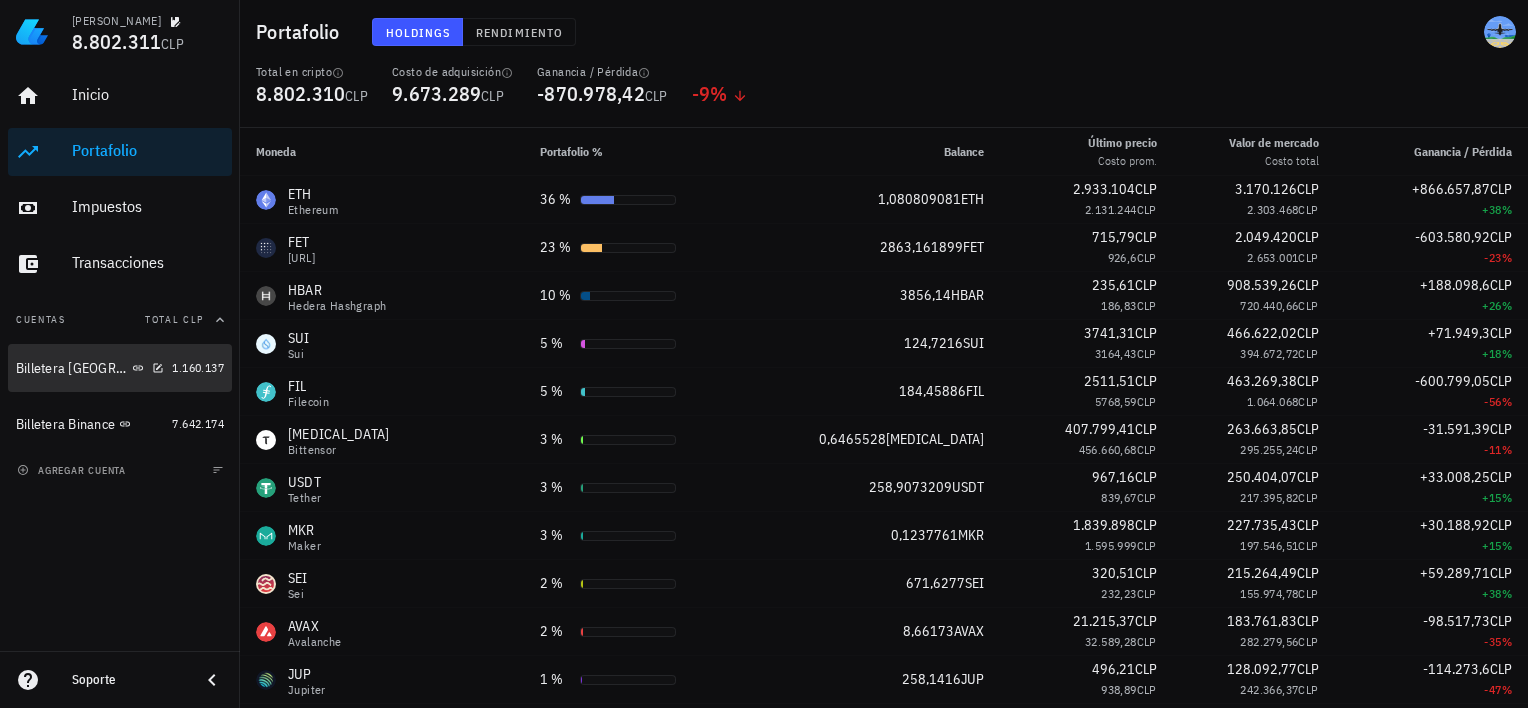 click on "1.160.137" at bounding box center [198, 368] 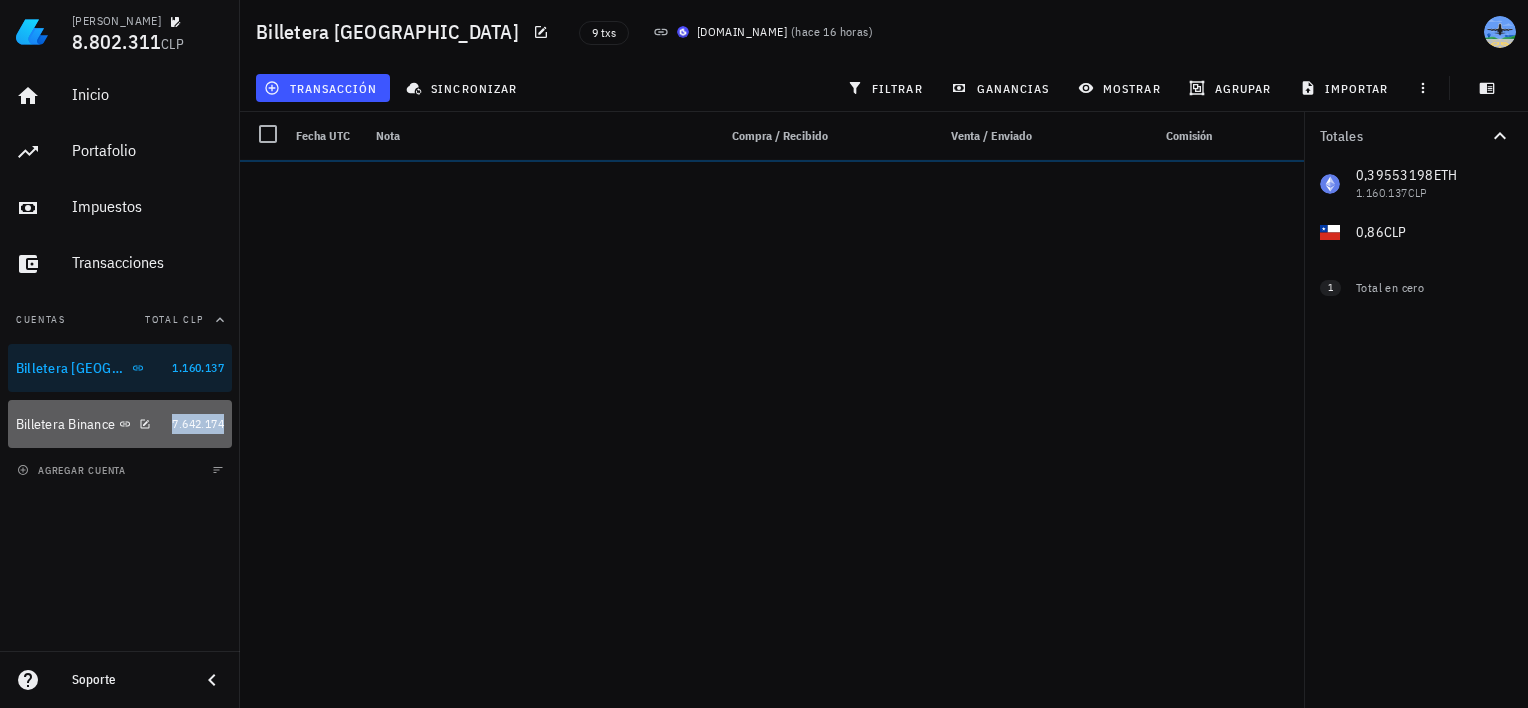 click on "7.642.174" at bounding box center [198, 423] 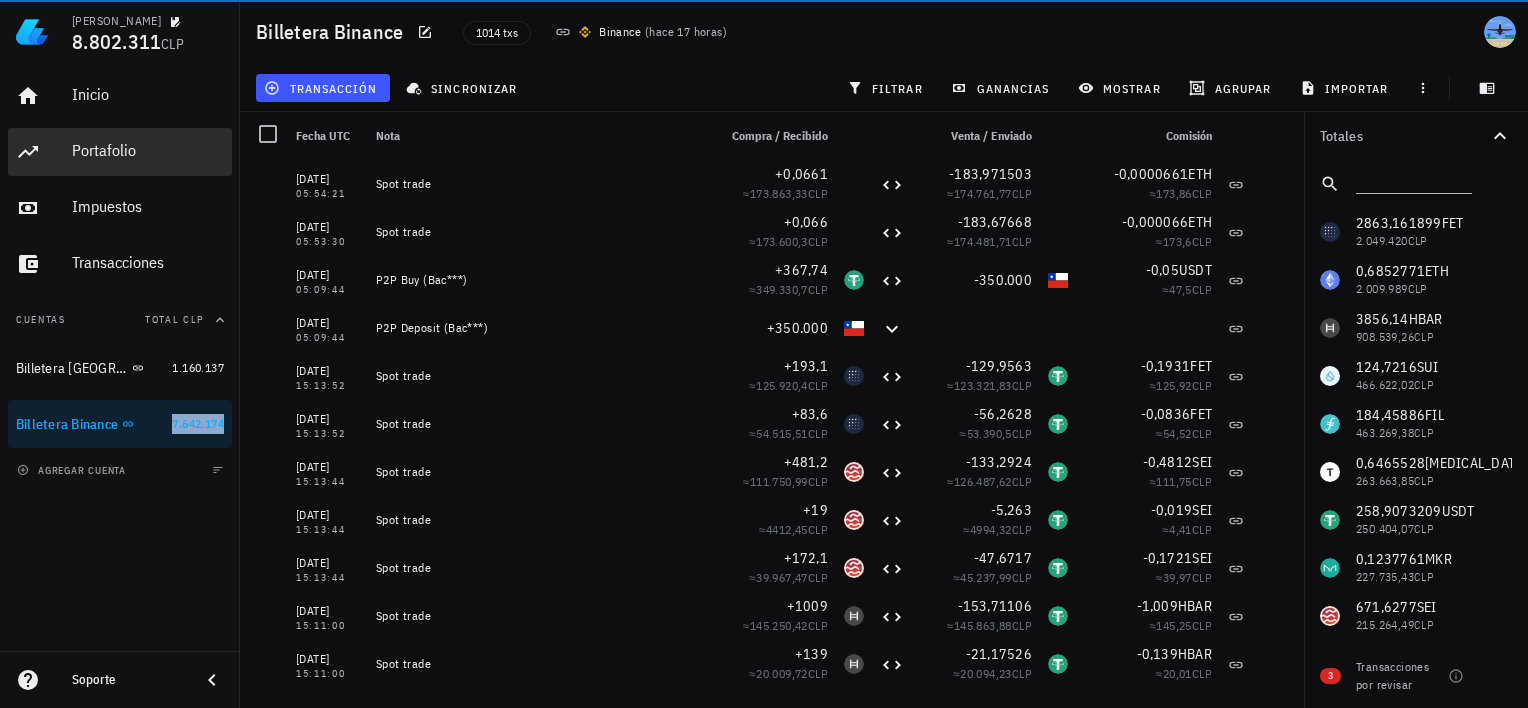 drag, startPoint x: 196, startPoint y: 425, endPoint x: 128, endPoint y: 138, distance: 294.94577 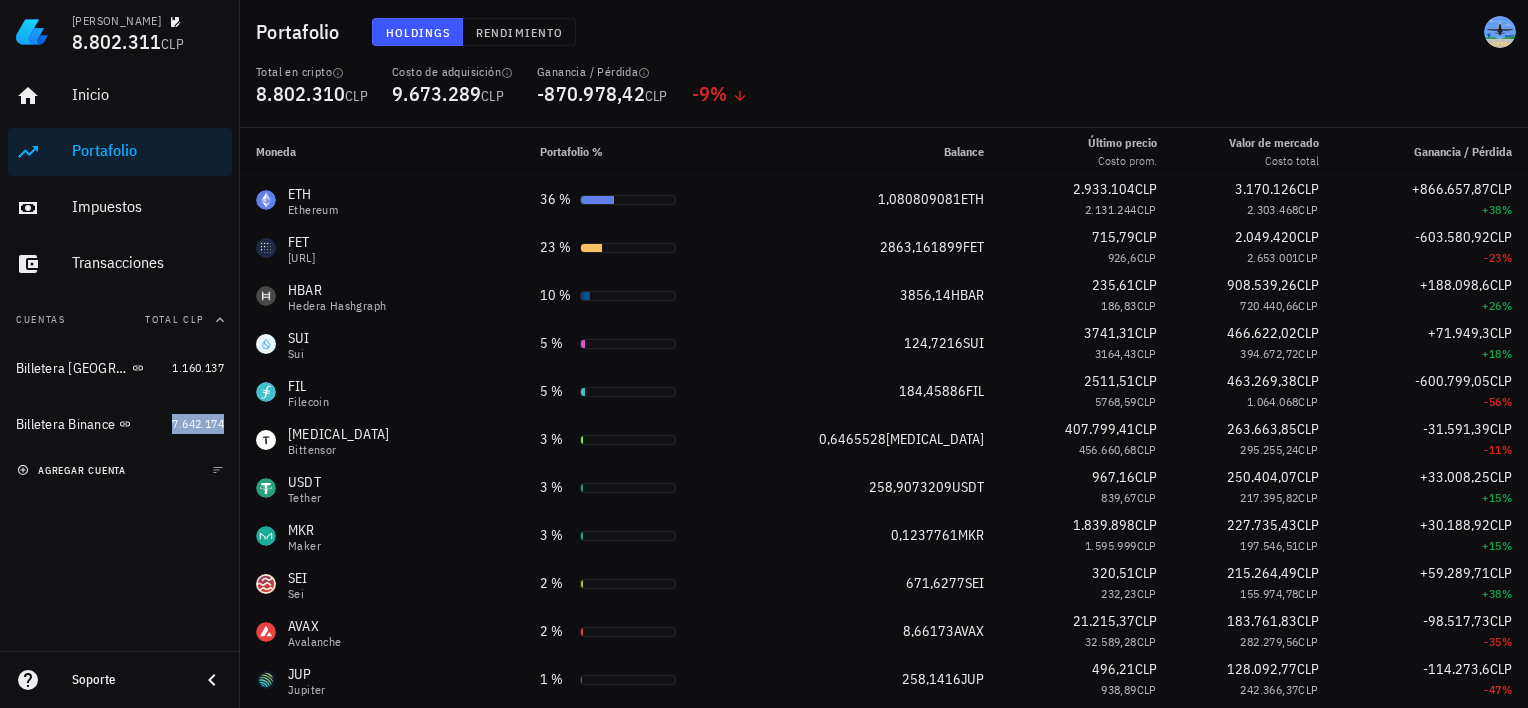 click on "agregar cuenta" at bounding box center (73, 470) 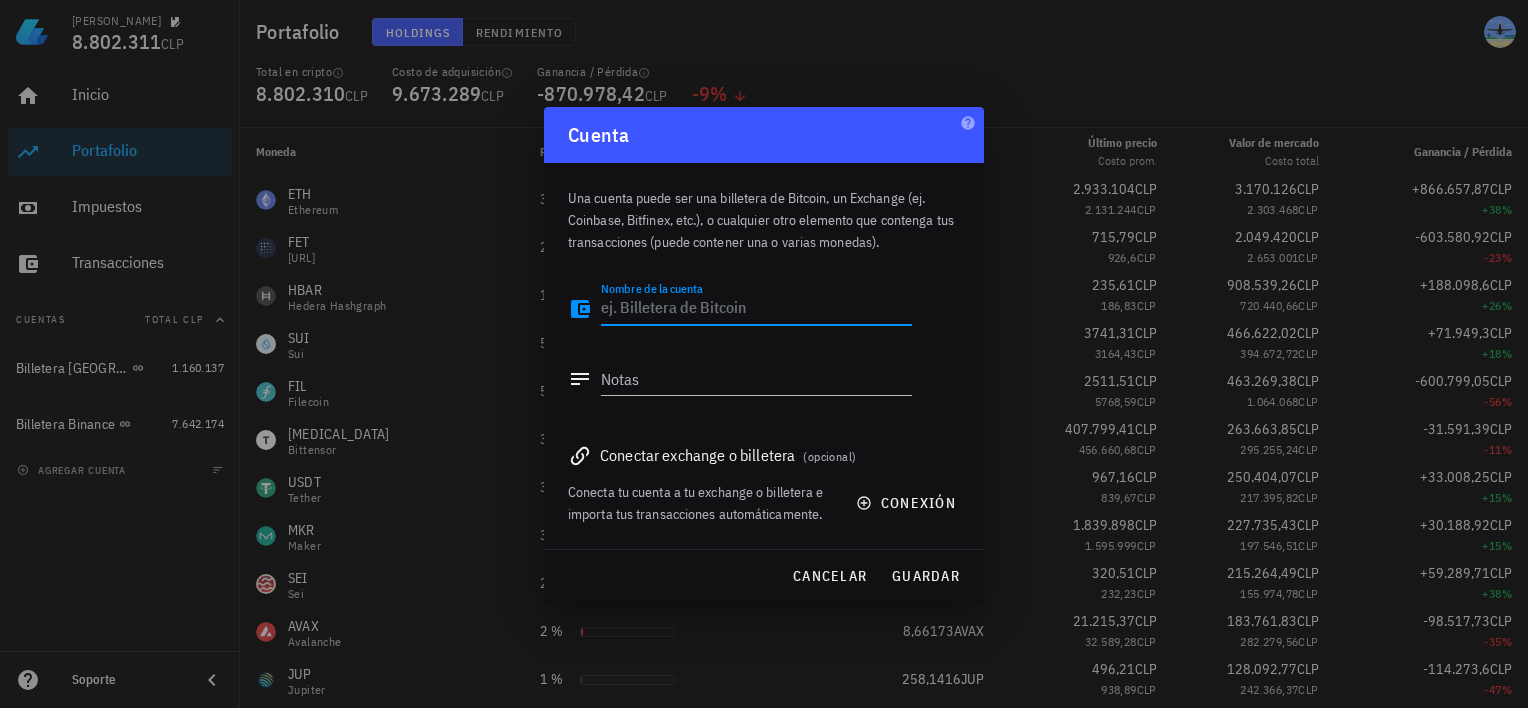 click on "Nombre de la cuenta" at bounding box center [756, 309] 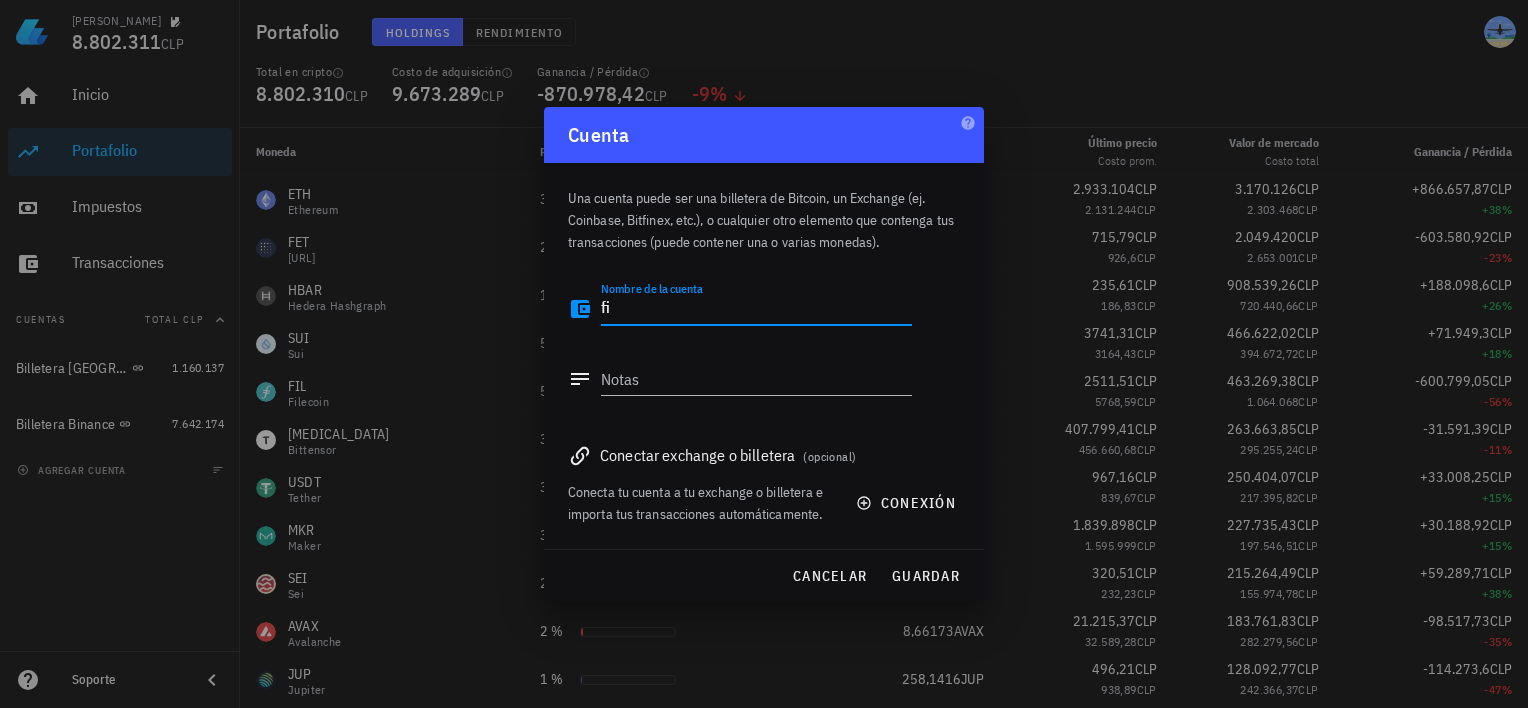 type on "f" 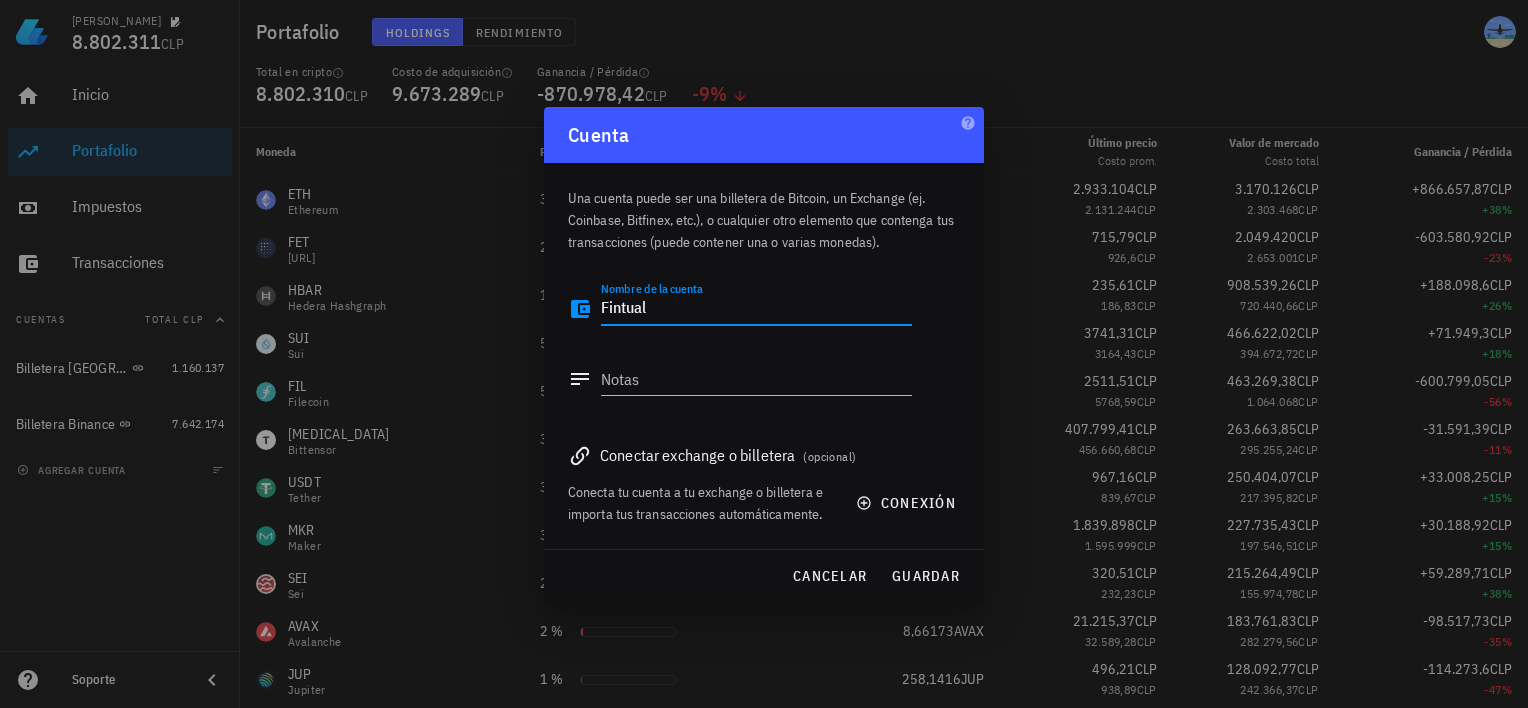 type on "Fintual" 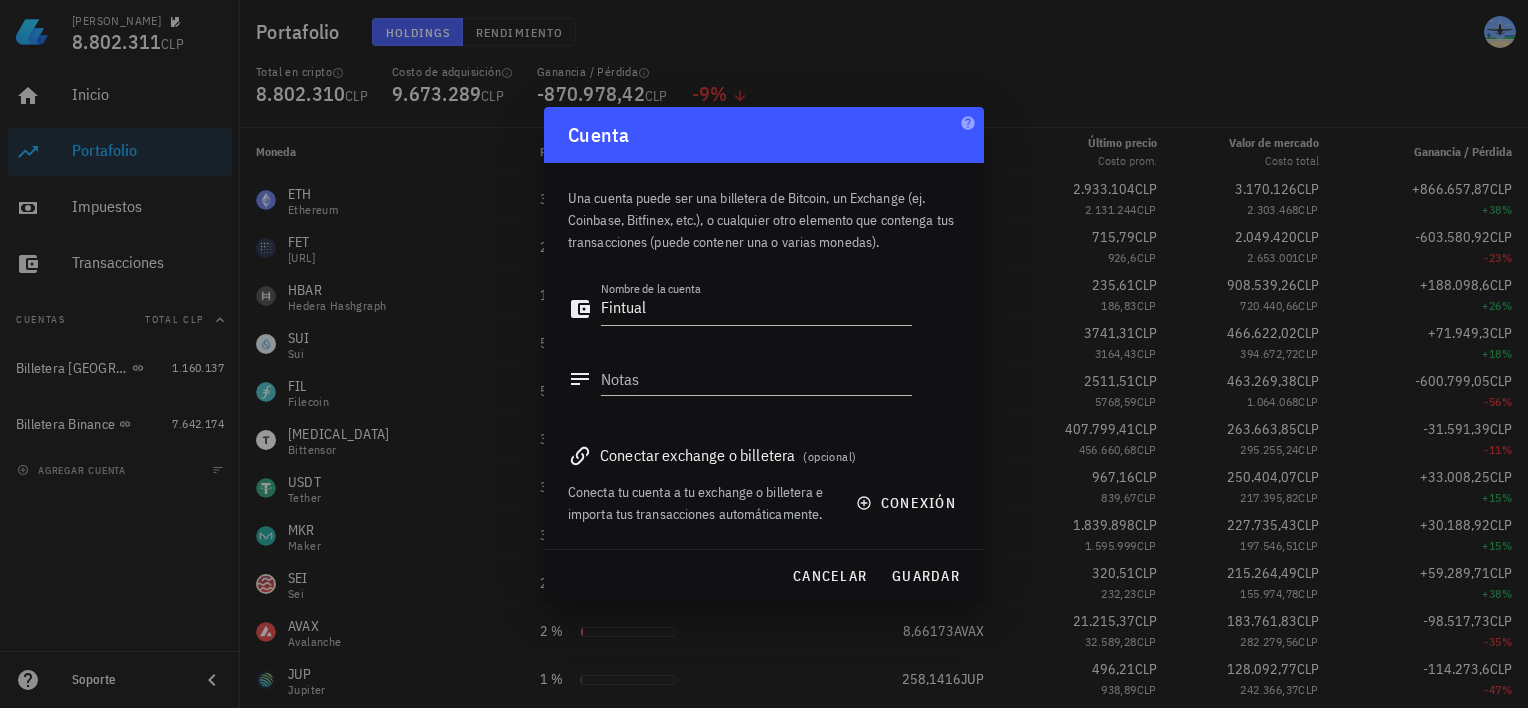 click on "Conectar exchange o billetera
(opcional)
Conecta tu cuenta a tu exchange o billetera e importa tus transacciones automáticamente.
conexión" at bounding box center [764, 477] 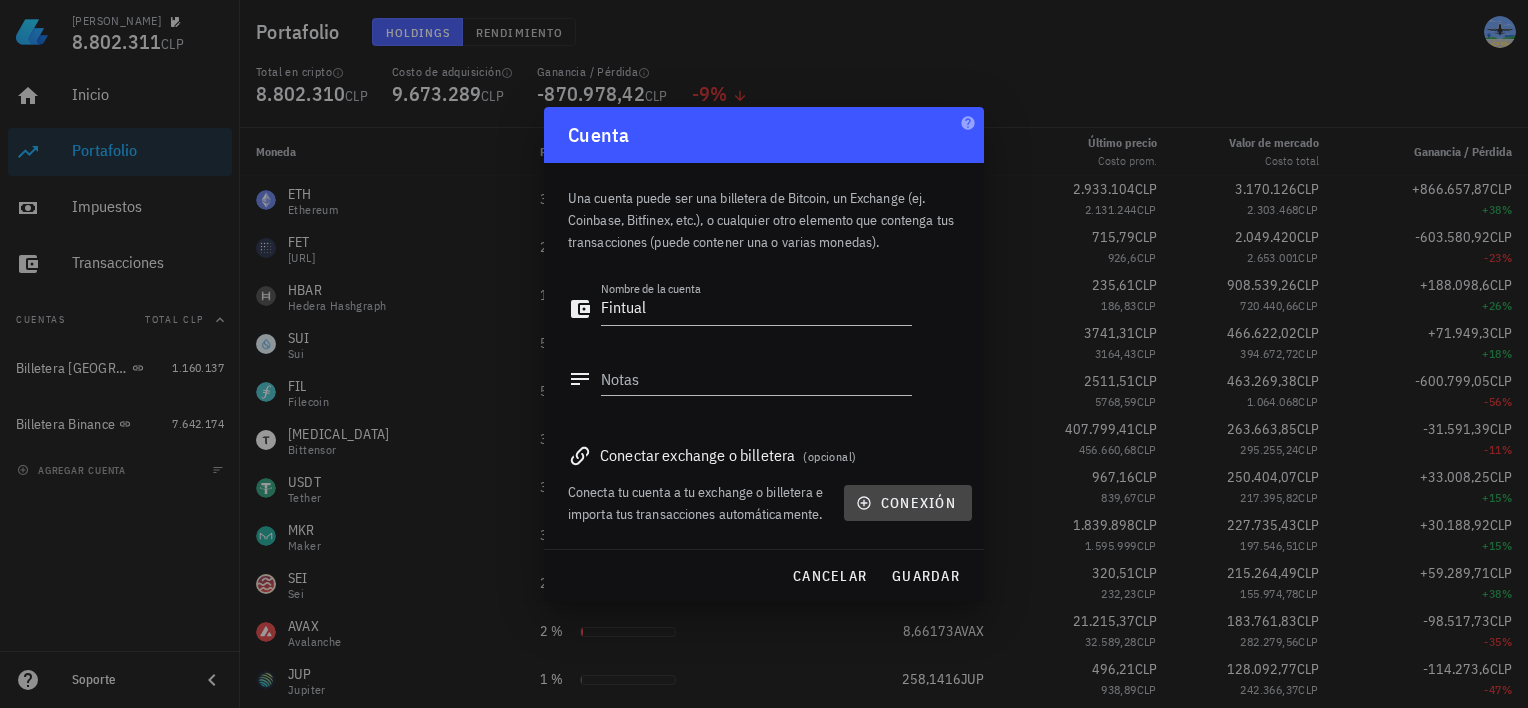 click on "conexión" at bounding box center [908, 503] 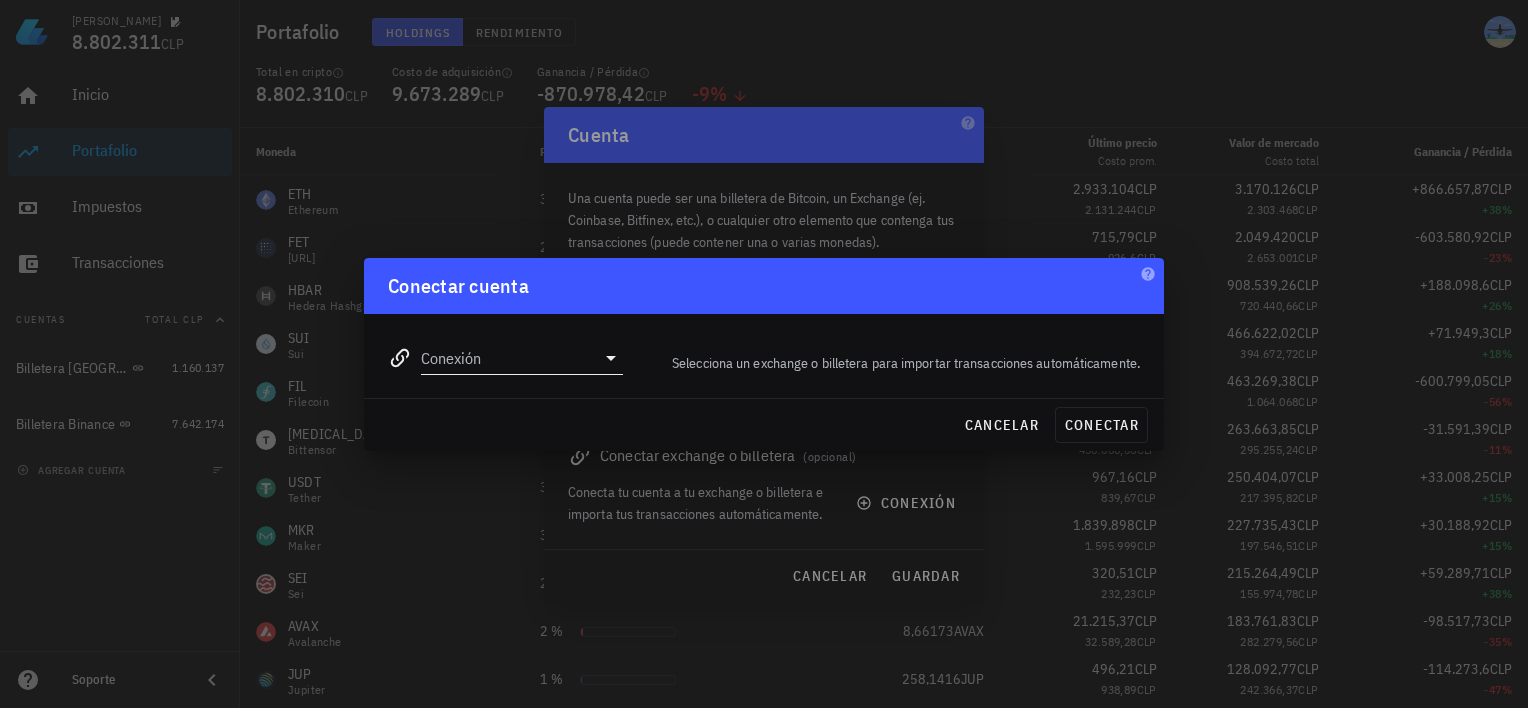 click on "Conexión" at bounding box center (508, 358) 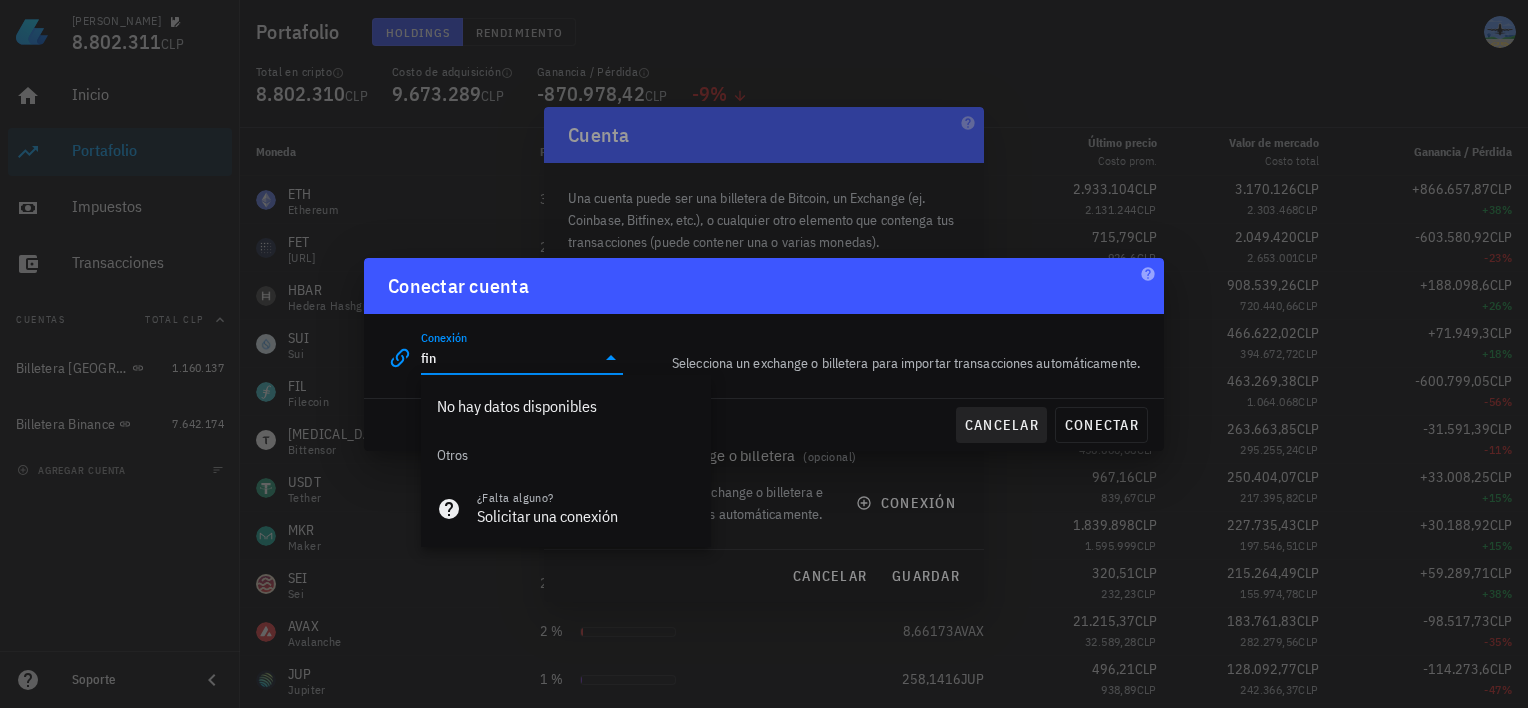 type on "fin" 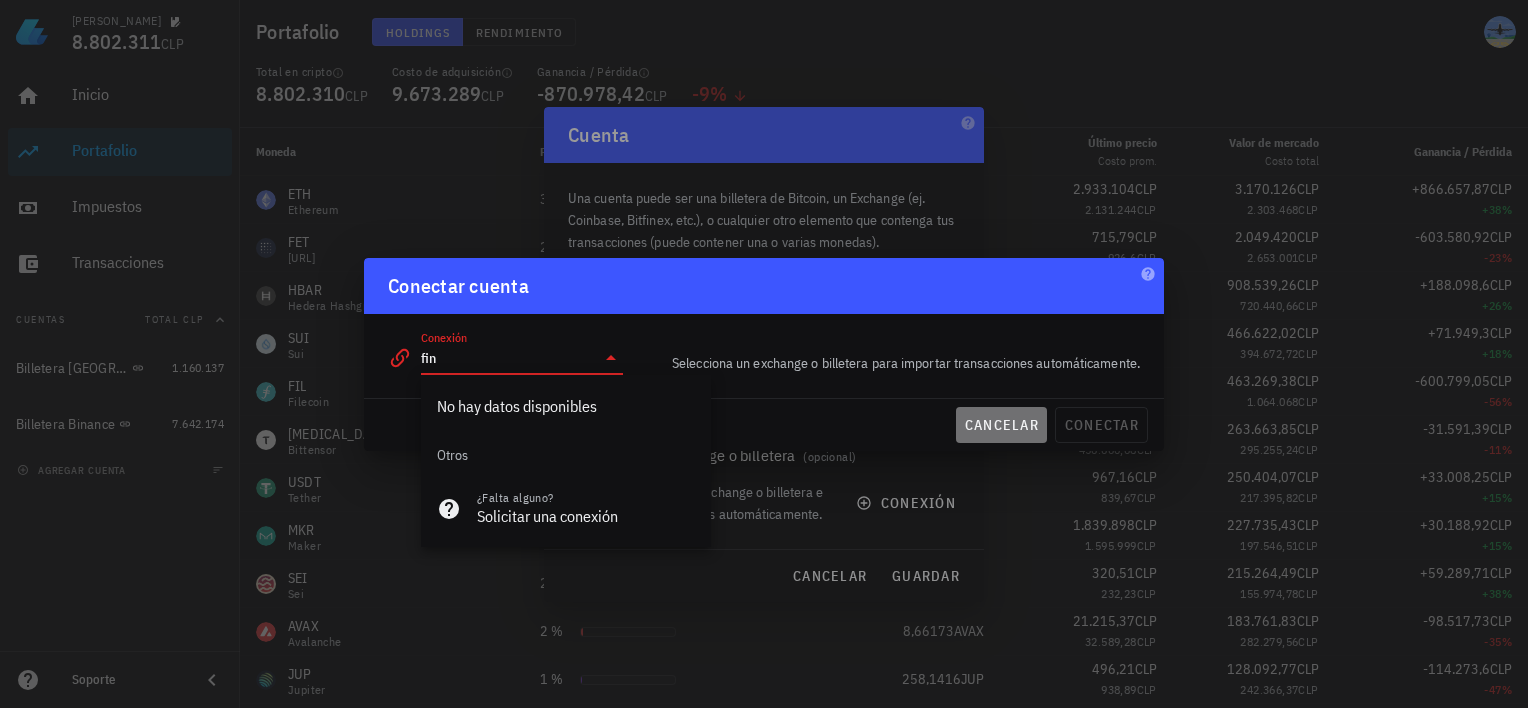 click on "cancelar" at bounding box center [1001, 425] 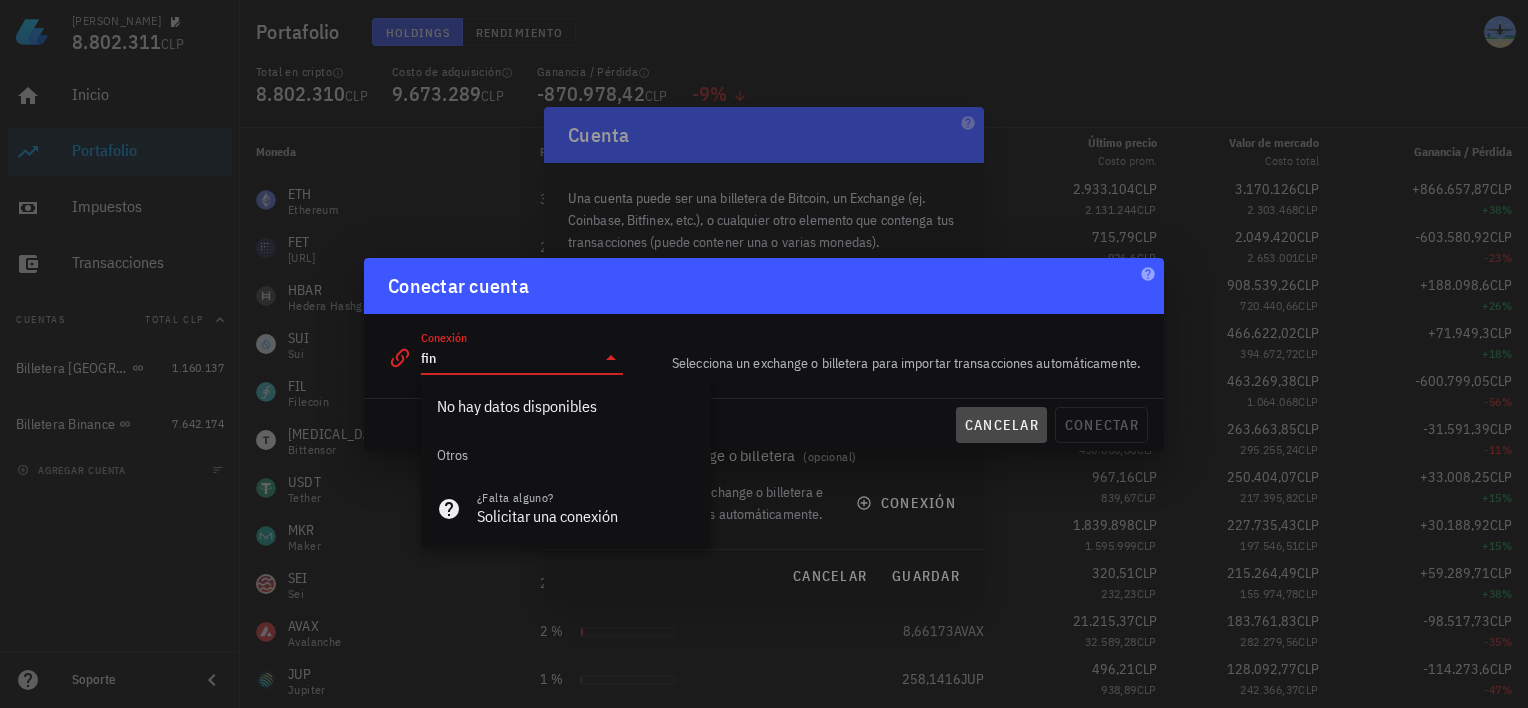 type 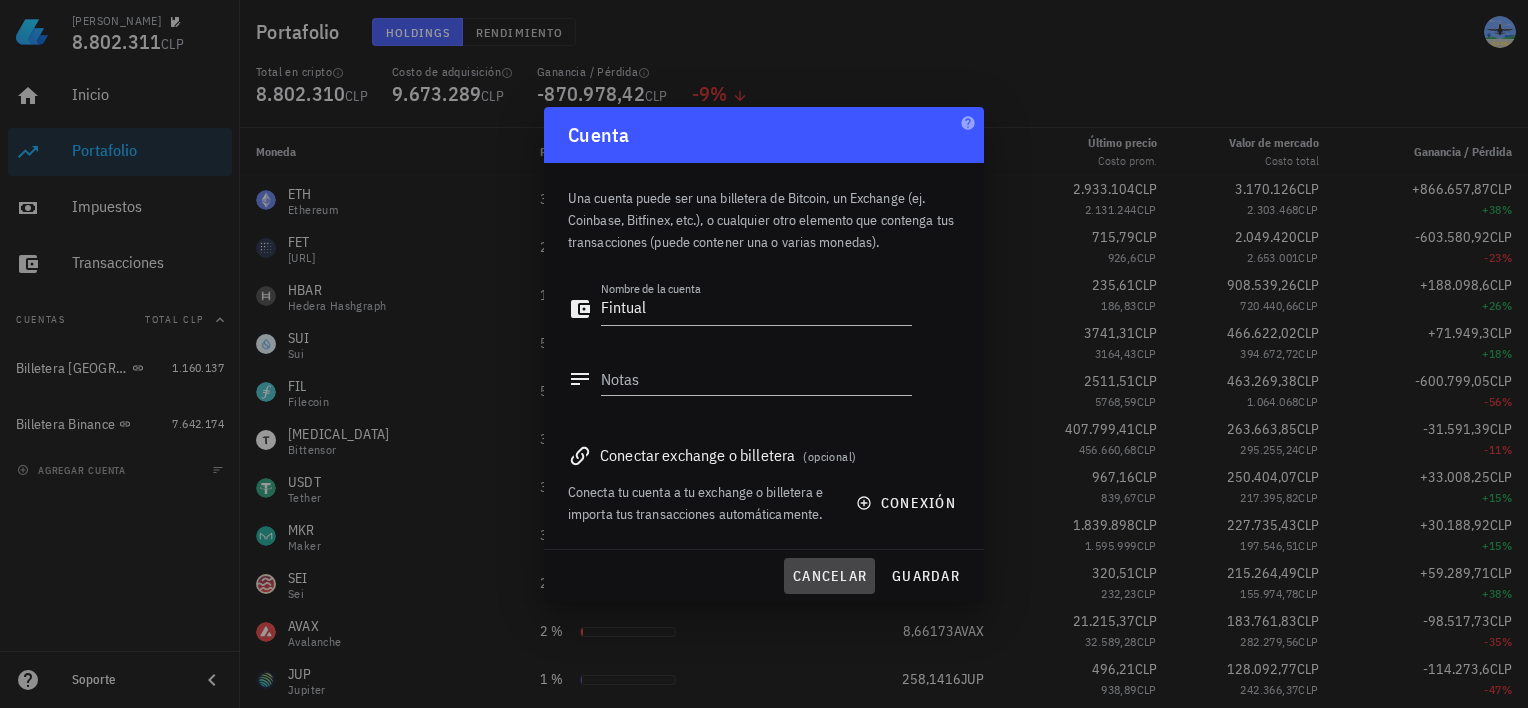 click on "cancelar" at bounding box center (829, 576) 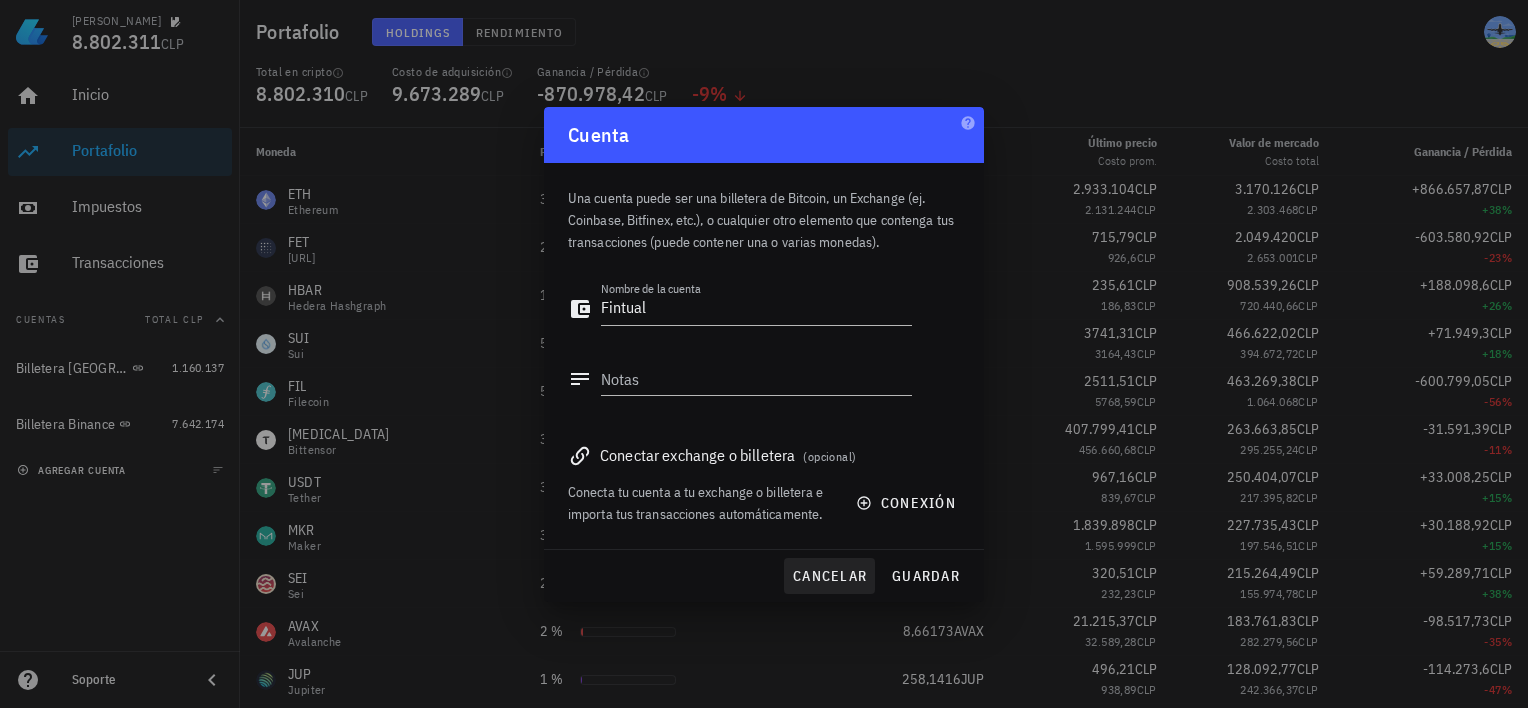 type 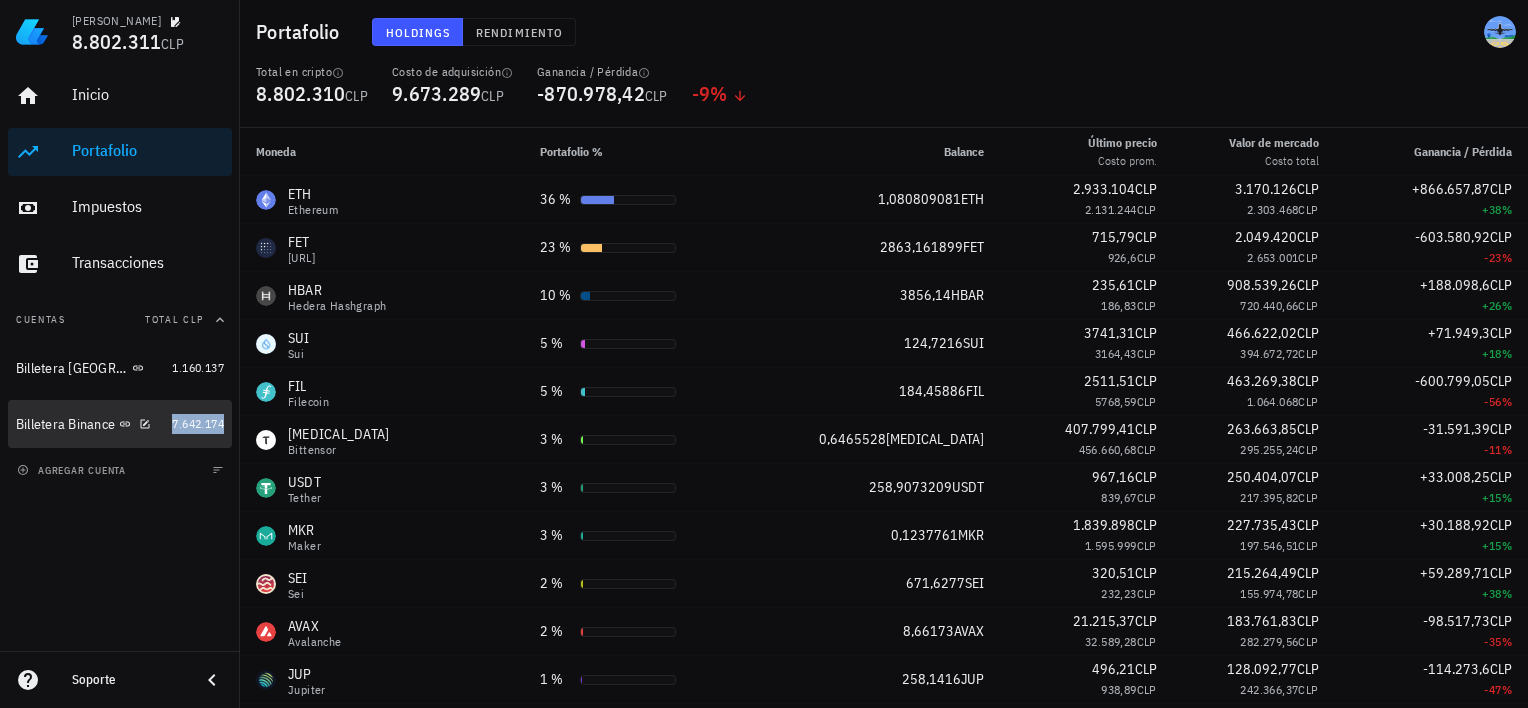 click on "7.642.174" at bounding box center (198, 423) 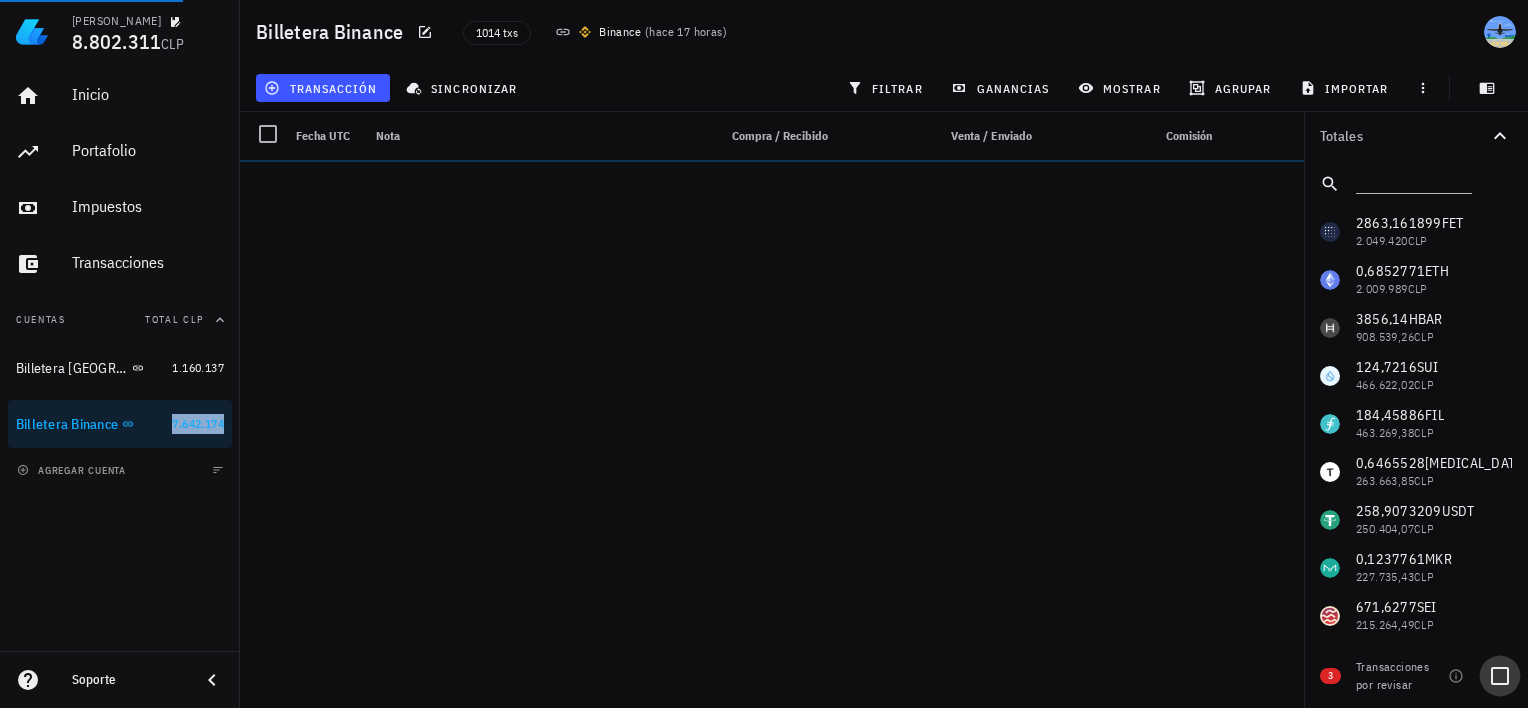 click at bounding box center [1500, 676] 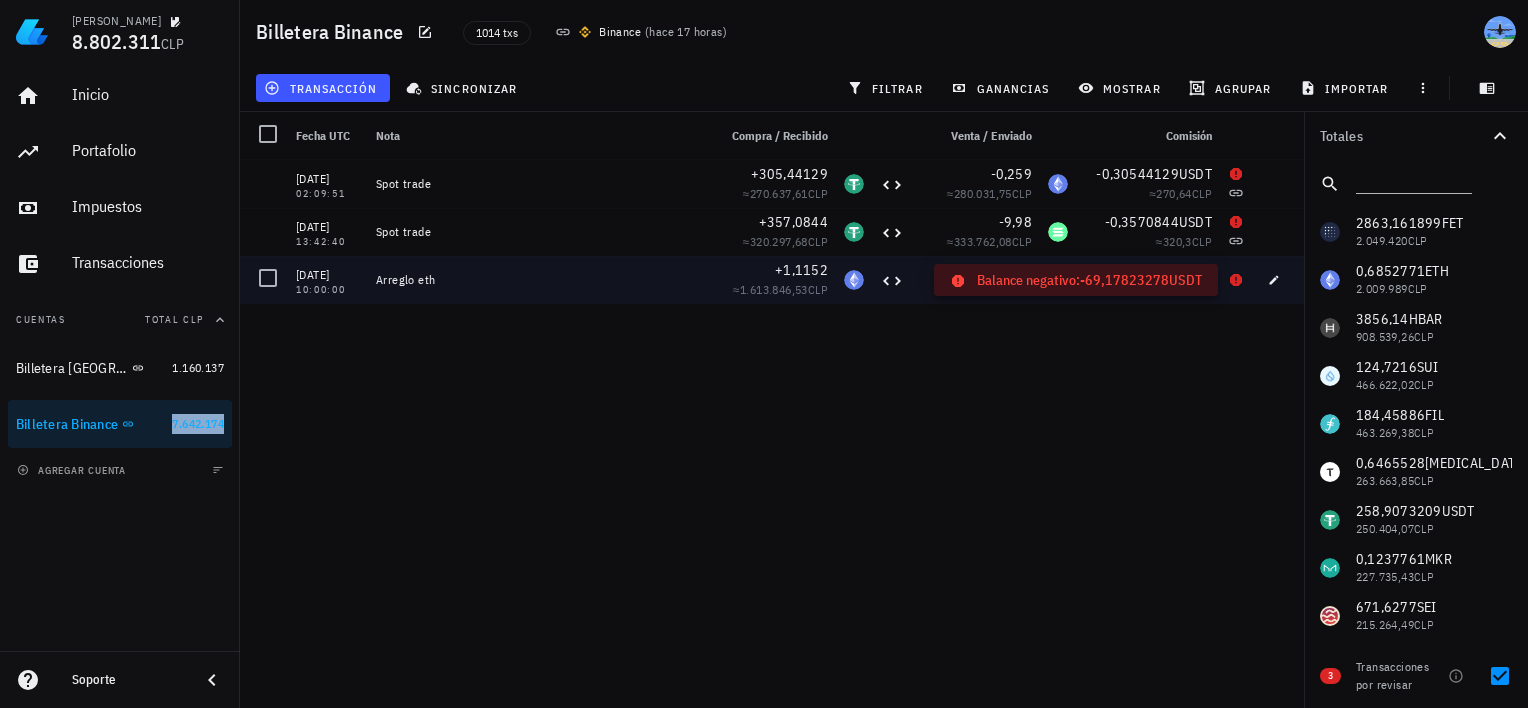 click 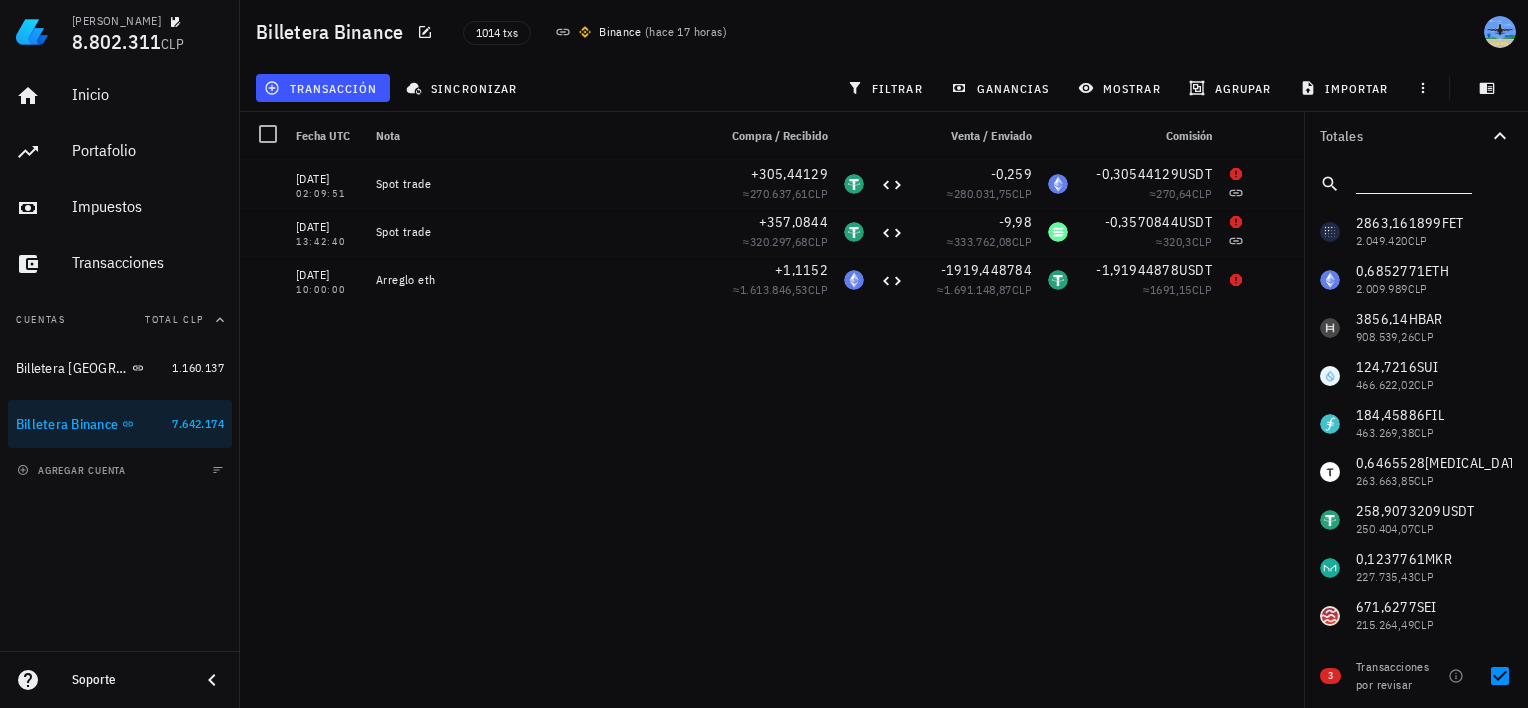 click at bounding box center [1412, 180] 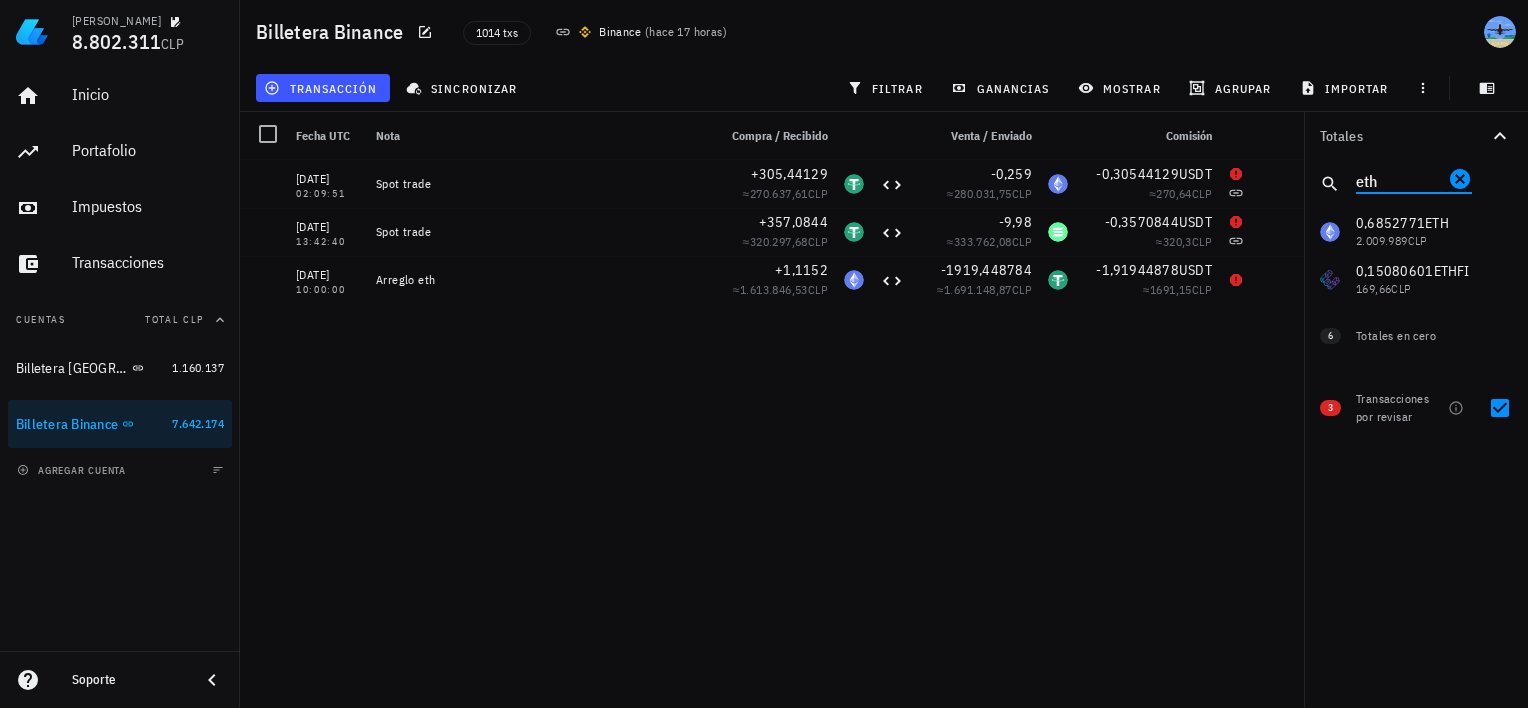 type on "eth" 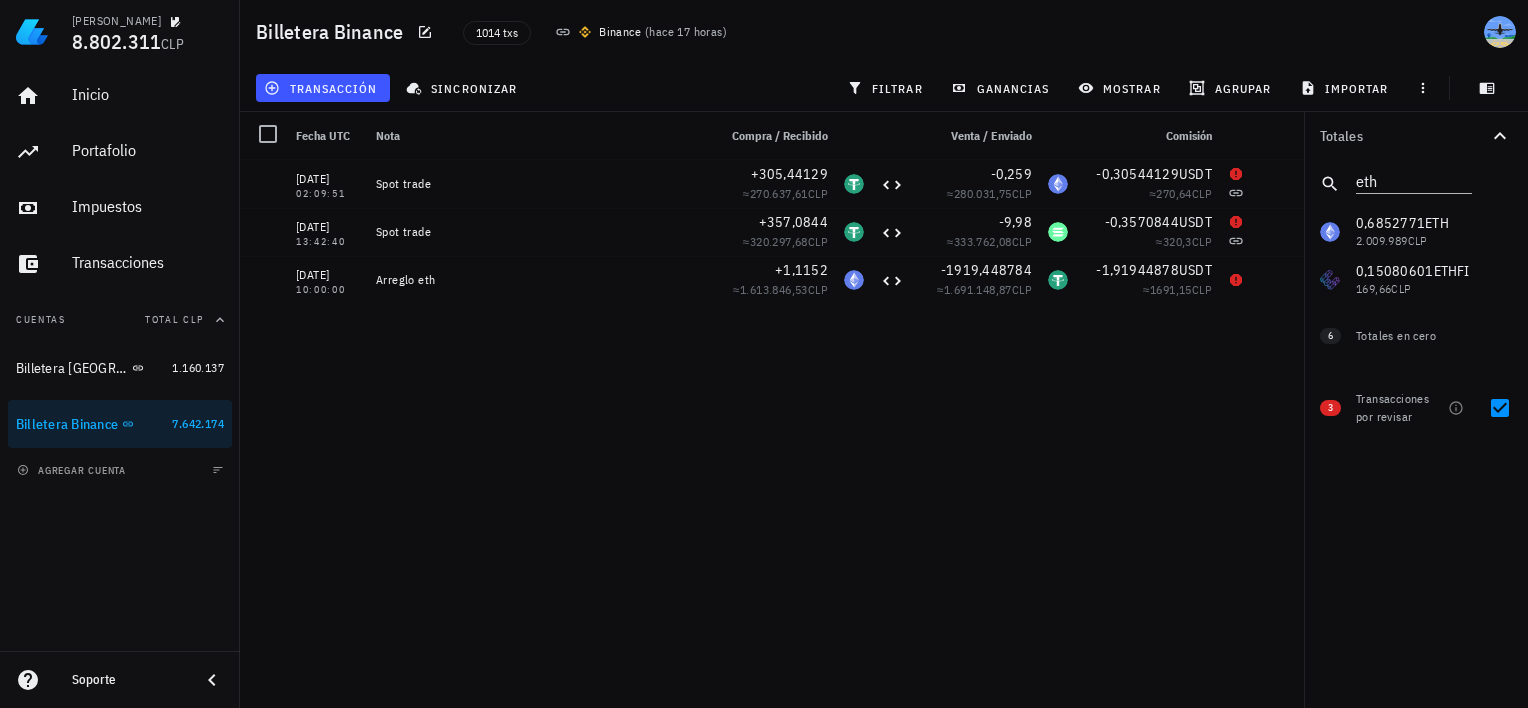 click on "2863,161899  FET   2.049.420  CLP     0,6852771  ETH   2.009.989  CLP     3856,14  HBAR   908.539,26  CLP     124,7216  SUI   466.622,02  CLP     184,45886  FIL   463.269,38  CLP     0,6465528  [MEDICAL_DATA]   263.663,85  CLP     258,9073209  USDT   250.404,07  CLP     0,1237761  MKR   227.735,43  CLP     671,6277  SEI   215.264,49  CLP     8,66173  AVAX   183.761,83  CLP     258,1416  JUP   128.092,77  CLP     338,998  S   116.684,89  CLP     9.317.009,59  PEPE   111.372,6  CLP     4.198.775  BONK   107.246,59  CLP     25,86019  RENDER   97.509,57  CLP     38,70126  WIF   39.072,15  CLP     0,949  XRP   2754,92  CLP     0,593721  TUSD   572,9  CLP     0,00000315  BTC   368,87  CLP     0,866  MANA   273,31  CLP     0,087  NEAR   225,09  CLP     0,15080601  ETHFI   169,66  CLP     0,384  SAND   116,62  CLP     0,47  DOGE   93,77  CLP     0,00556  LINK   86,51  CLP     0,00891  ORDI   81,29  CLP     0,00010086  BNB   68,61  CLP     0,00065  LTC   60,41  CLP" at bounding box center (1416, 256) 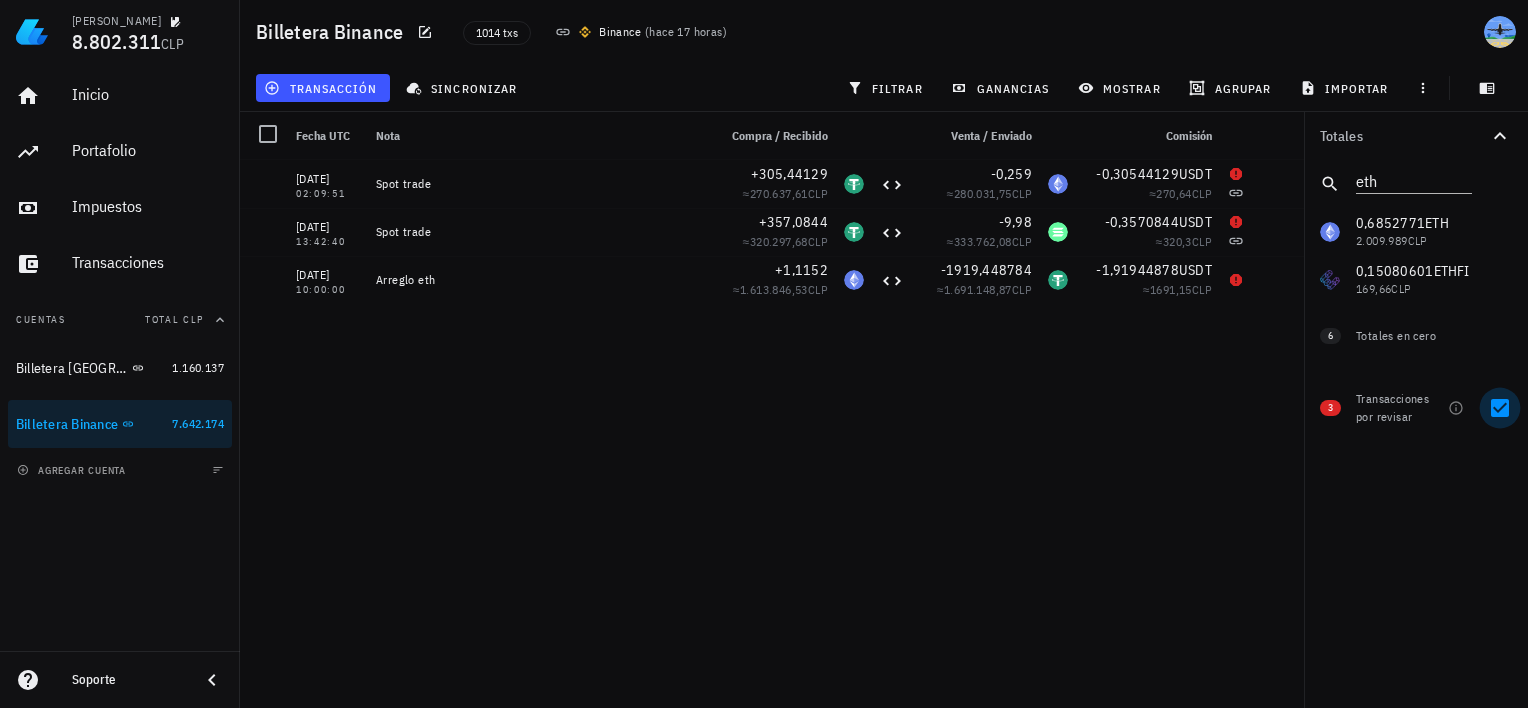 click at bounding box center (1500, 408) 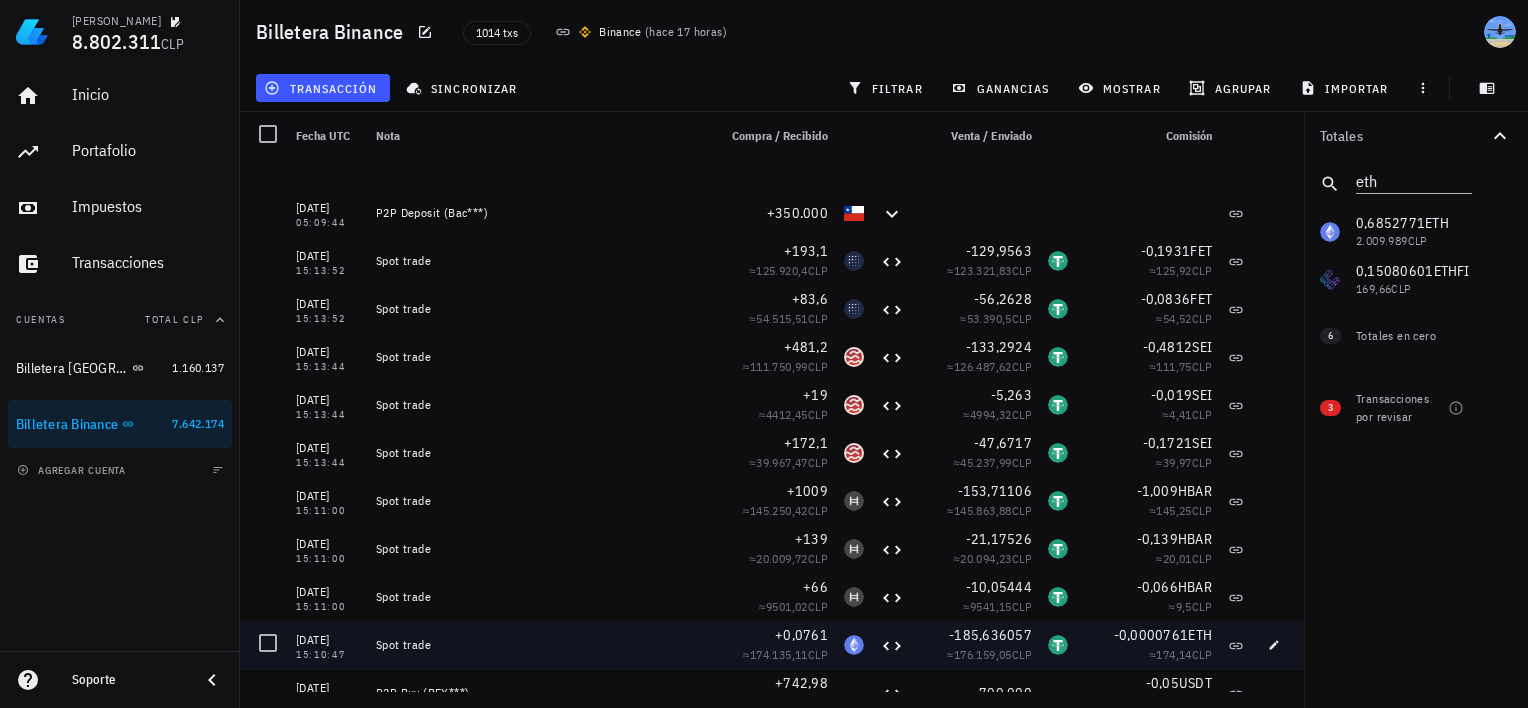 scroll, scrollTop: 500, scrollLeft: 0, axis: vertical 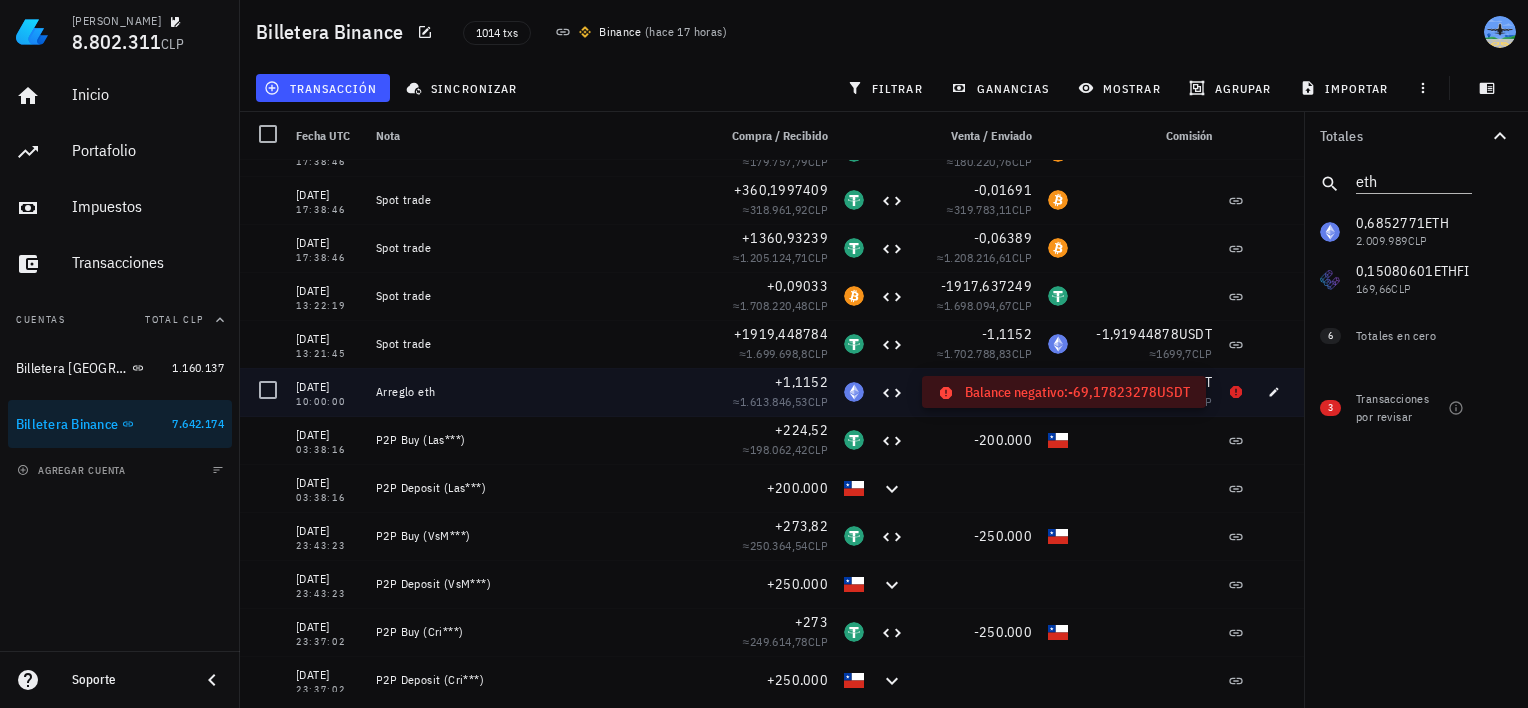 click 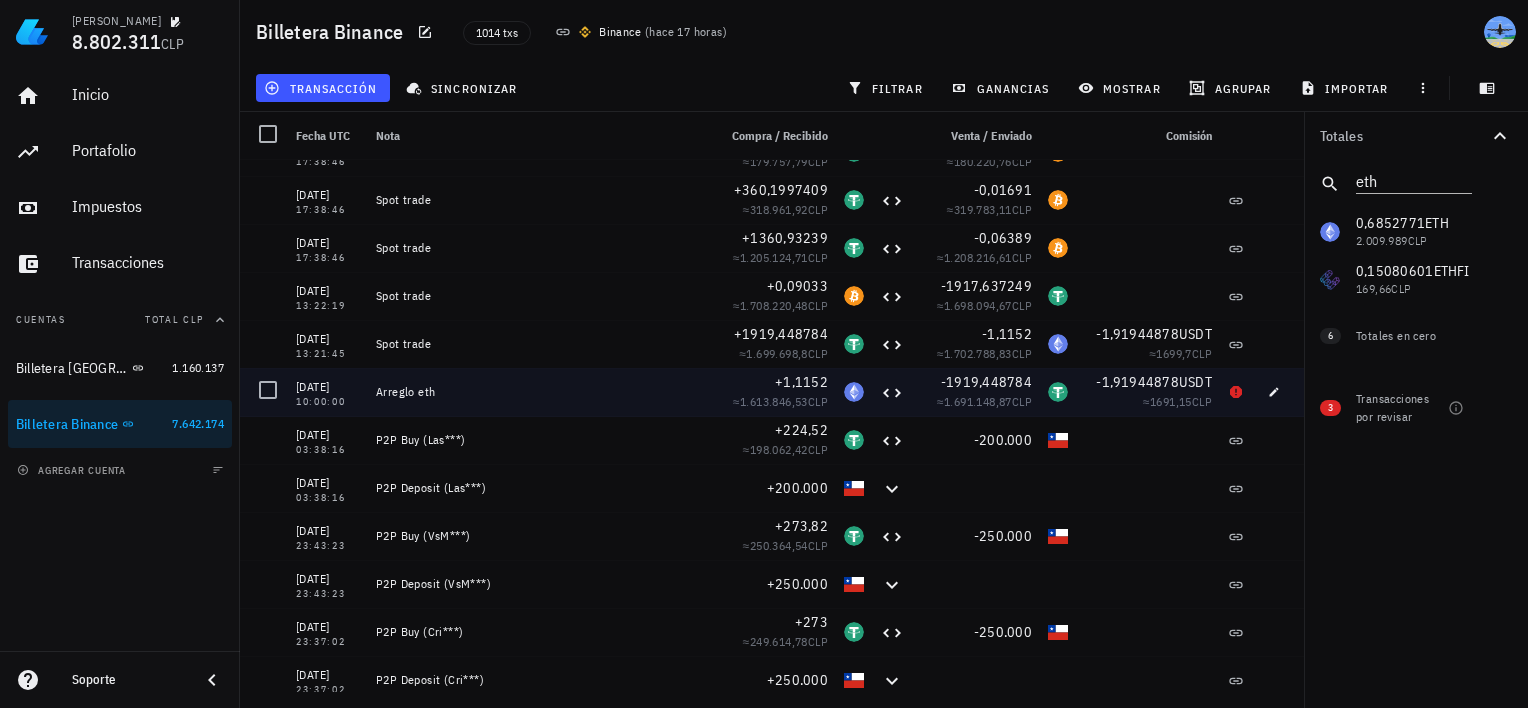 drag, startPoint x: 1228, startPoint y: 390, endPoint x: 1225, endPoint y: 413, distance: 23.194826 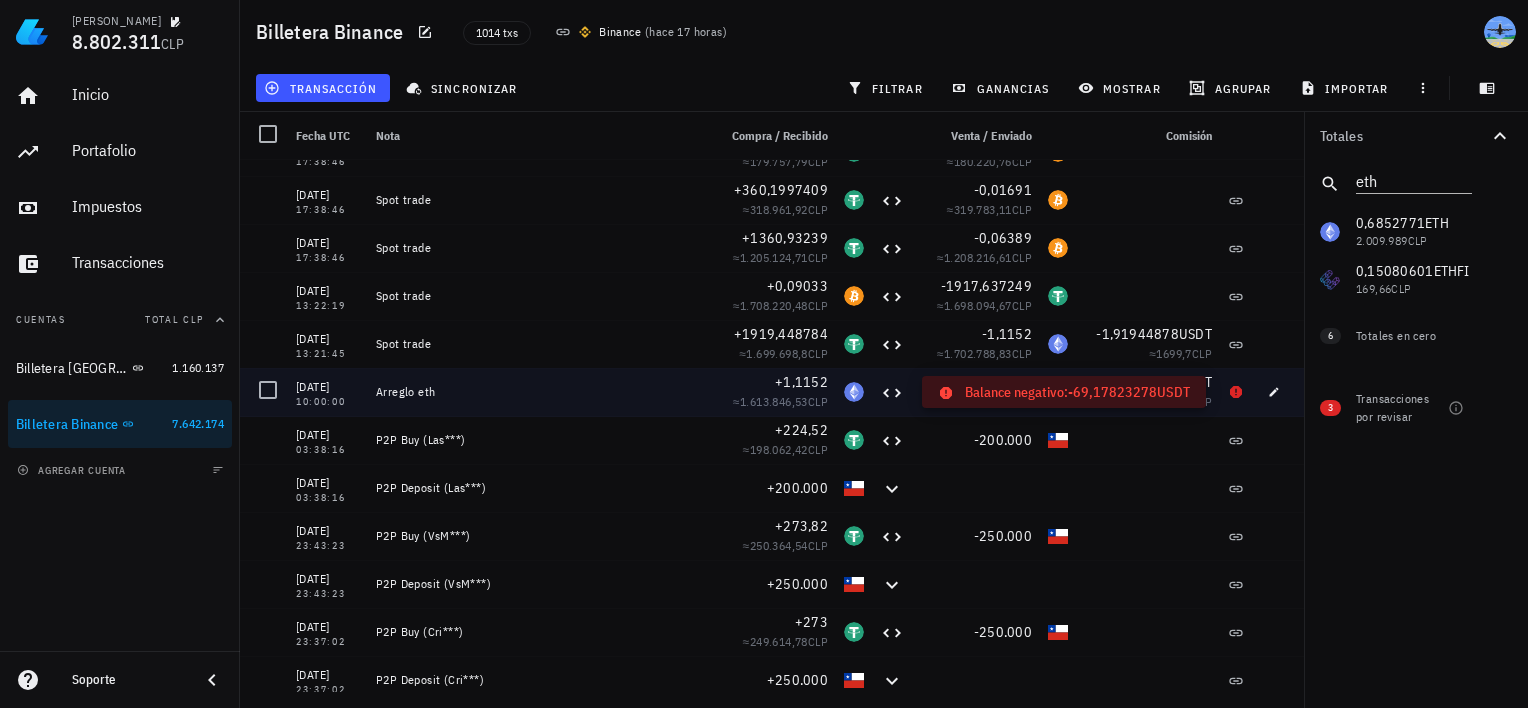 click 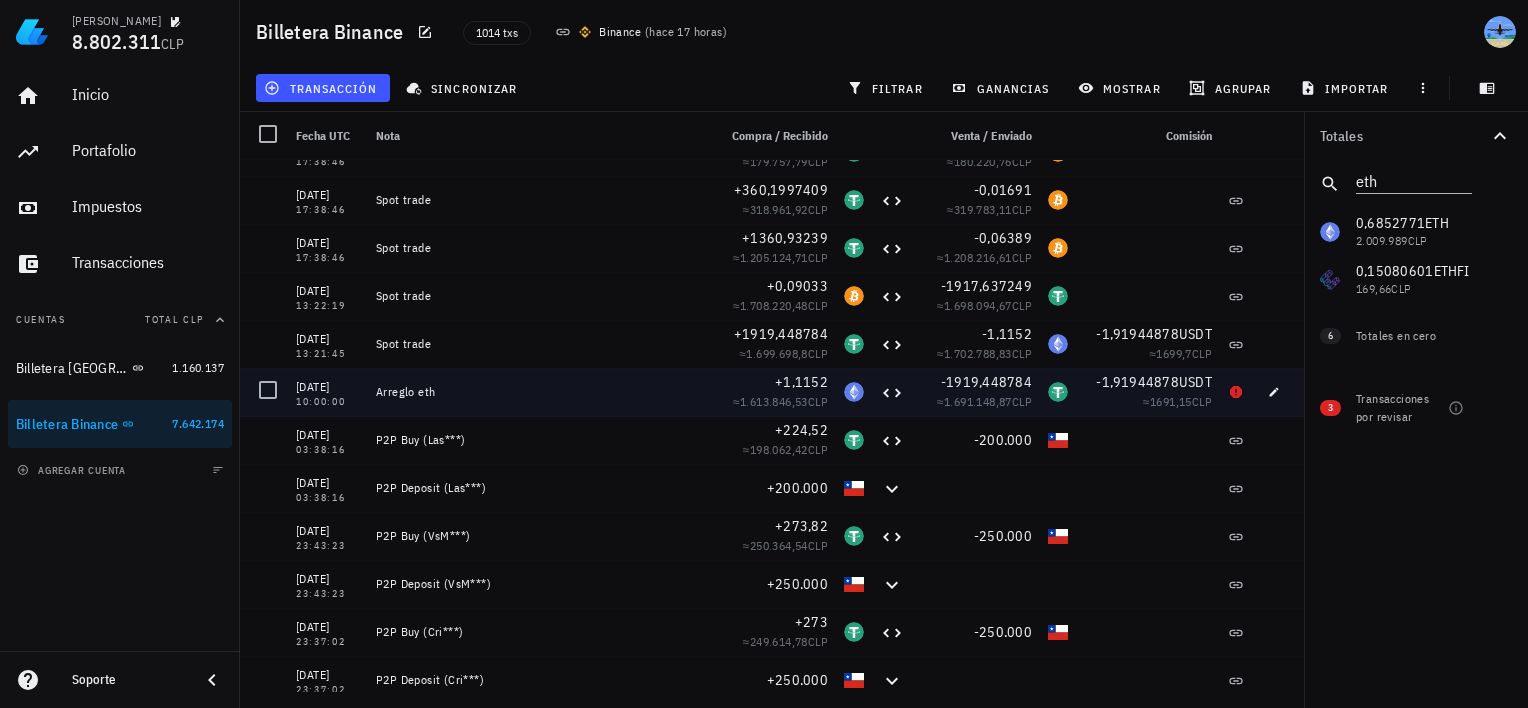 drag, startPoint x: 1208, startPoint y: 392, endPoint x: 1190, endPoint y: 392, distance: 18 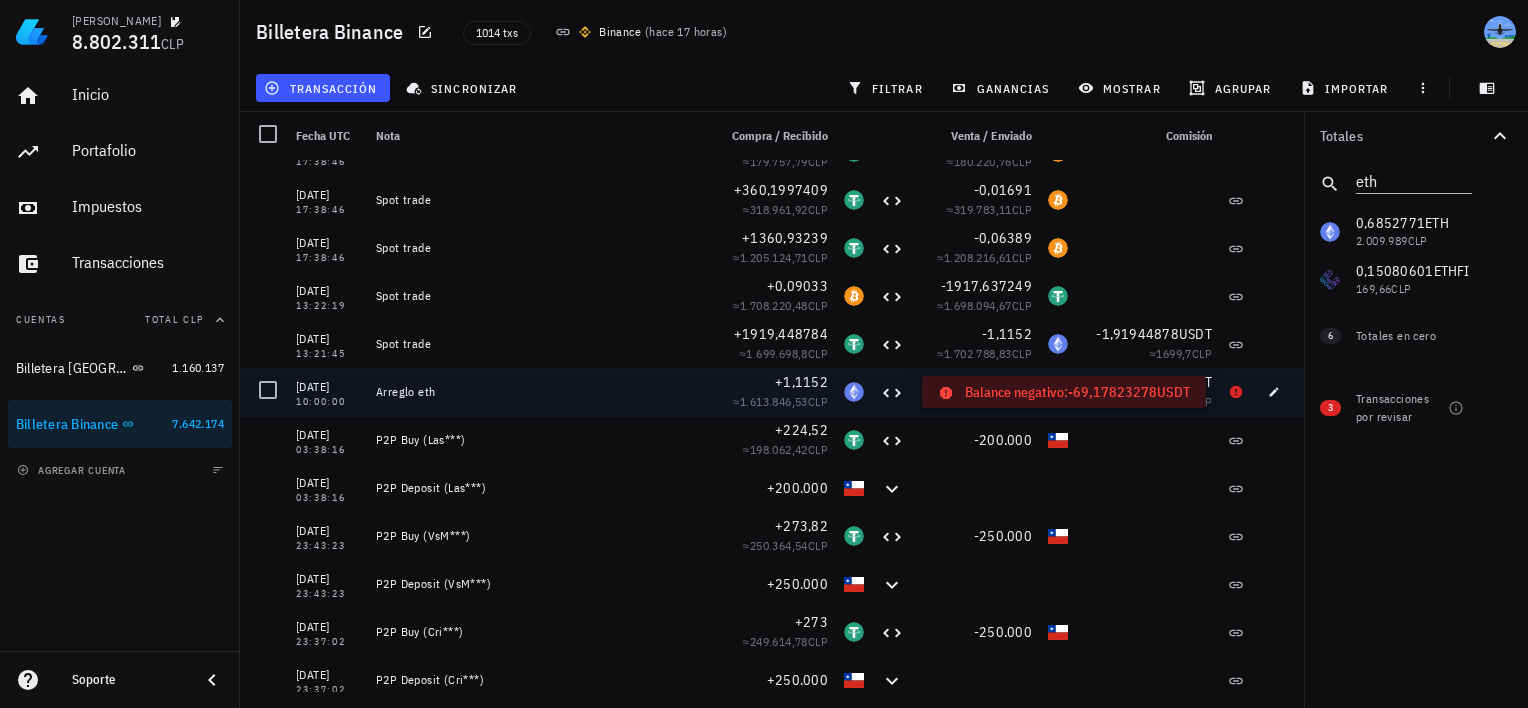 drag, startPoint x: 1190, startPoint y: 392, endPoint x: 1219, endPoint y: 392, distance: 29 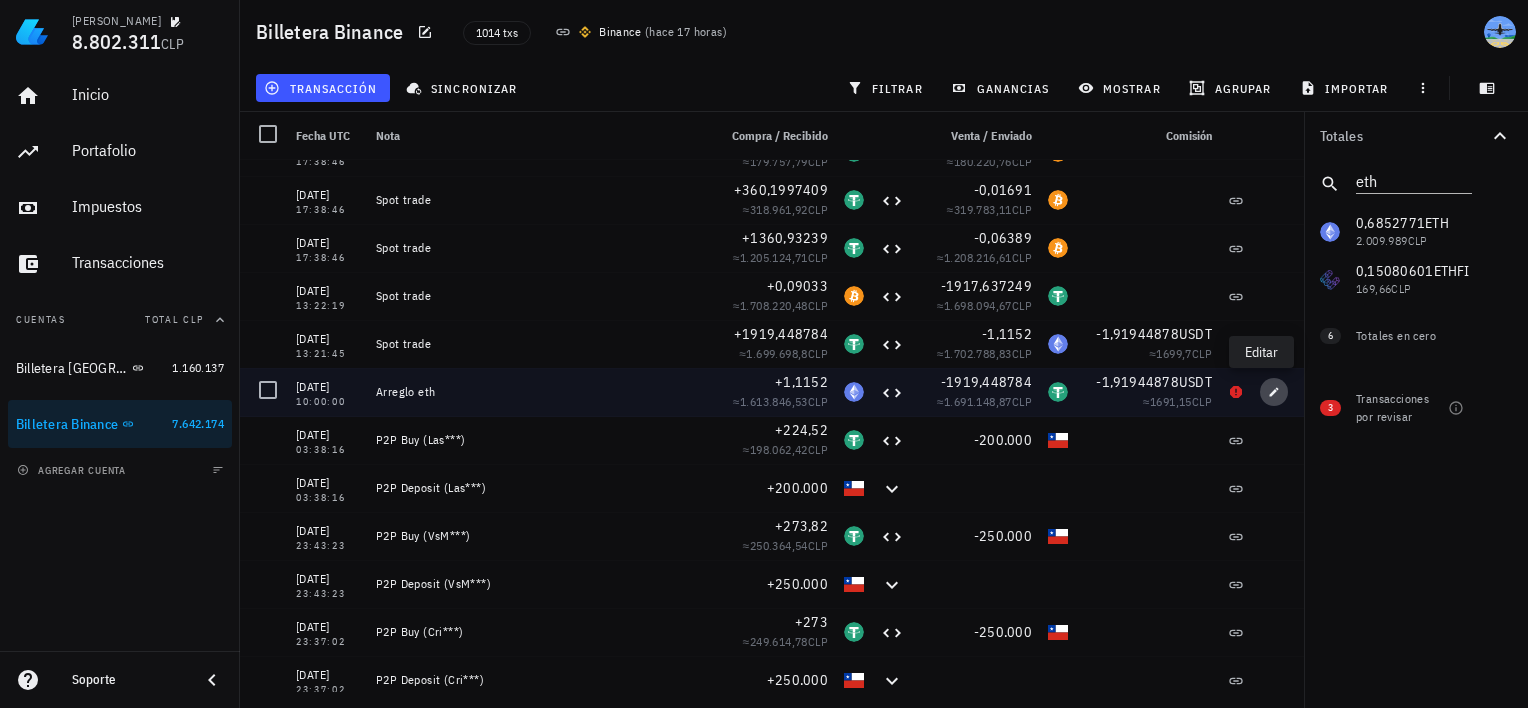click 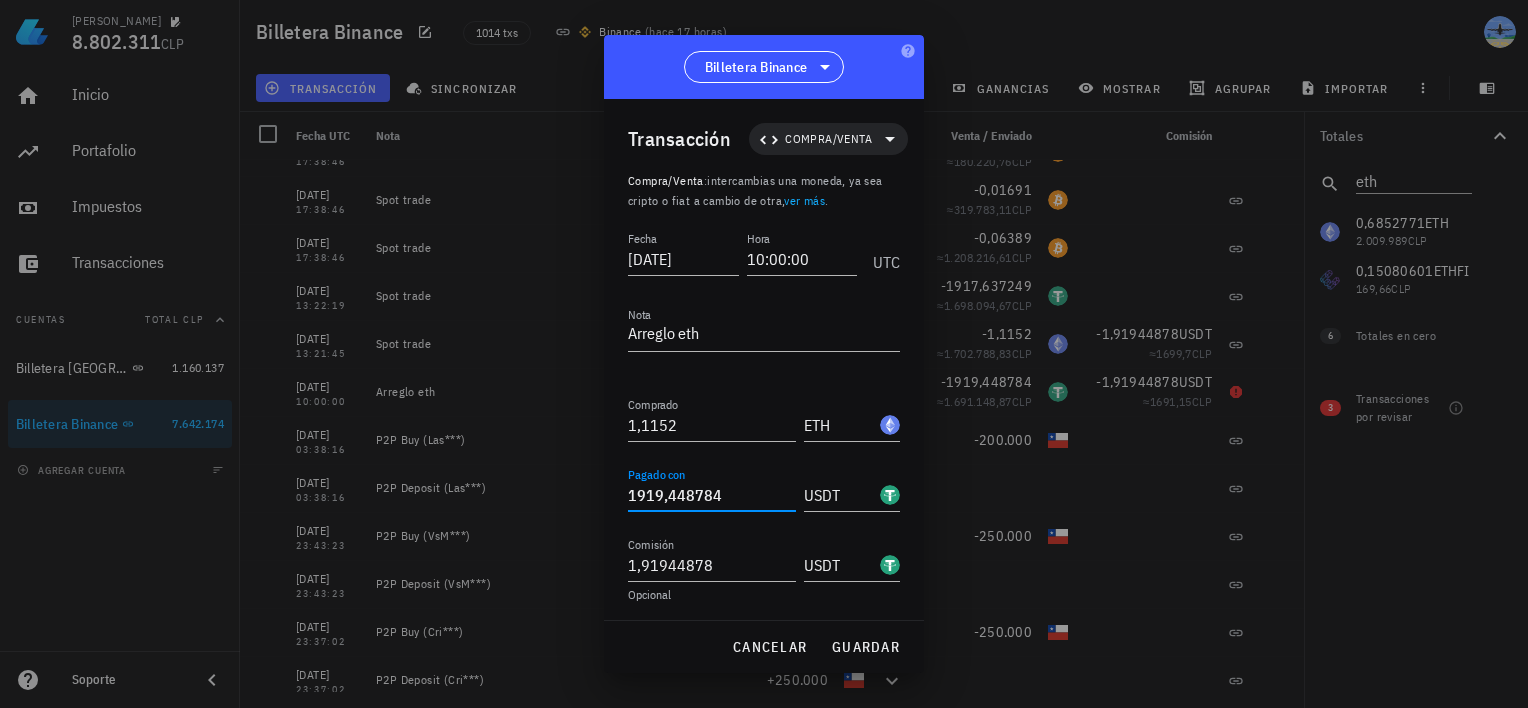 click on "1919,448784" at bounding box center [712, 495] 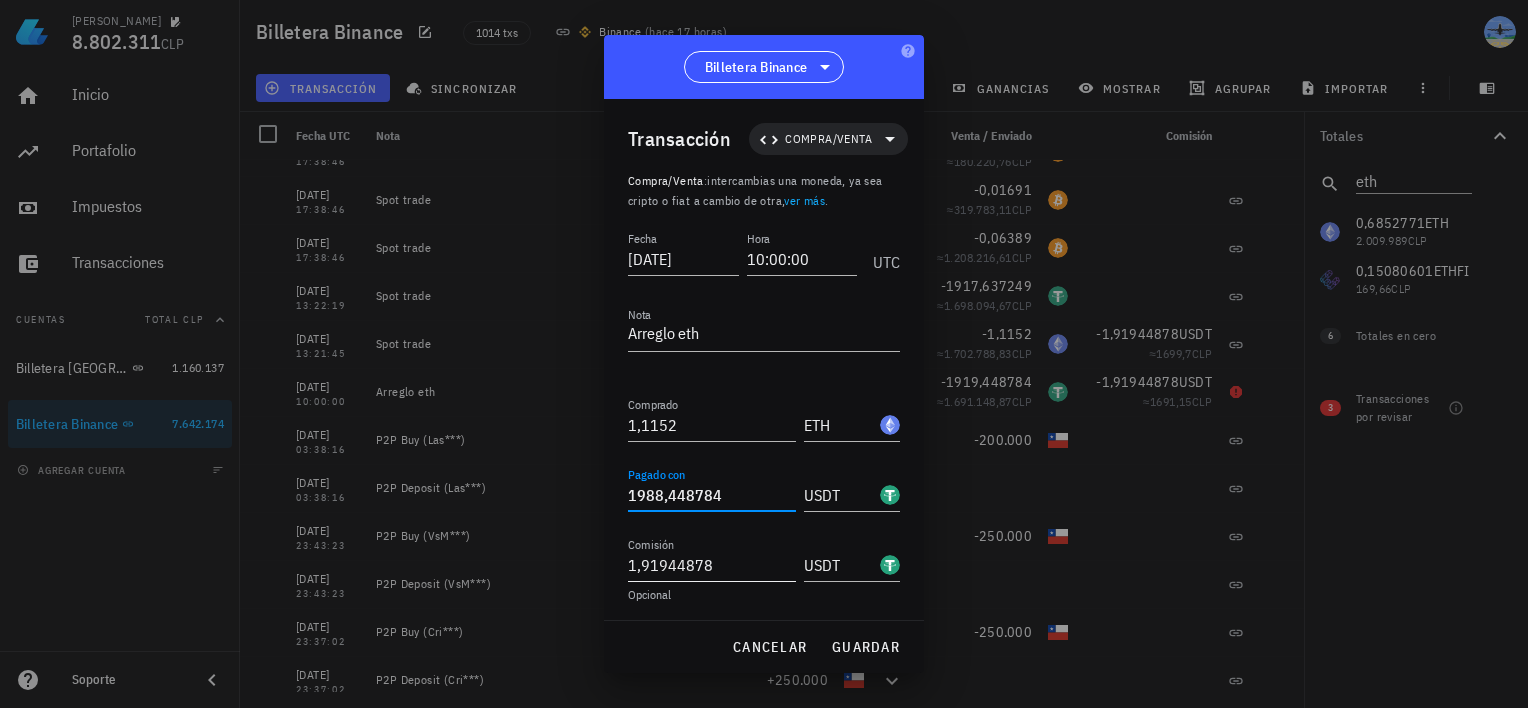 type on "1.988,448784" 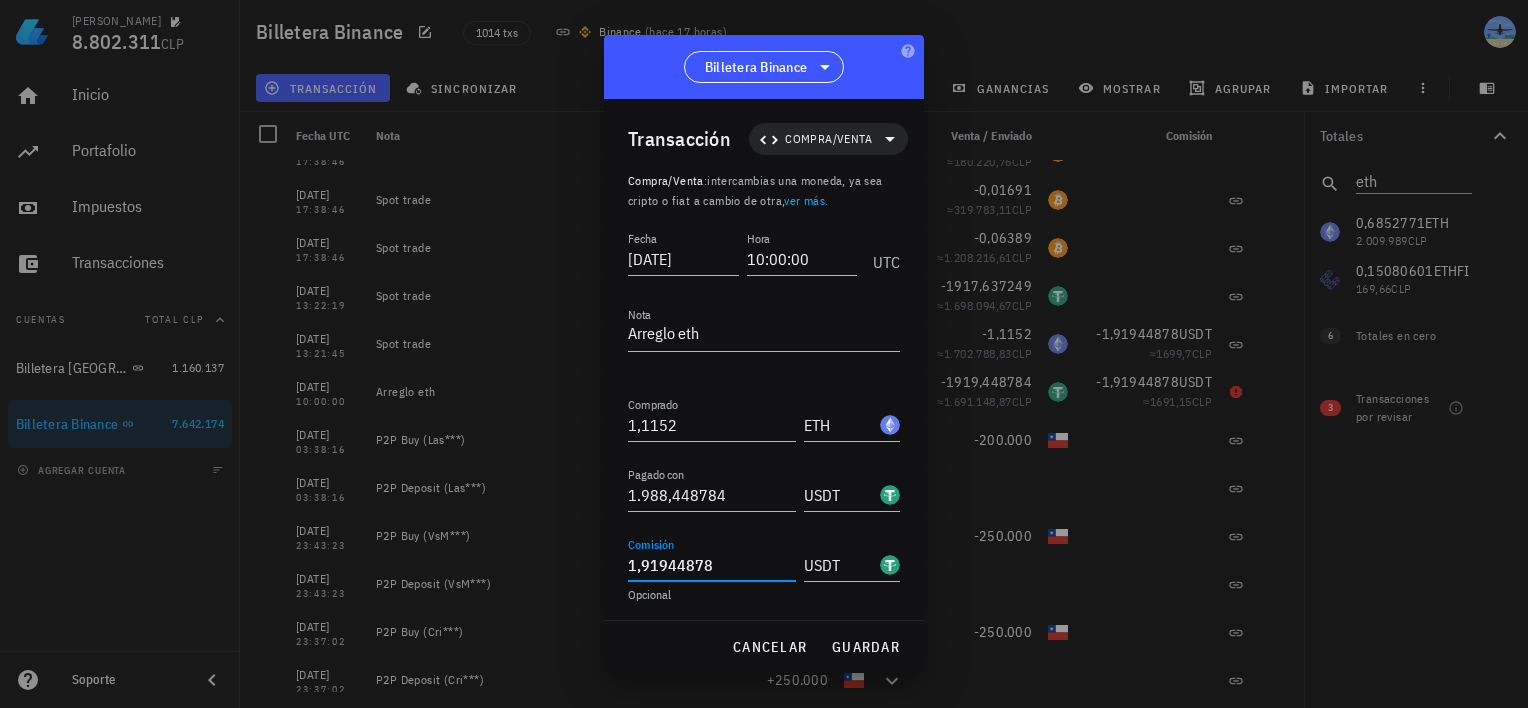 click on "1,91944878" at bounding box center [712, 565] 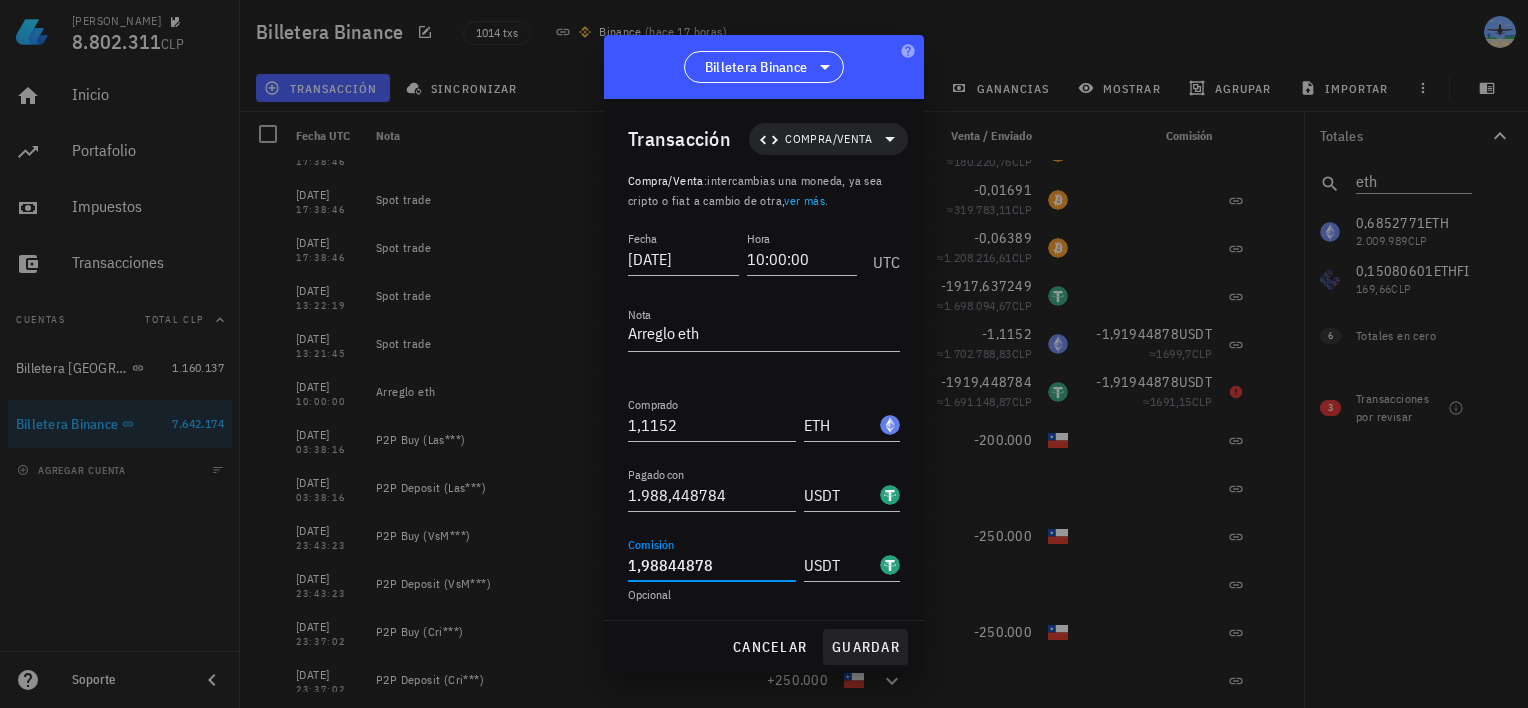 type on "1,98844878" 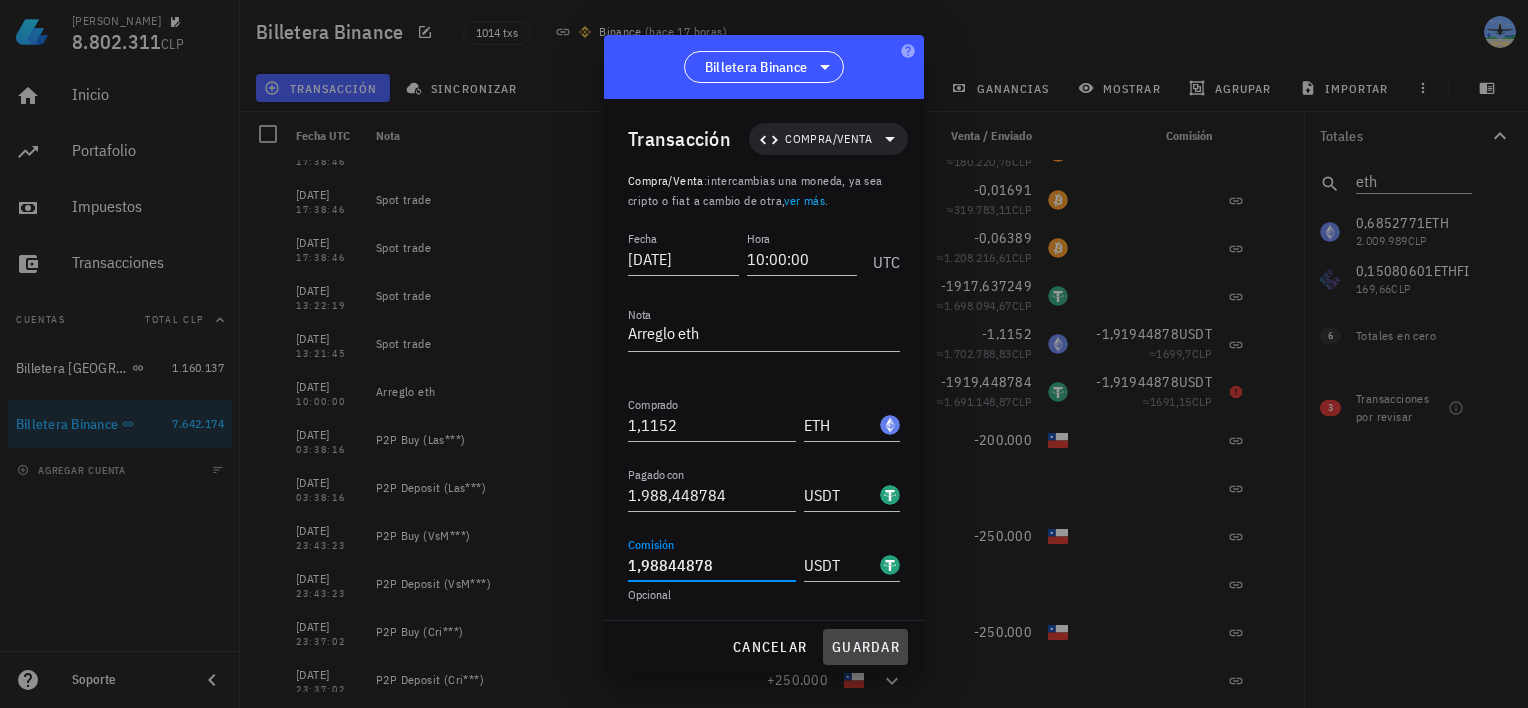 click on "guardar" at bounding box center [865, 647] 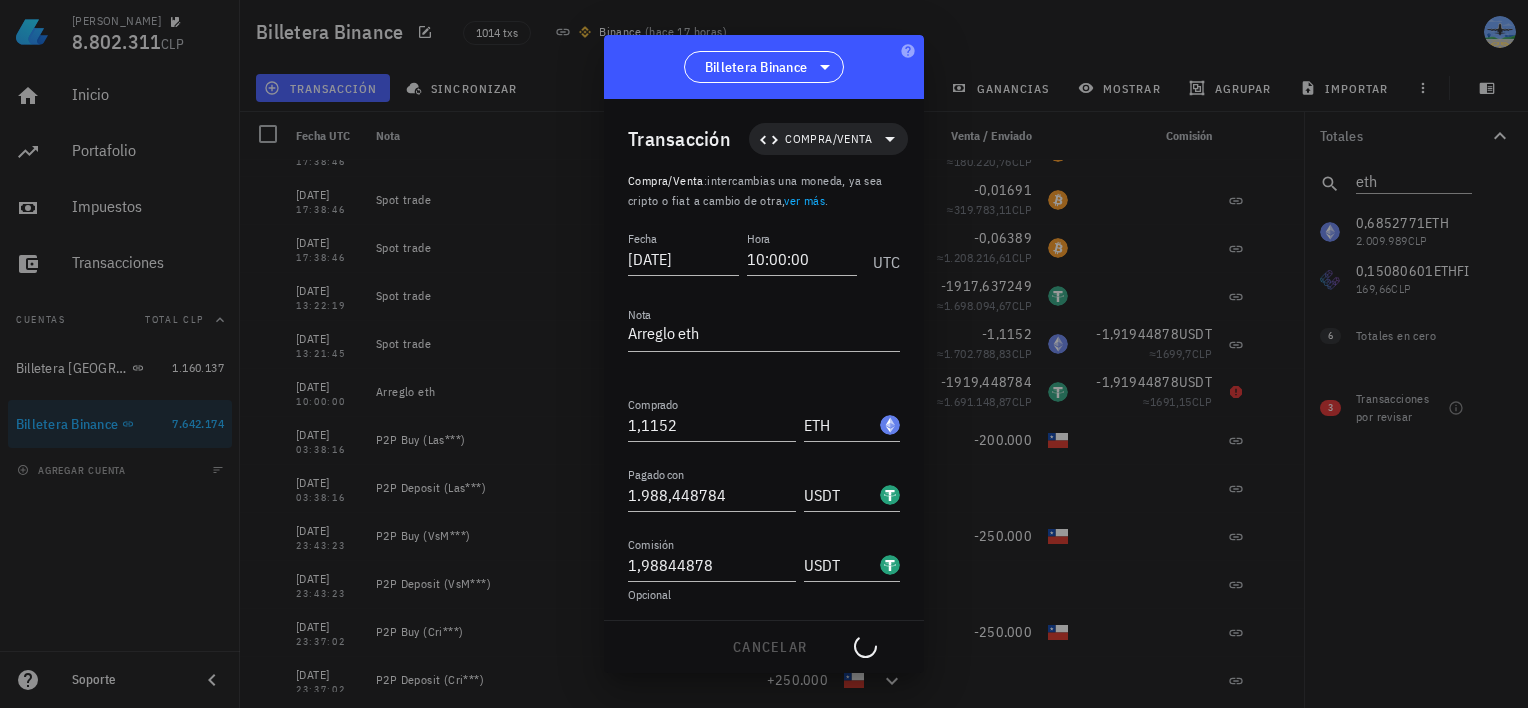 type on "1.919,448784" 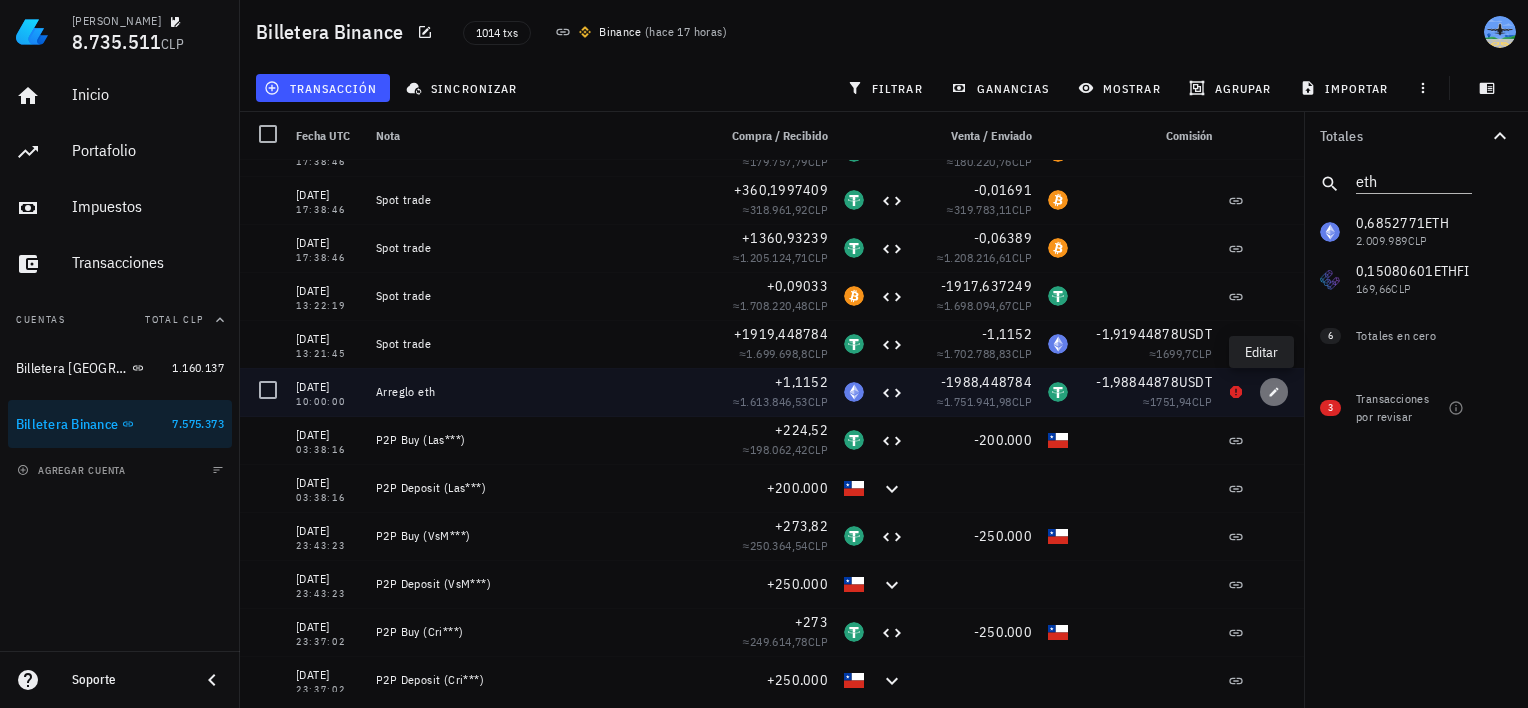 click 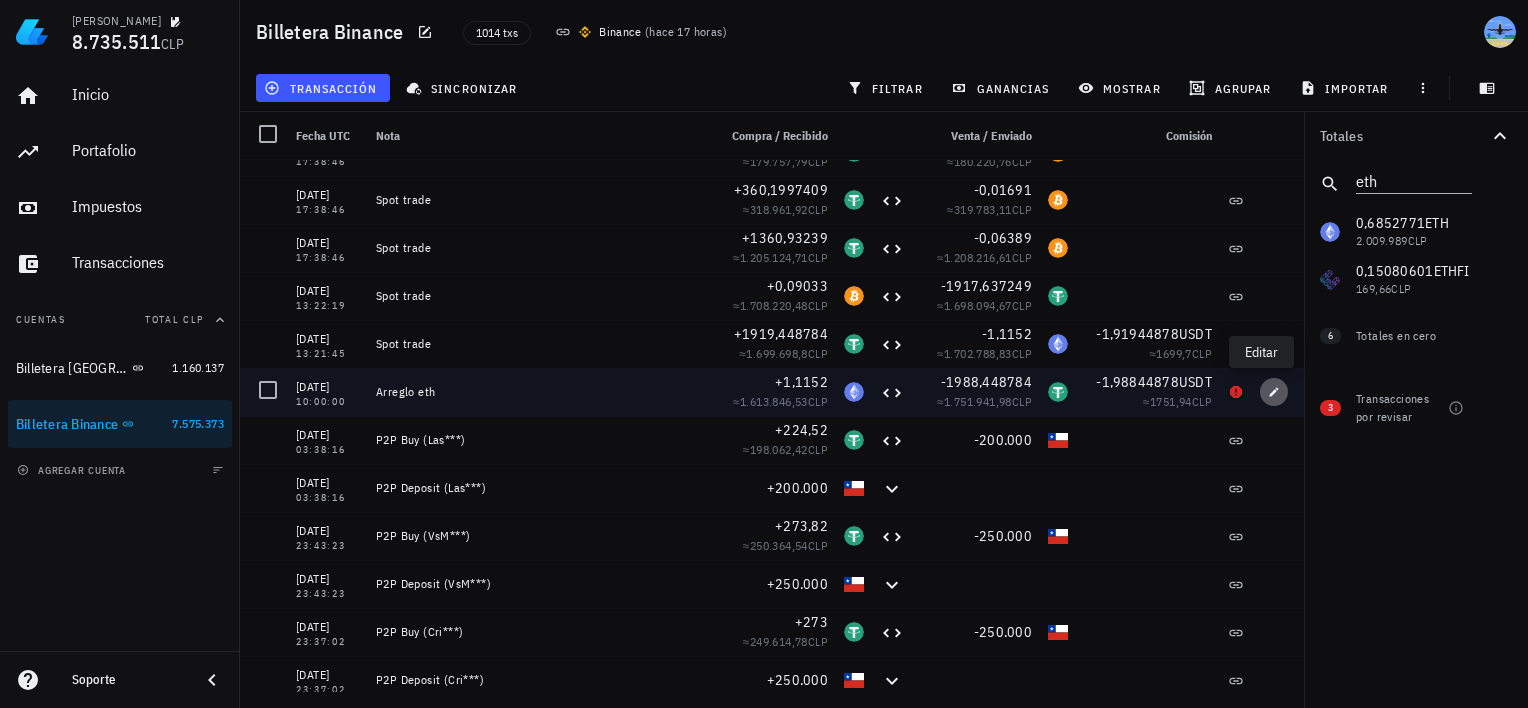 type on "1.988,448784" 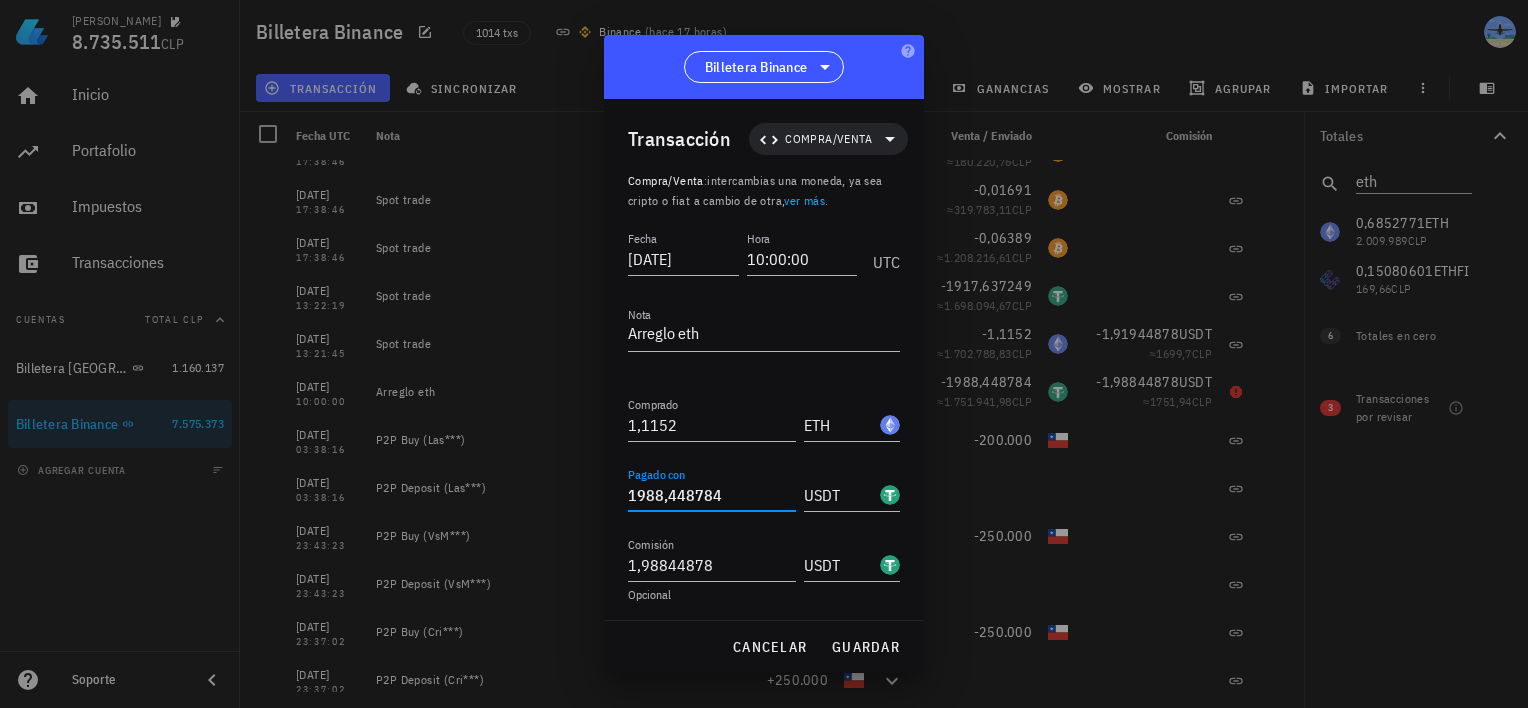 click on "1988,448784" at bounding box center (712, 495) 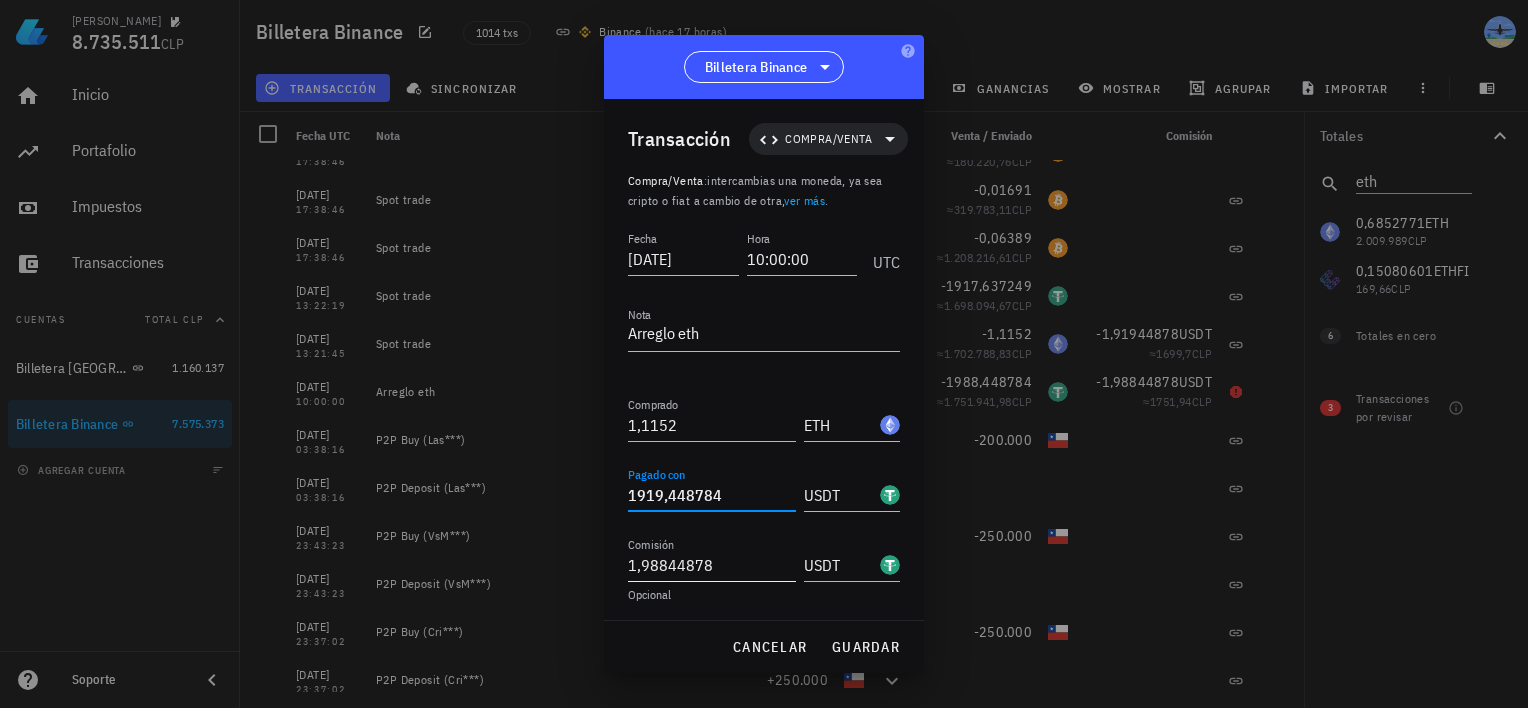 type on "1.919,448784" 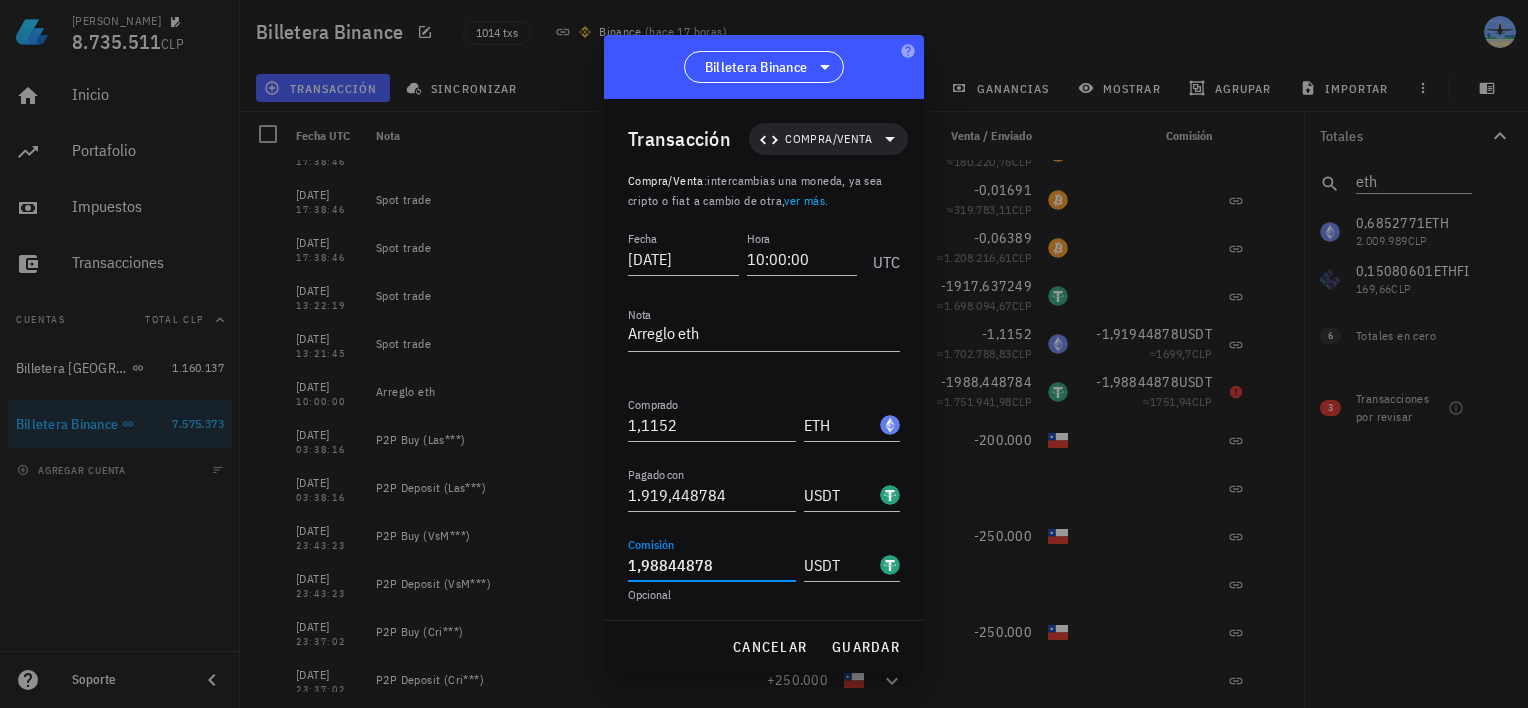 drag, startPoint x: 647, startPoint y: 565, endPoint x: 664, endPoint y: 564, distance: 17.029387 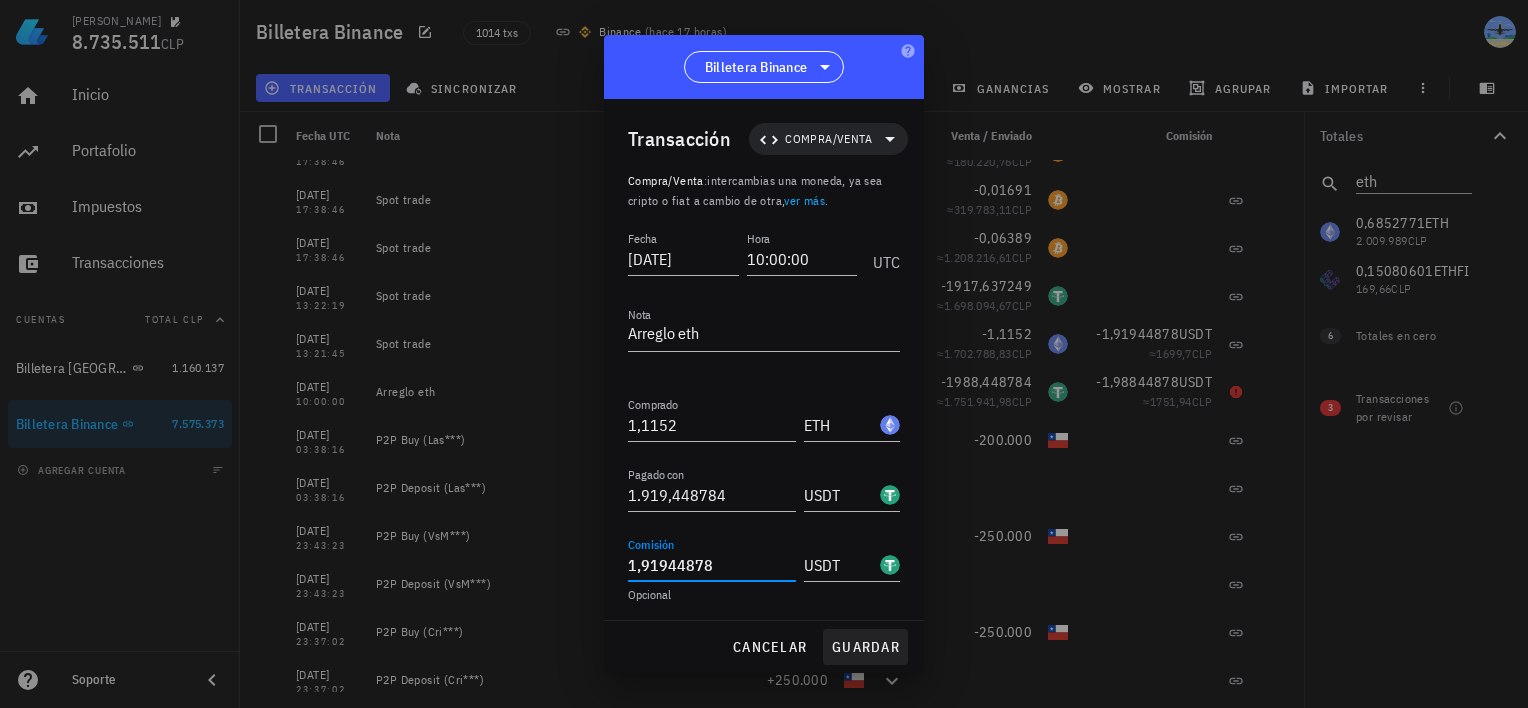 type on "1,91944878" 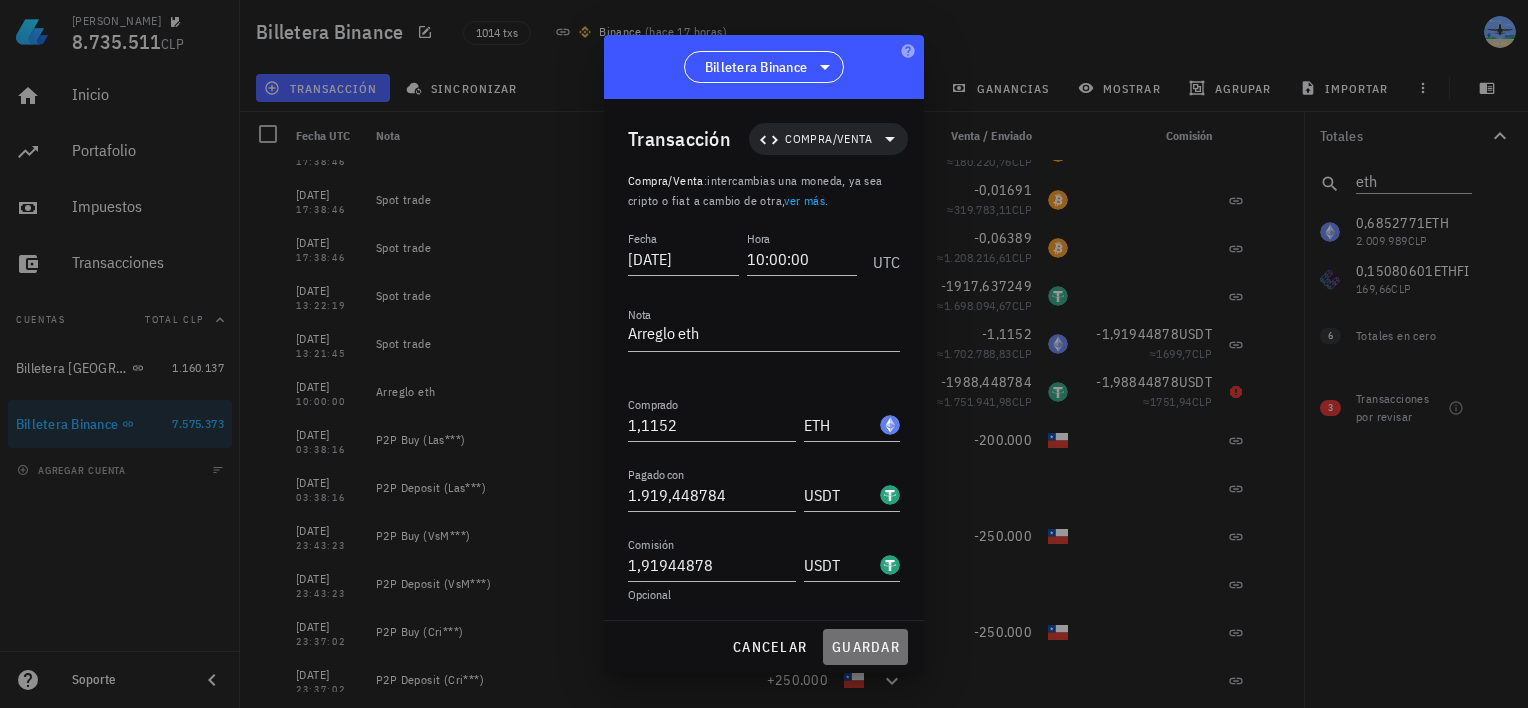 click on "guardar" at bounding box center (865, 647) 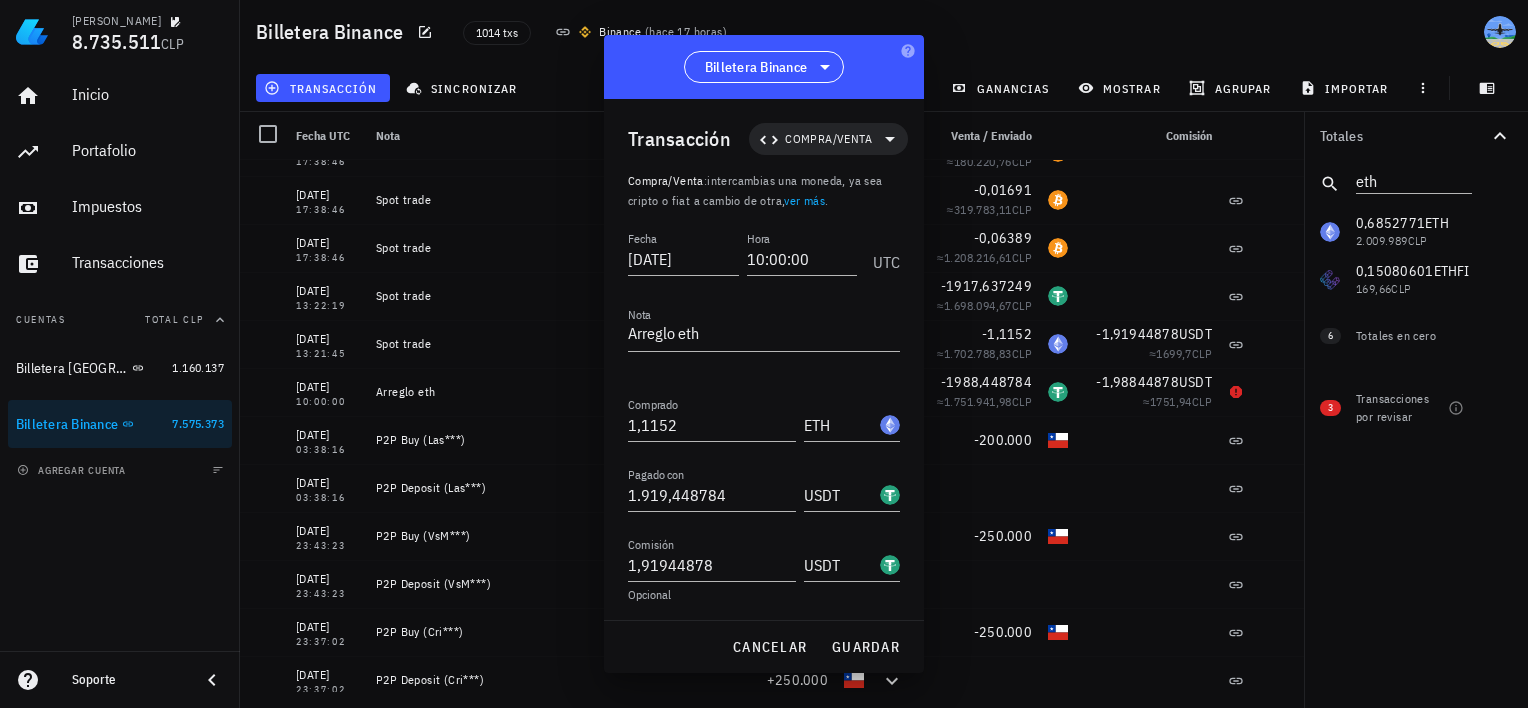 type on "1.988,448784" 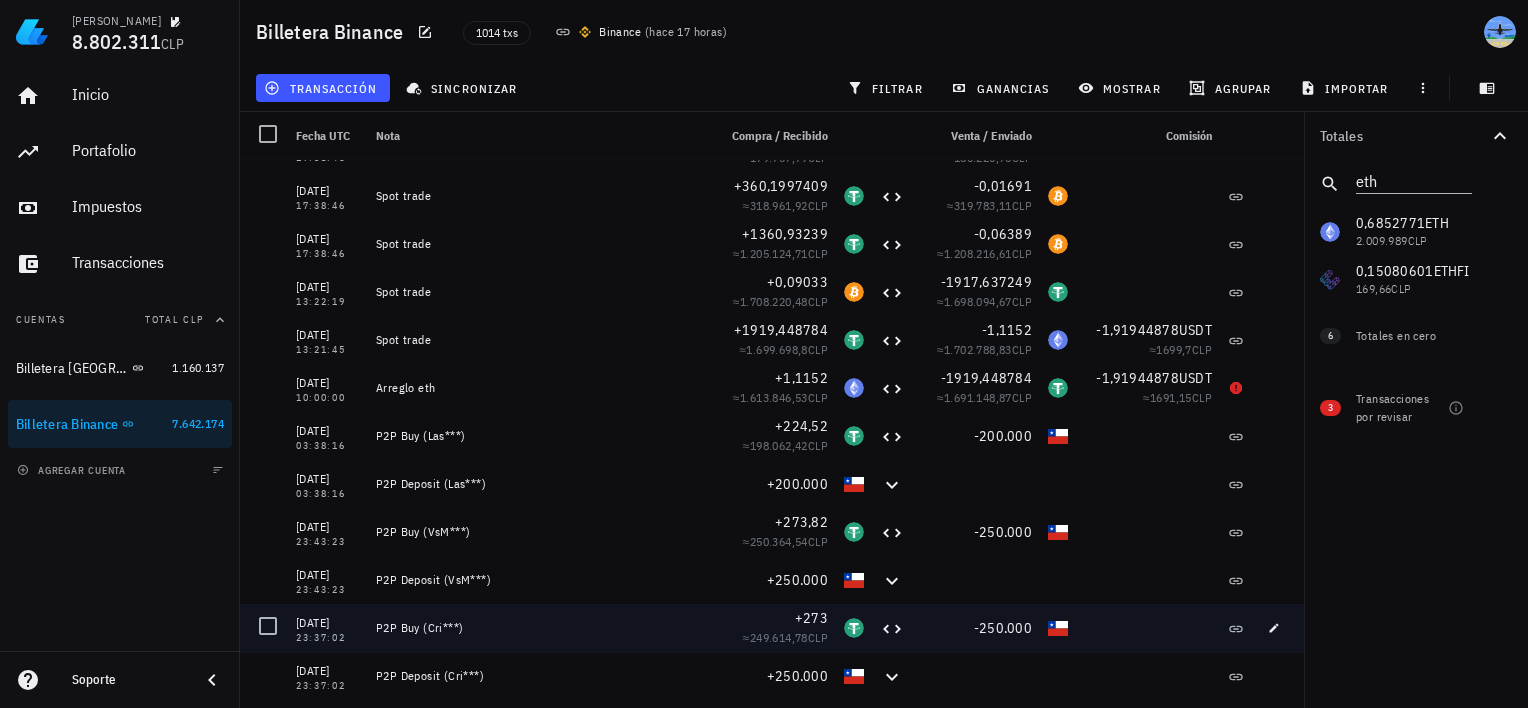 scroll, scrollTop: 47840, scrollLeft: 0, axis: vertical 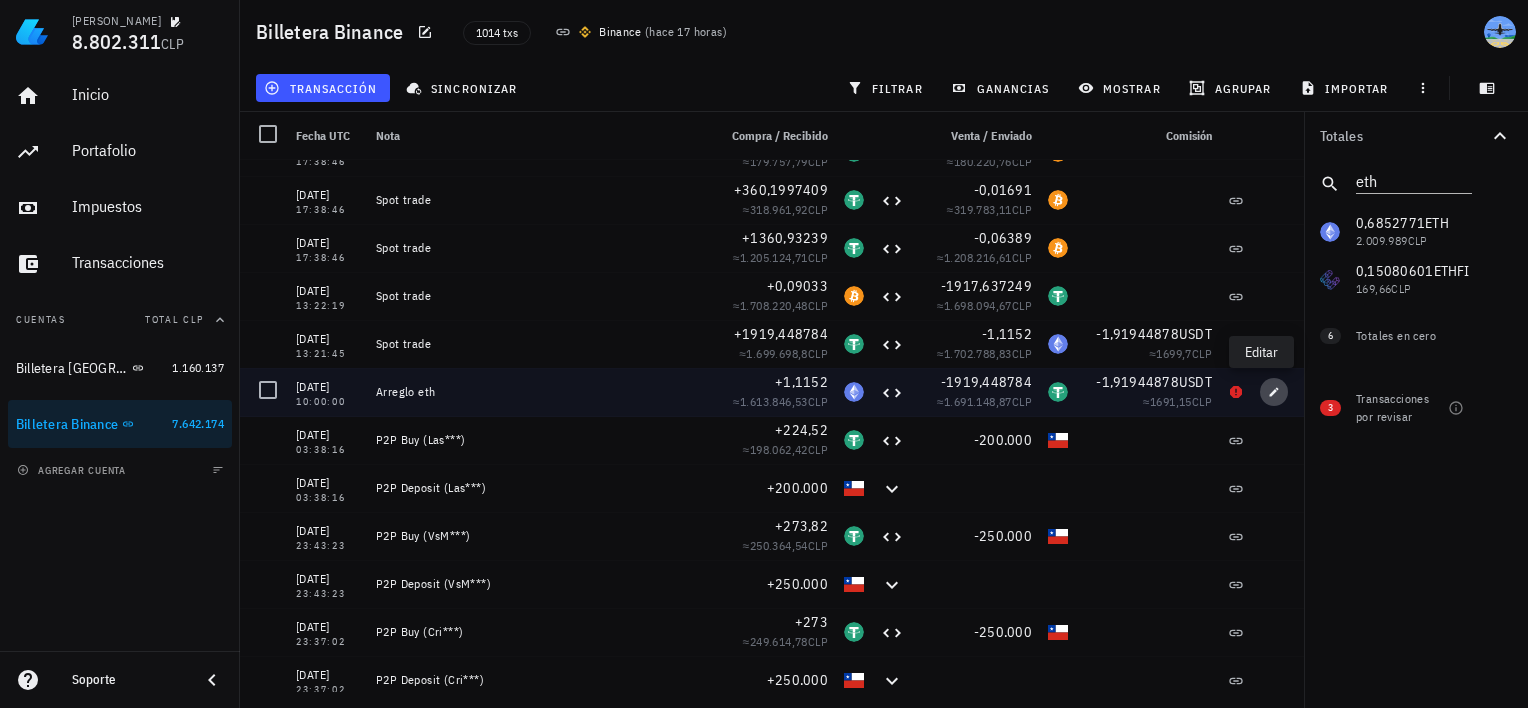 click 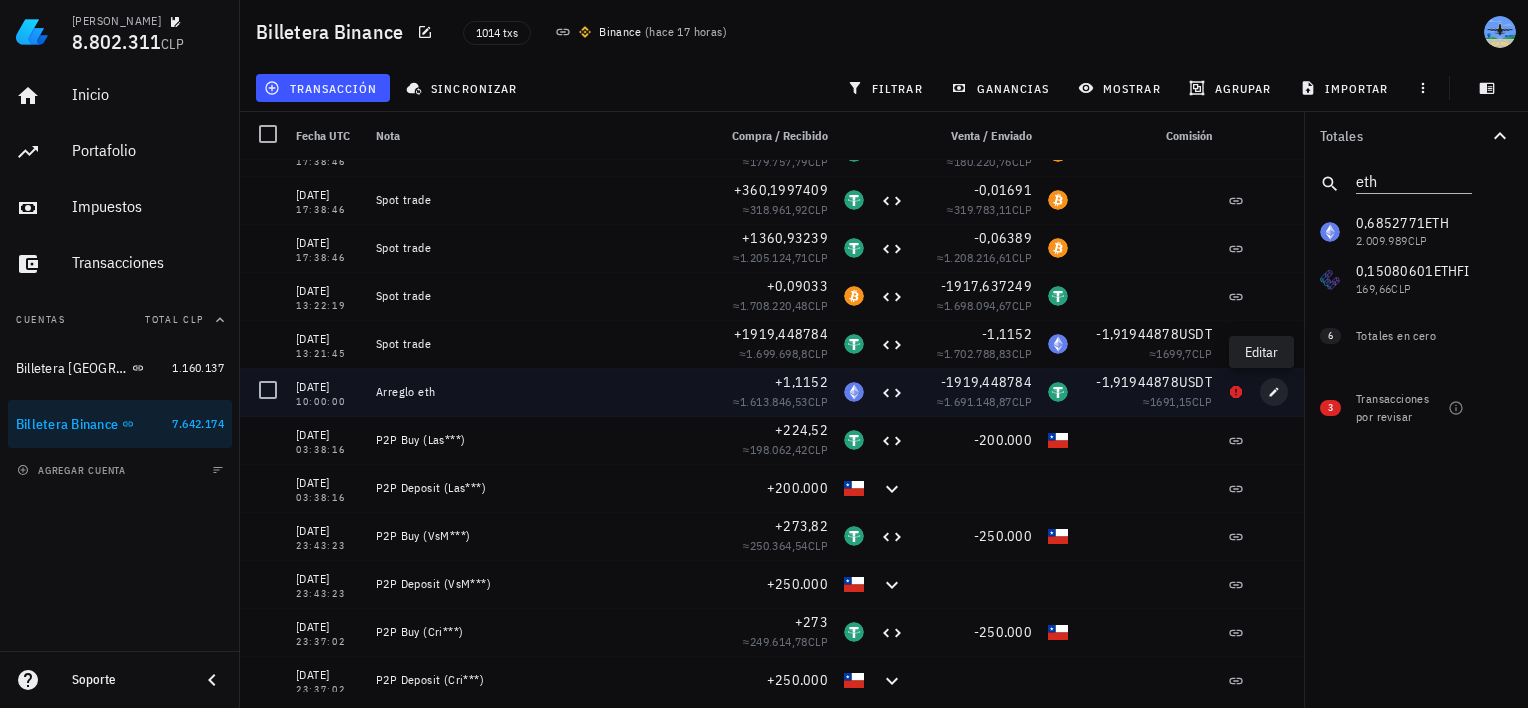 type on "1.919,448784" 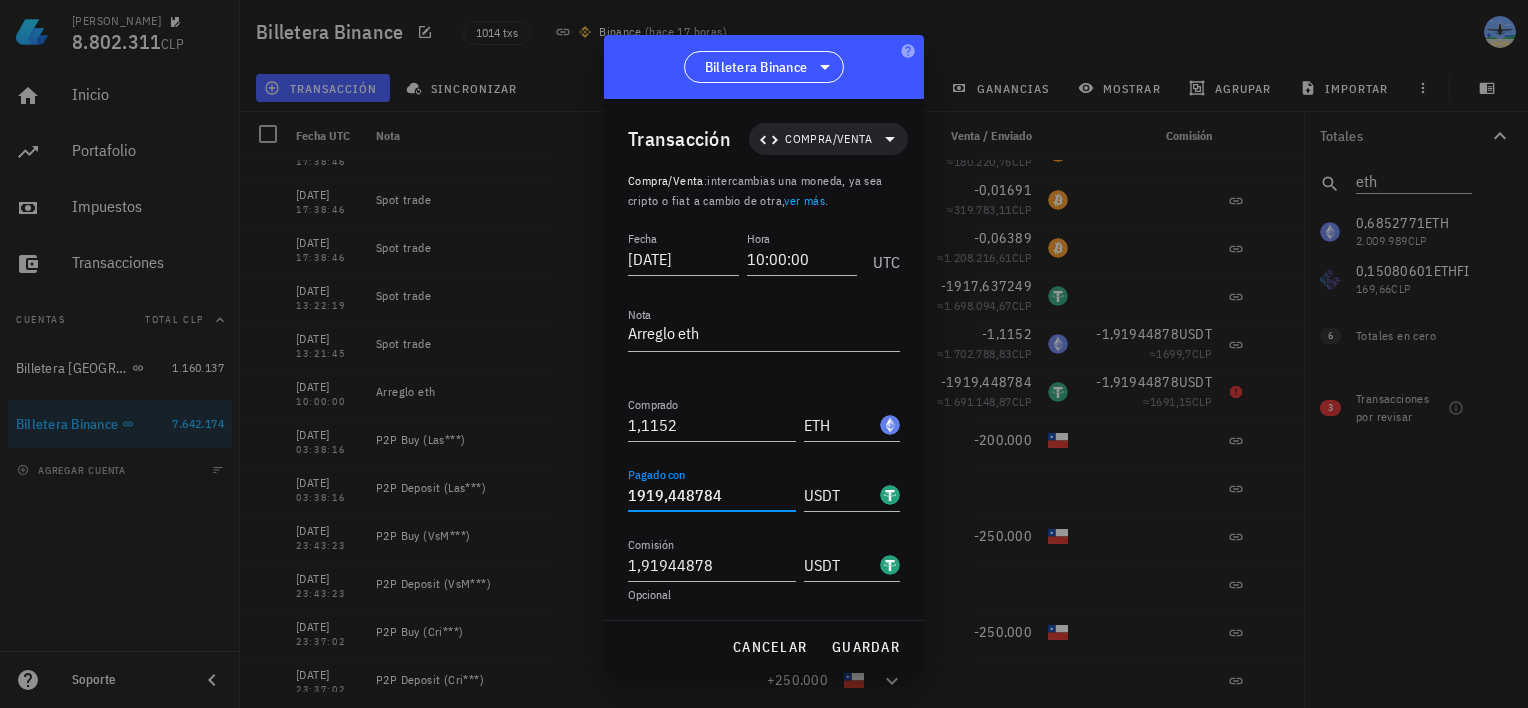 drag, startPoint x: 640, startPoint y: 493, endPoint x: 660, endPoint y: 494, distance: 20.024984 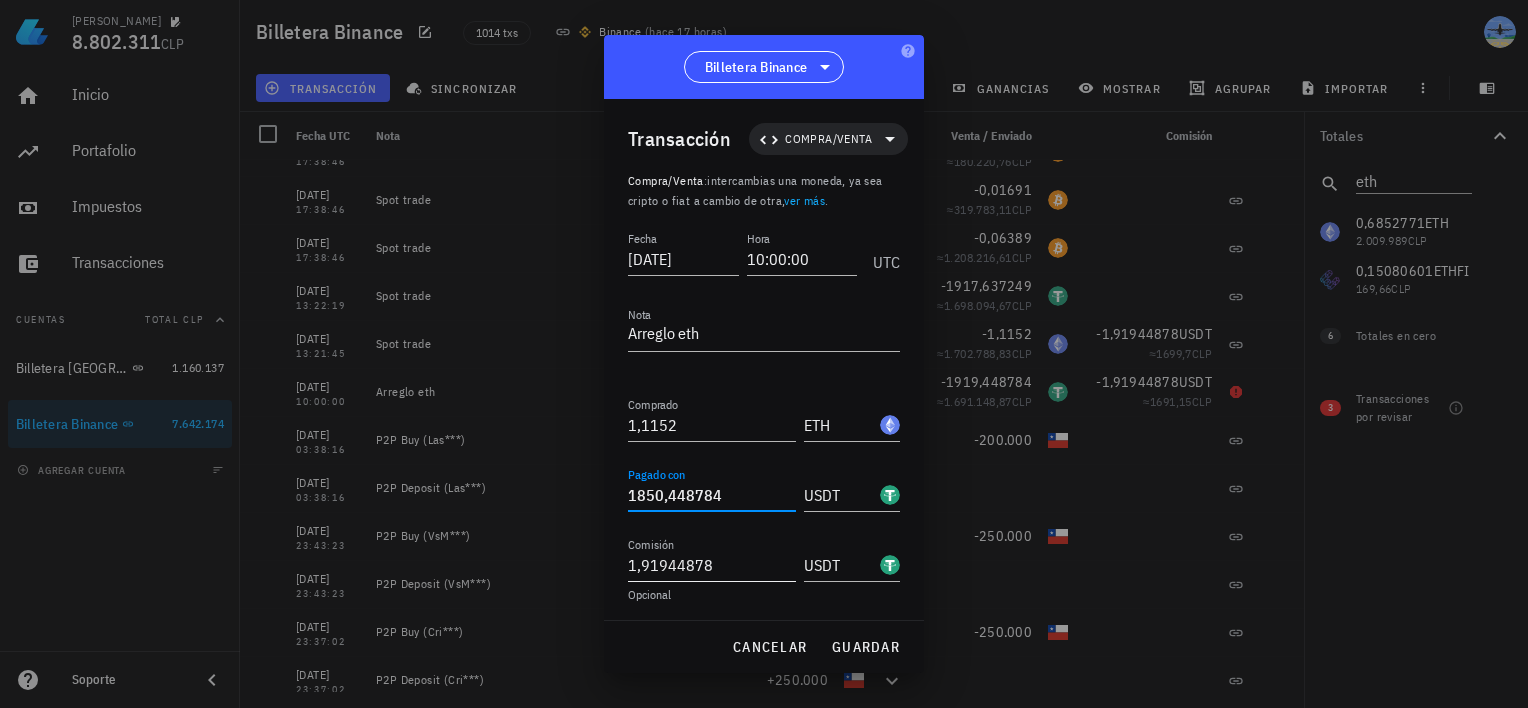 type on "1.850,448784" 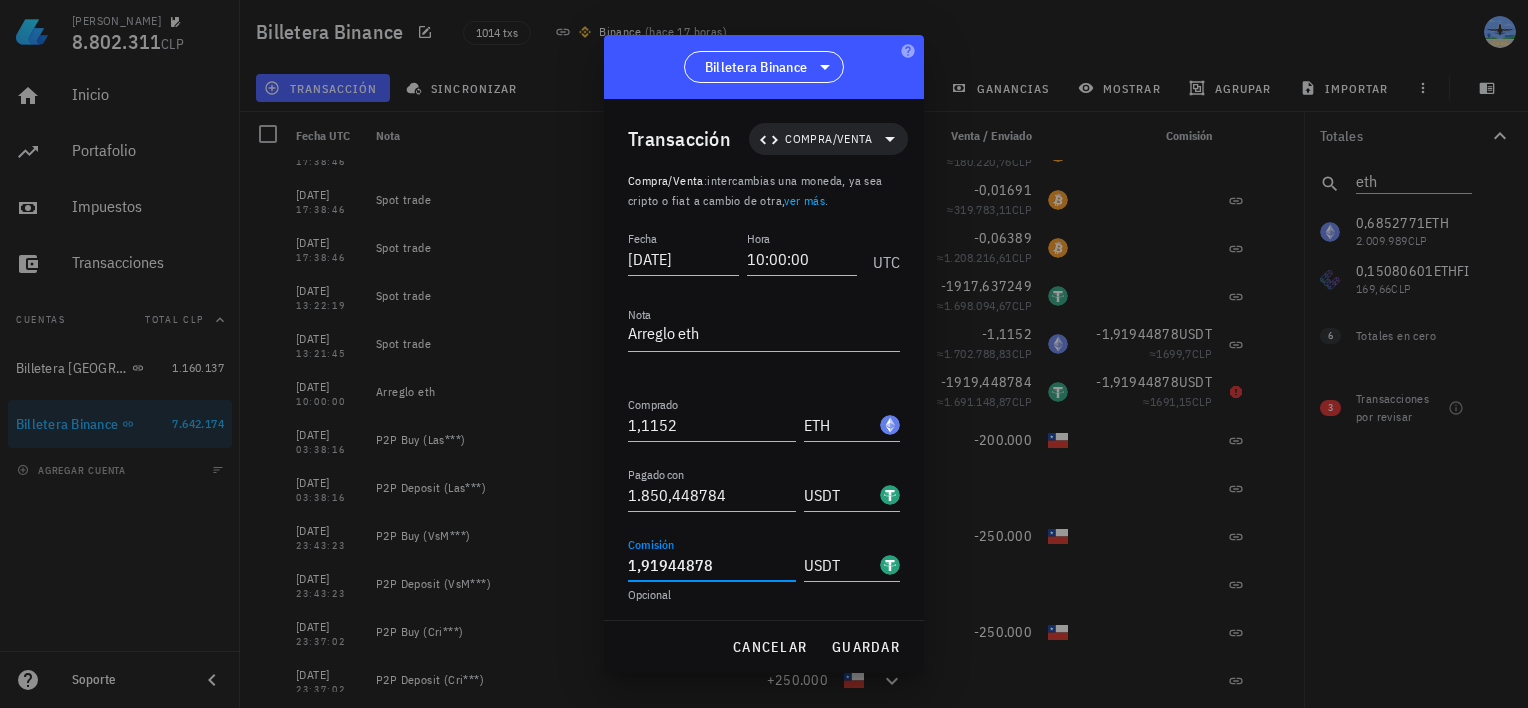 drag, startPoint x: 640, startPoint y: 563, endPoint x: 664, endPoint y: 562, distance: 24.020824 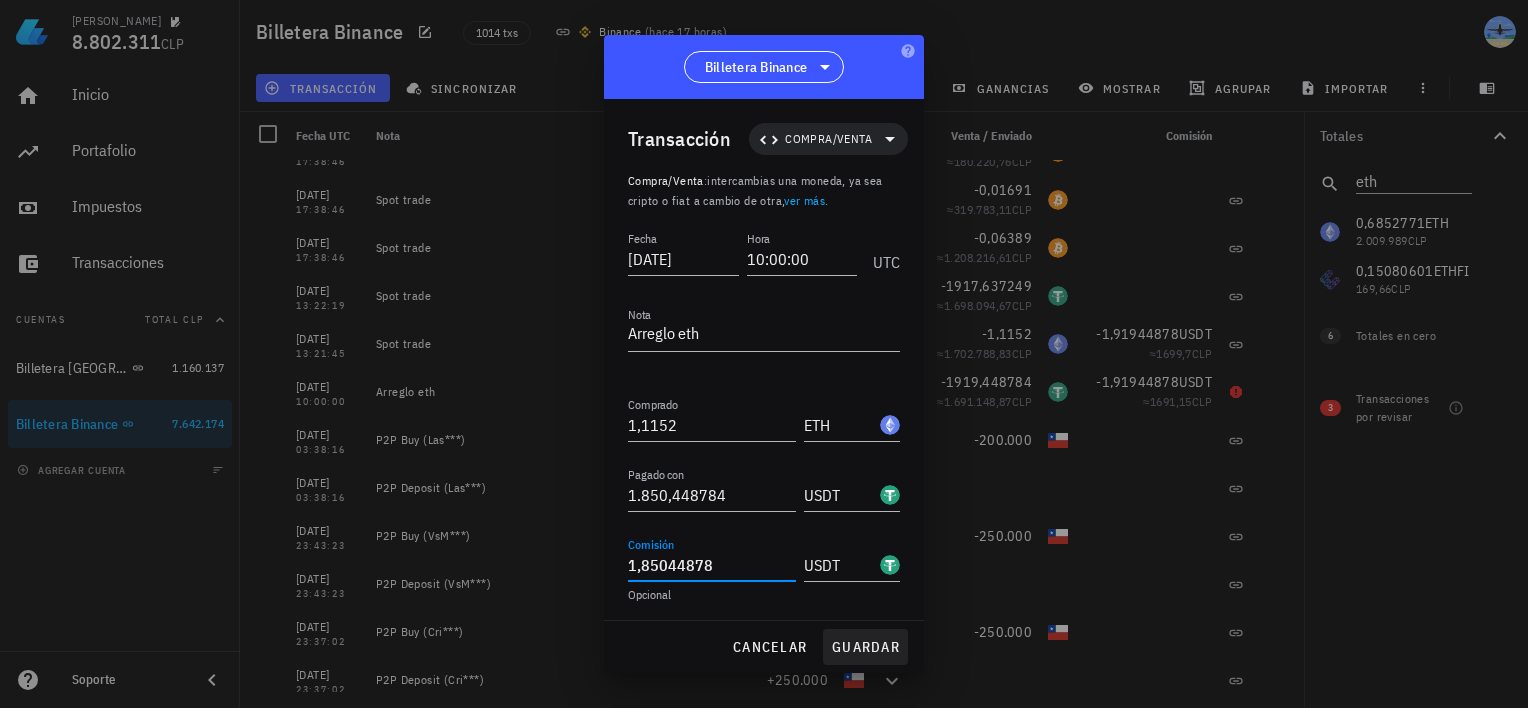 type on "1,85044878" 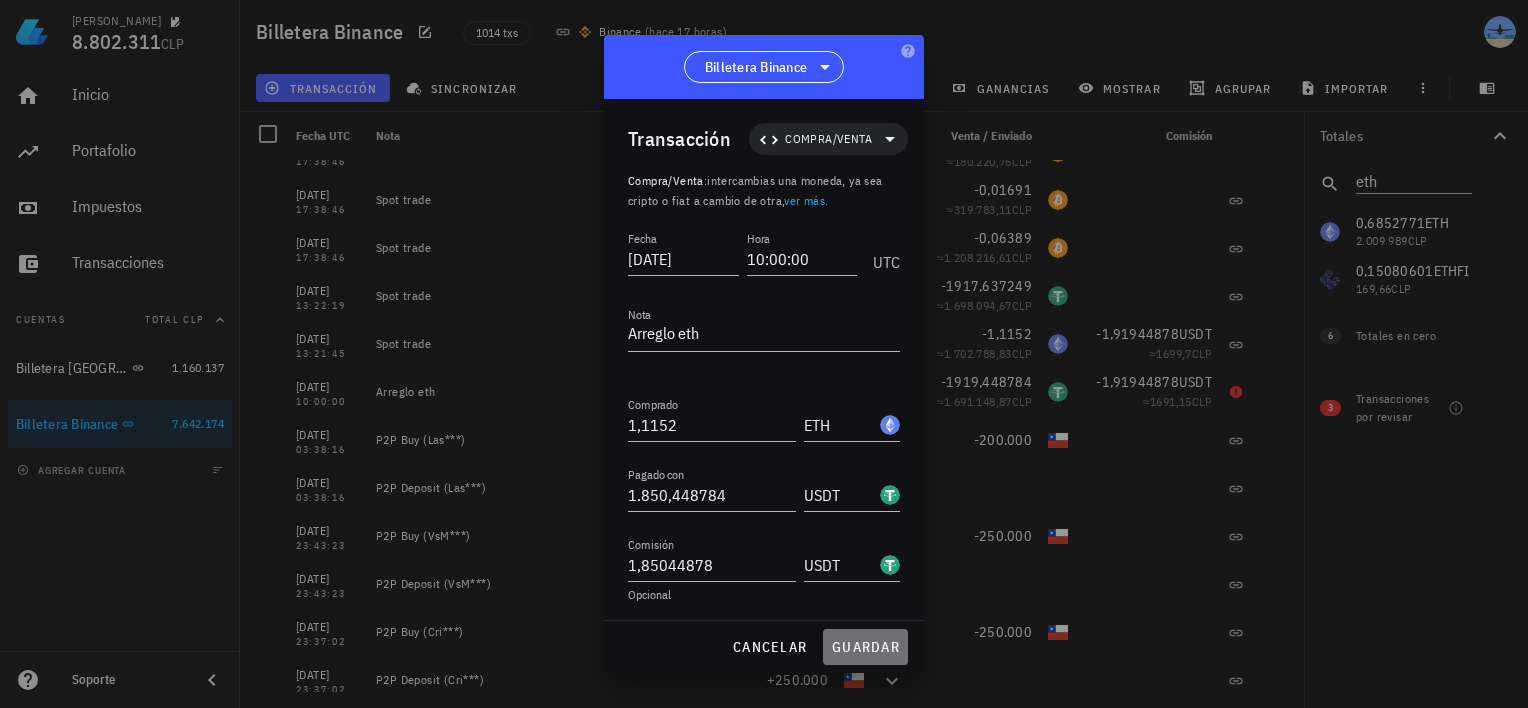 click on "guardar" at bounding box center [865, 647] 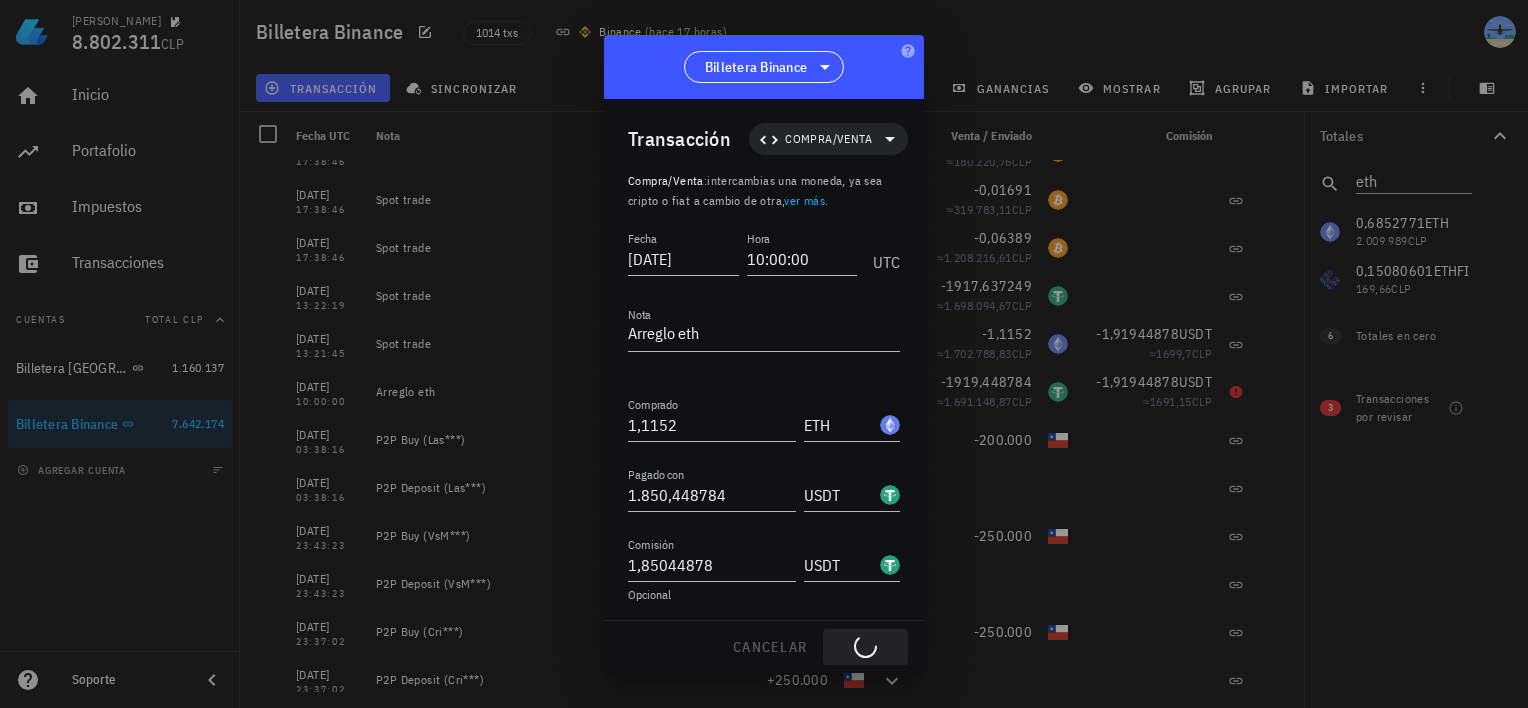 type on "1.919,448784" 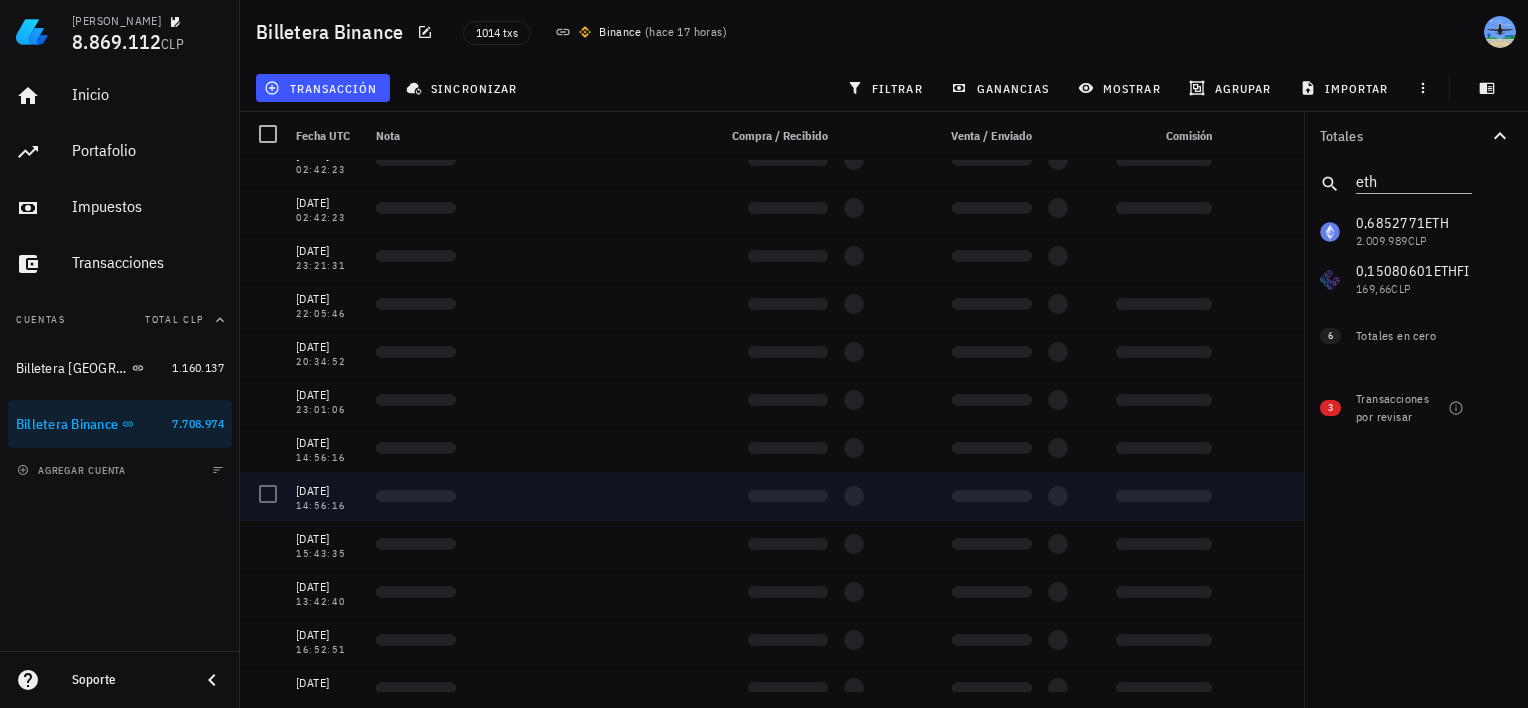 scroll, scrollTop: 48140, scrollLeft: 0, axis: vertical 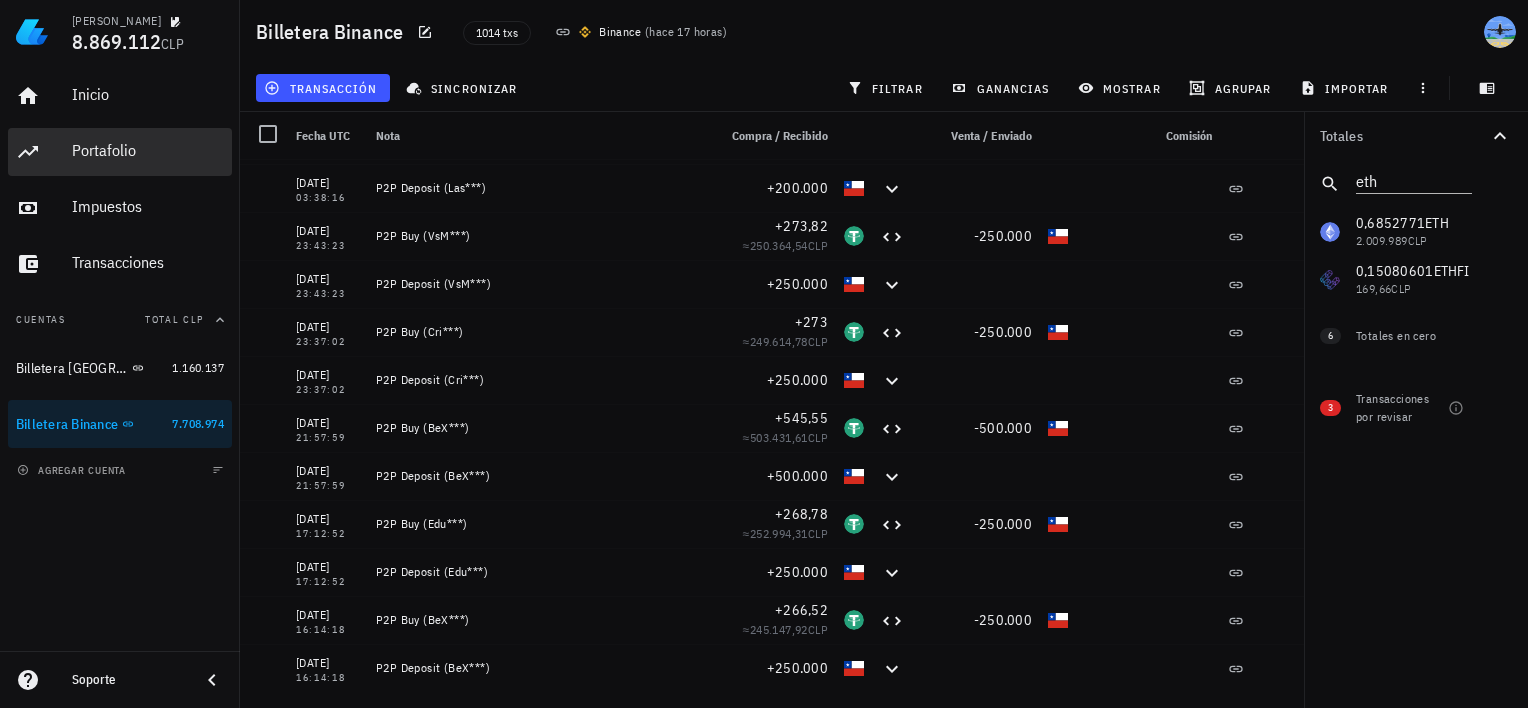 click on "Portafolio" at bounding box center (148, 150) 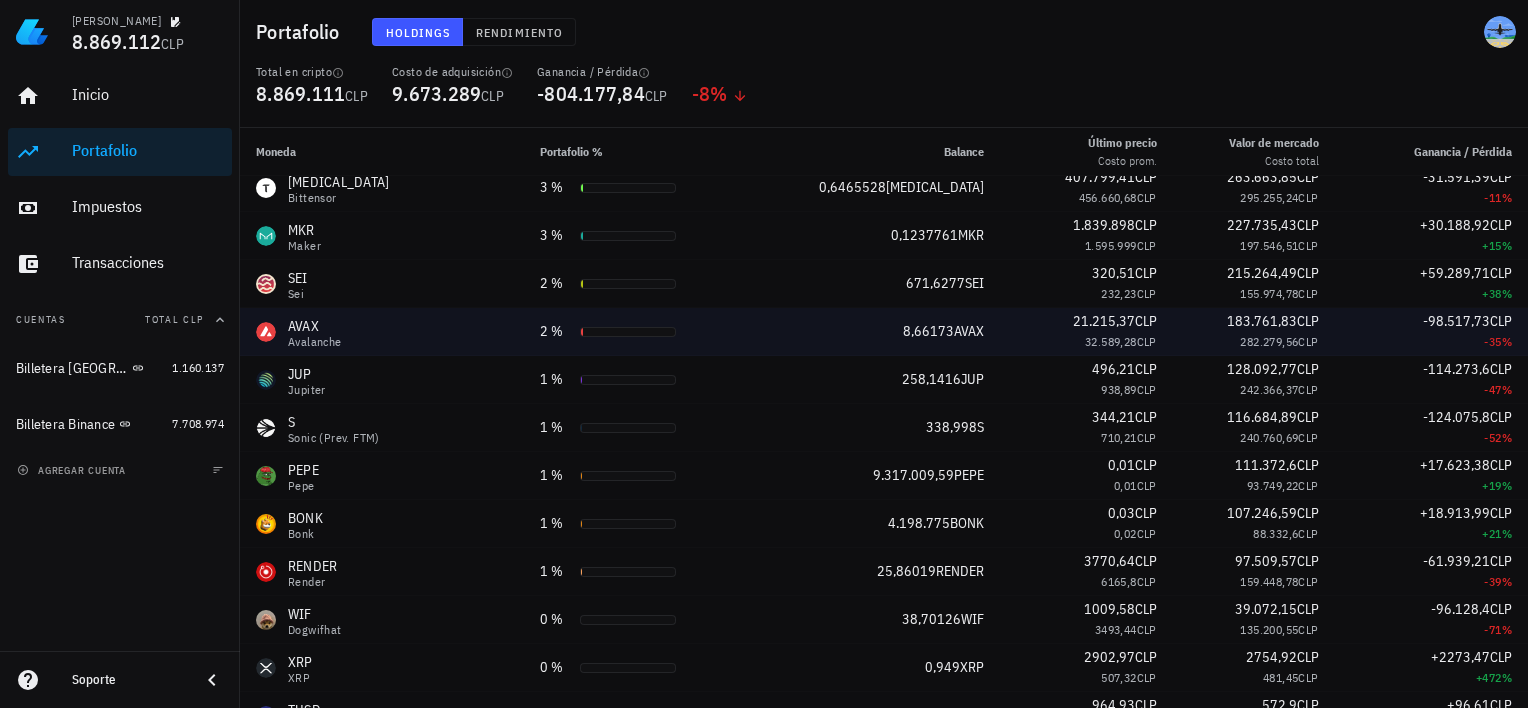 scroll, scrollTop: 0, scrollLeft: 0, axis: both 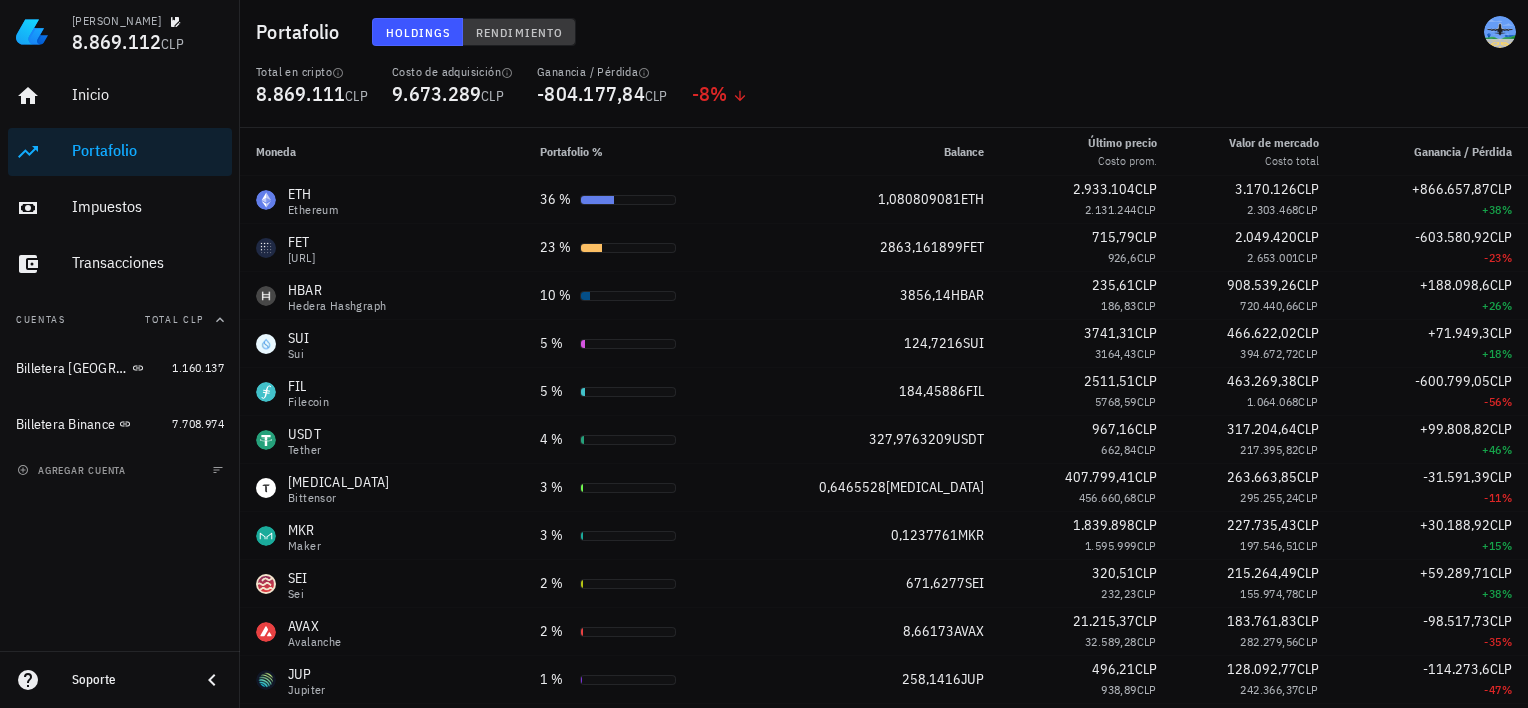 click on "Rendimiento" at bounding box center [519, 32] 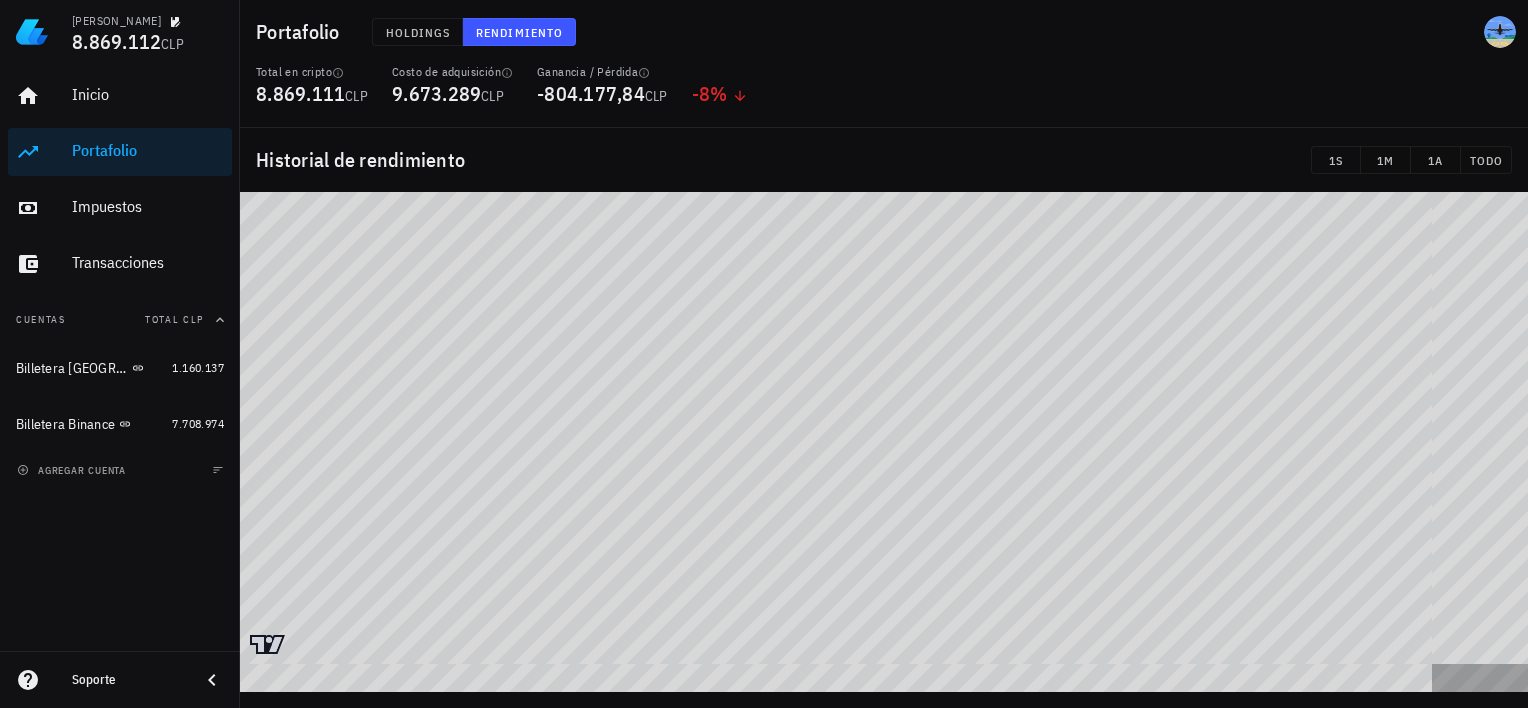click at bounding box center (884, 442) 